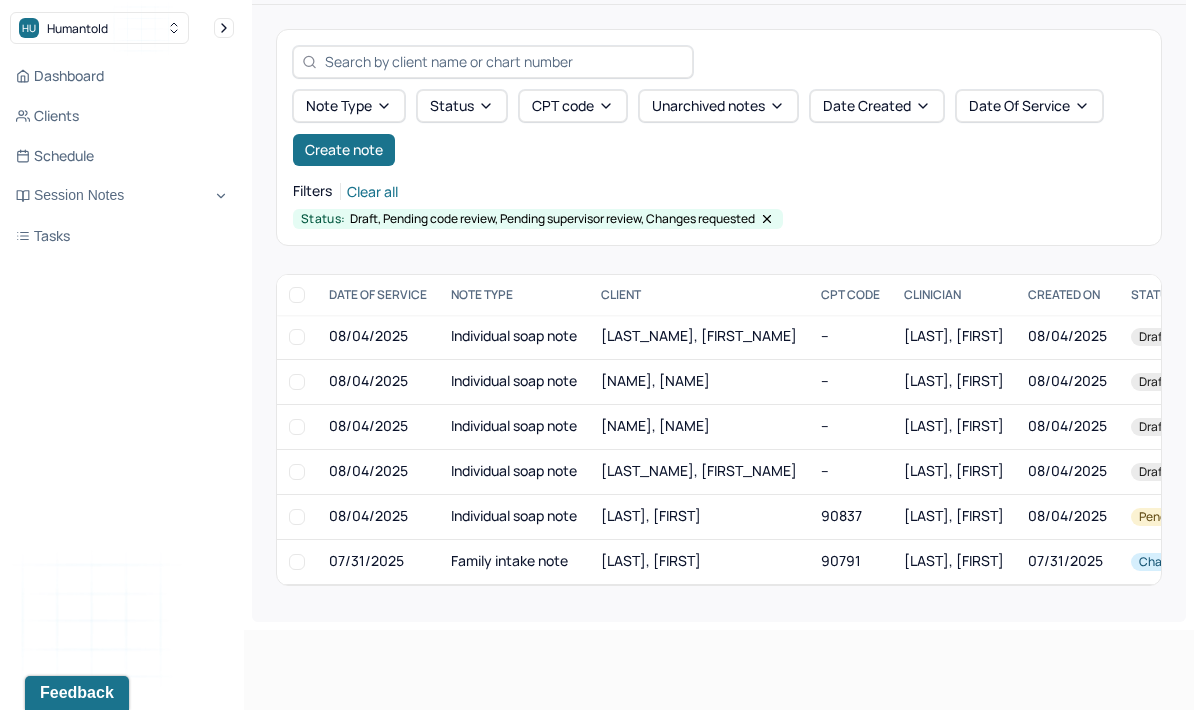 scroll, scrollTop: 0, scrollLeft: 0, axis: both 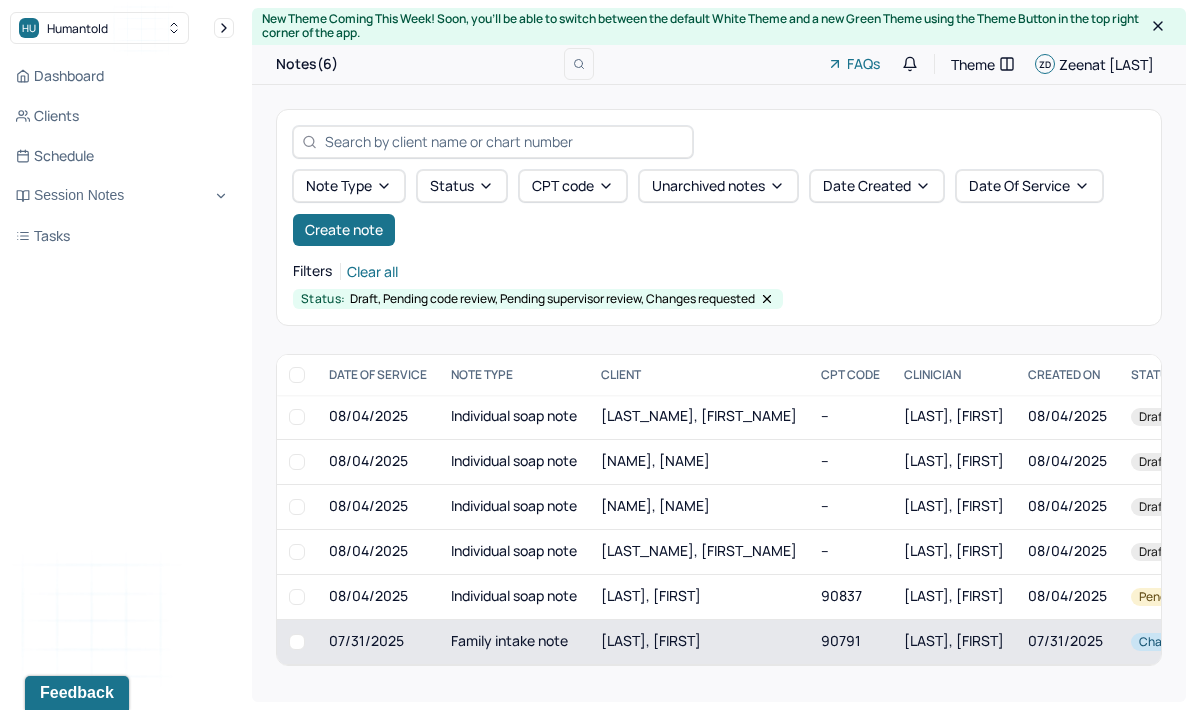 click on "07/31/2025" at bounding box center [1067, 641] 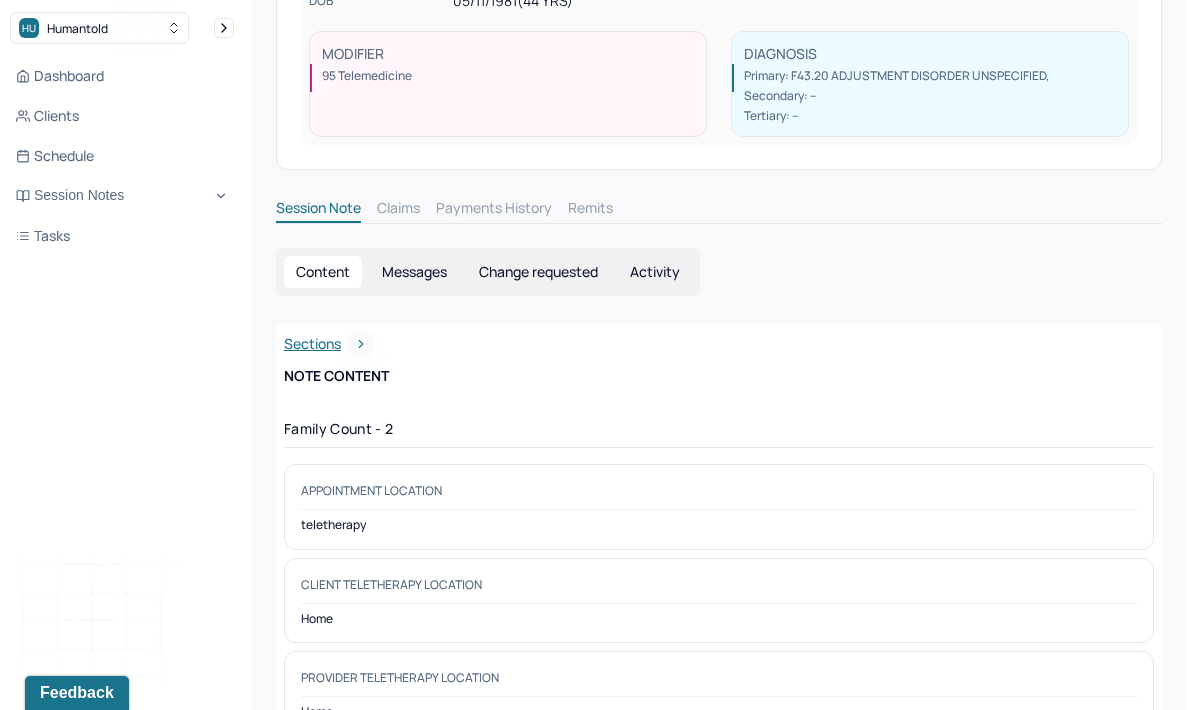 click on "Change requested" at bounding box center [538, 272] 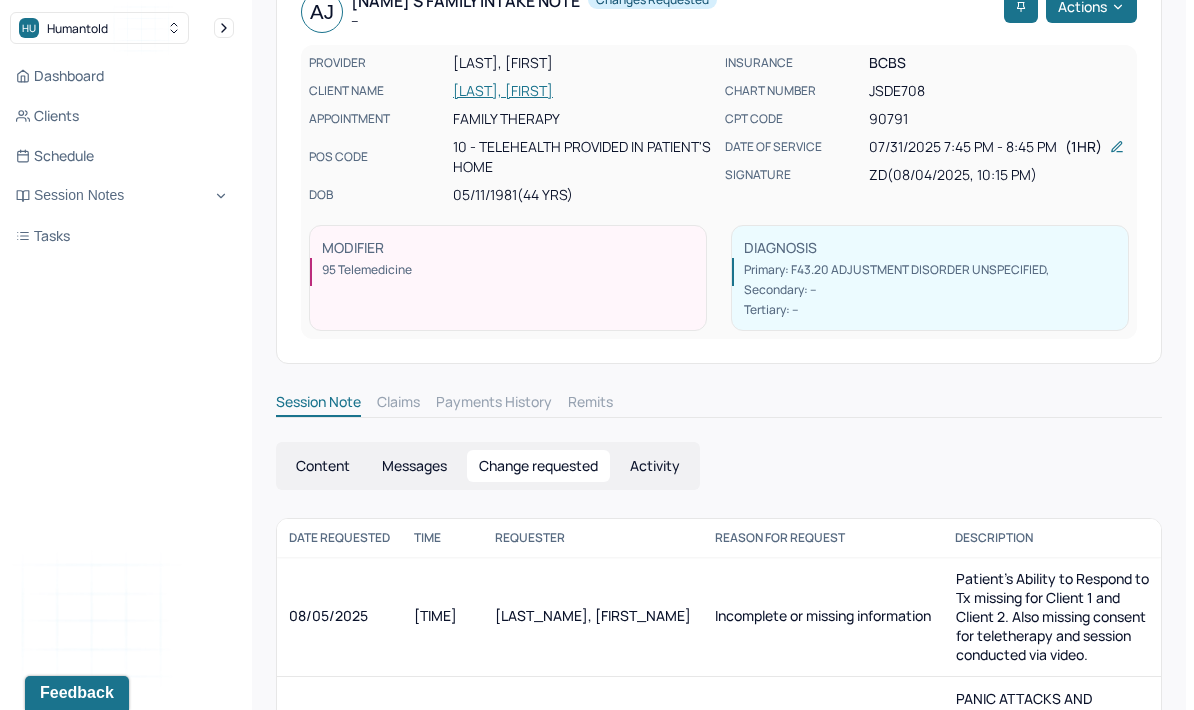 scroll, scrollTop: 150, scrollLeft: 0, axis: vertical 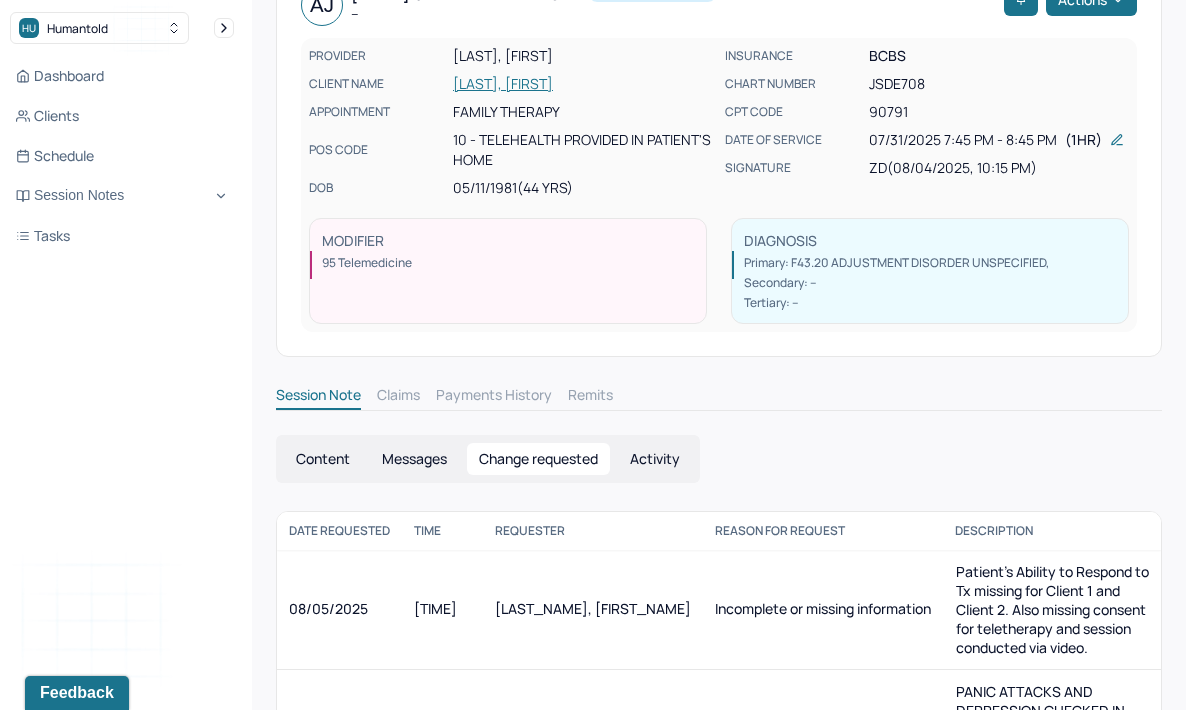 click on "Content" at bounding box center [323, 459] 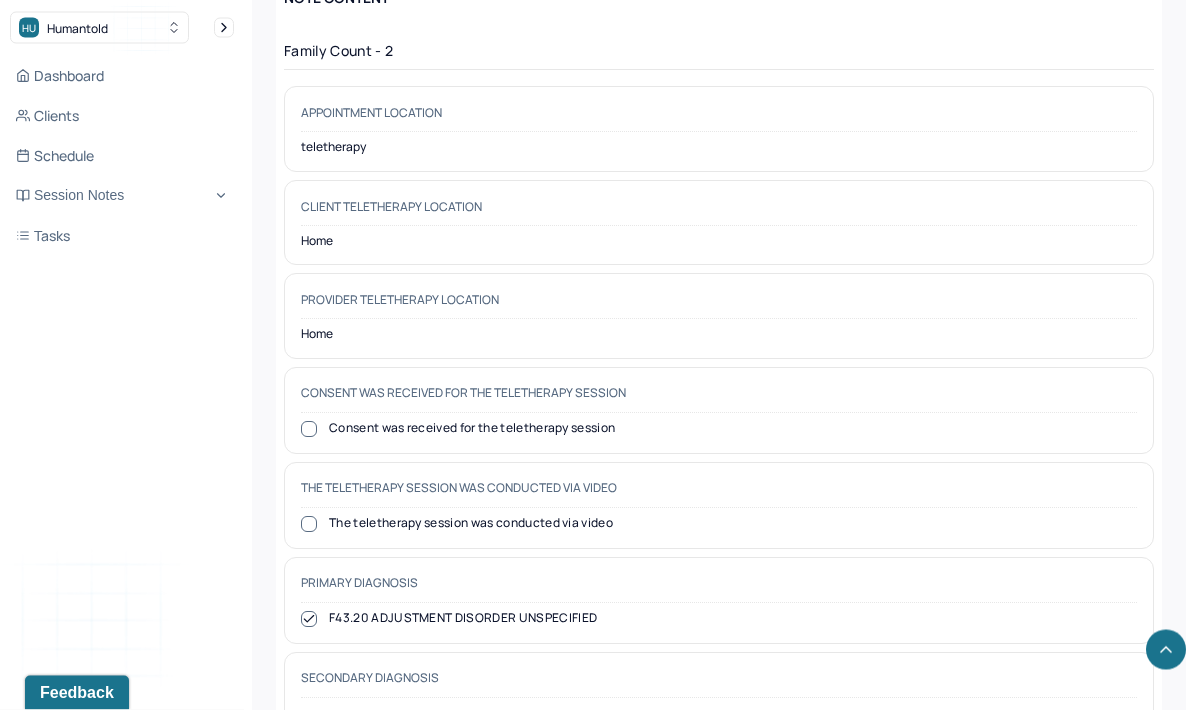 scroll, scrollTop: 717, scrollLeft: 0, axis: vertical 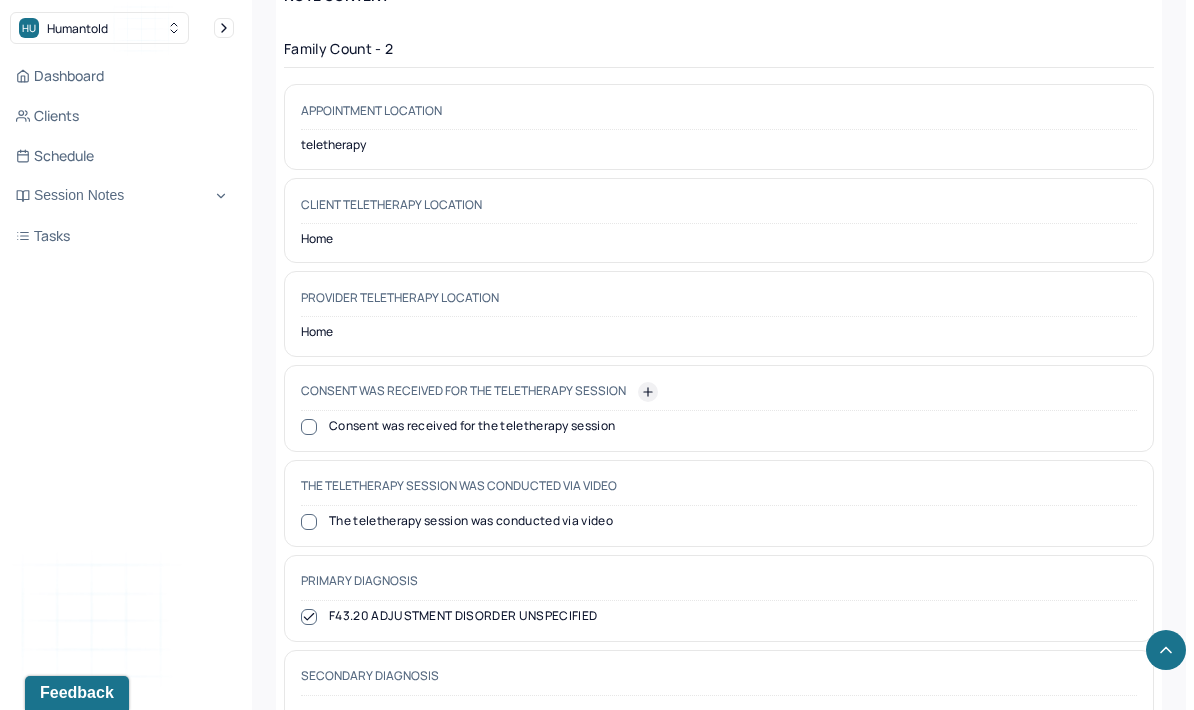 click 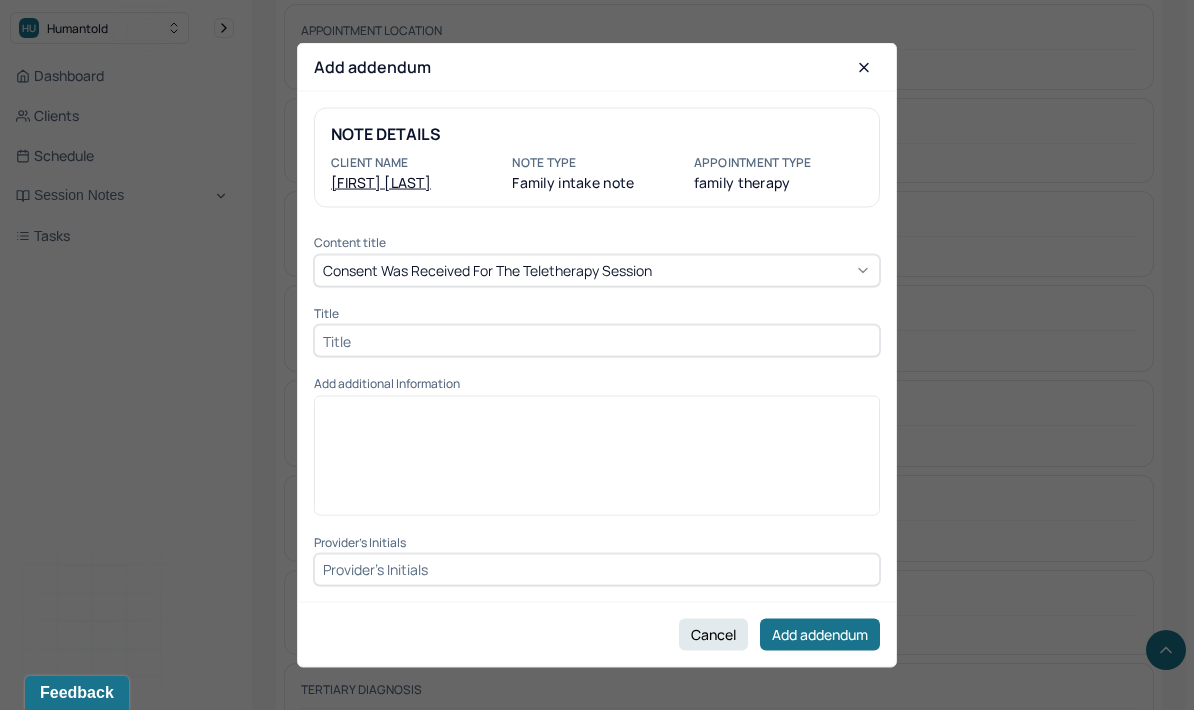click at bounding box center [597, 341] 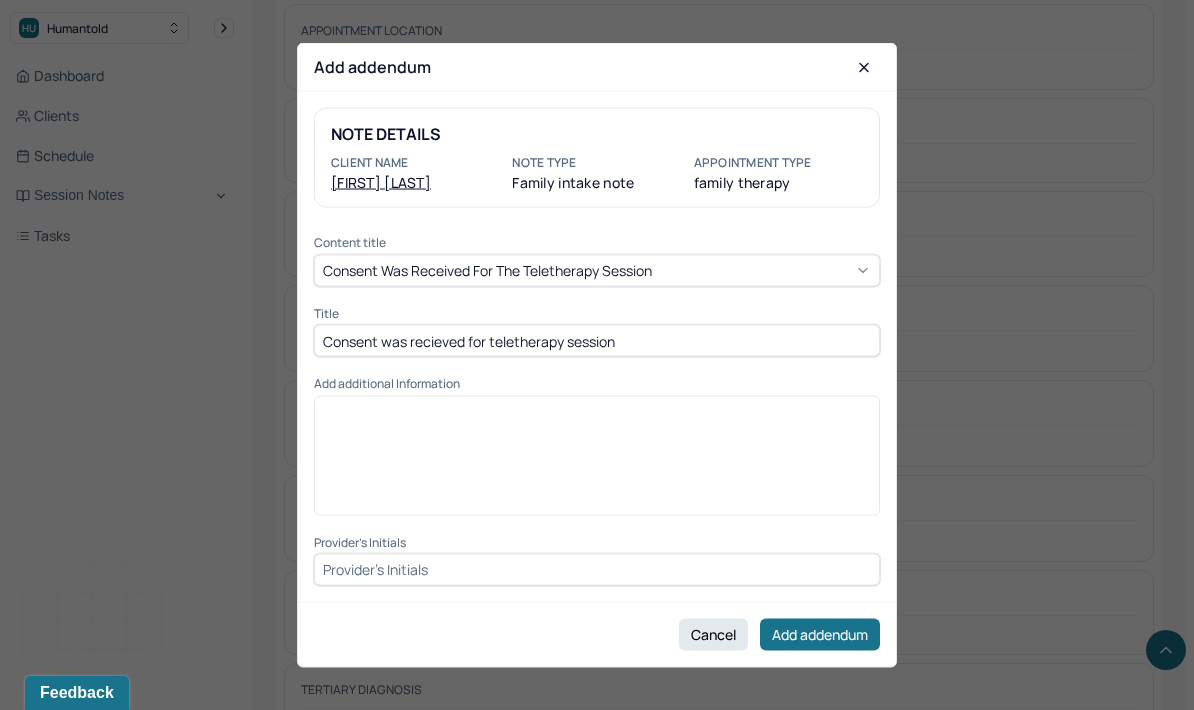 type on "Consent was recieved for teletherapy session" 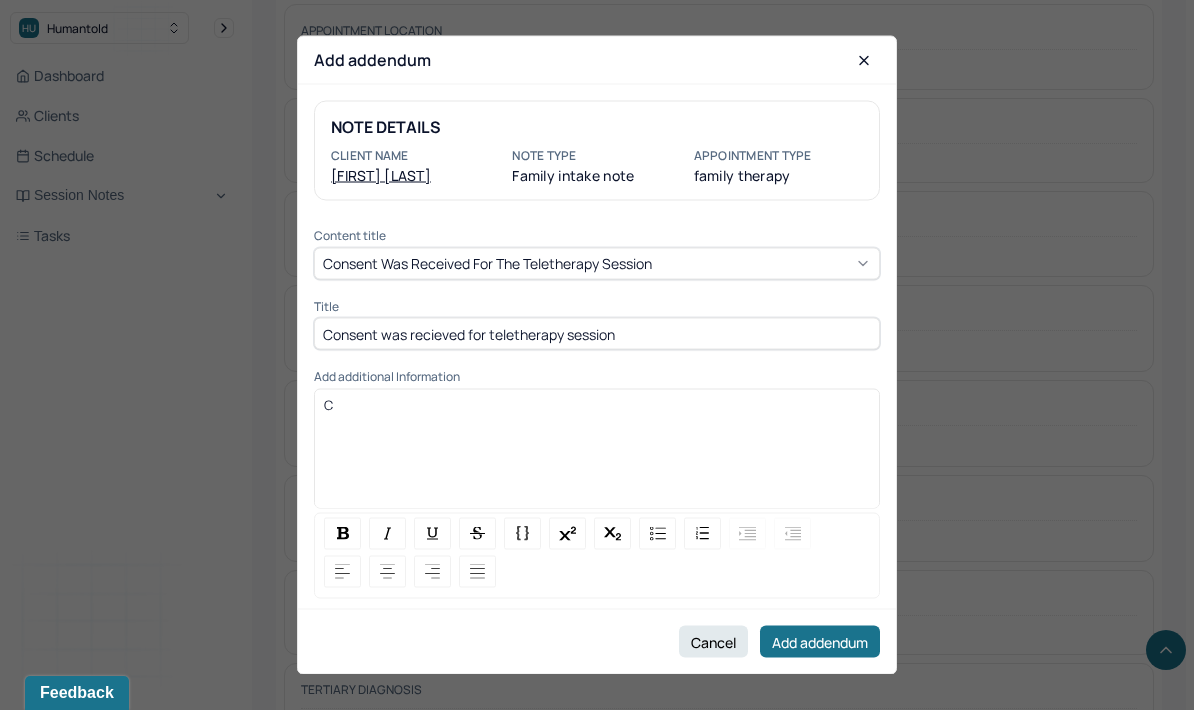 type 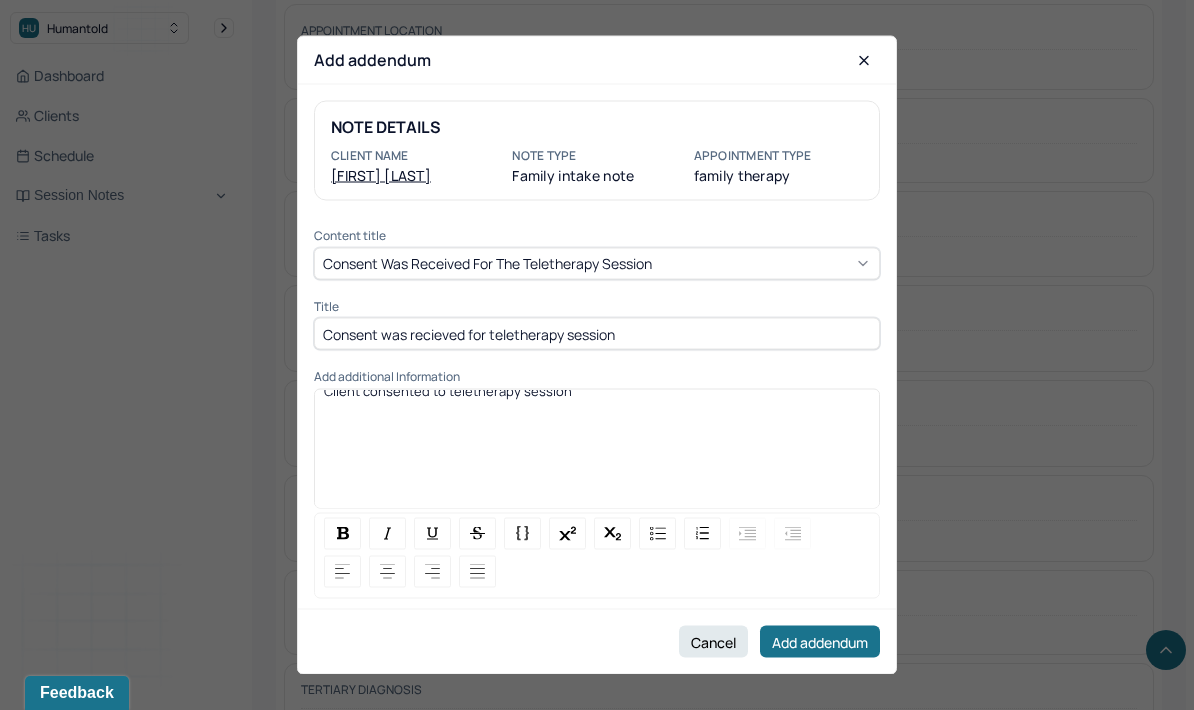 scroll, scrollTop: 15, scrollLeft: 0, axis: vertical 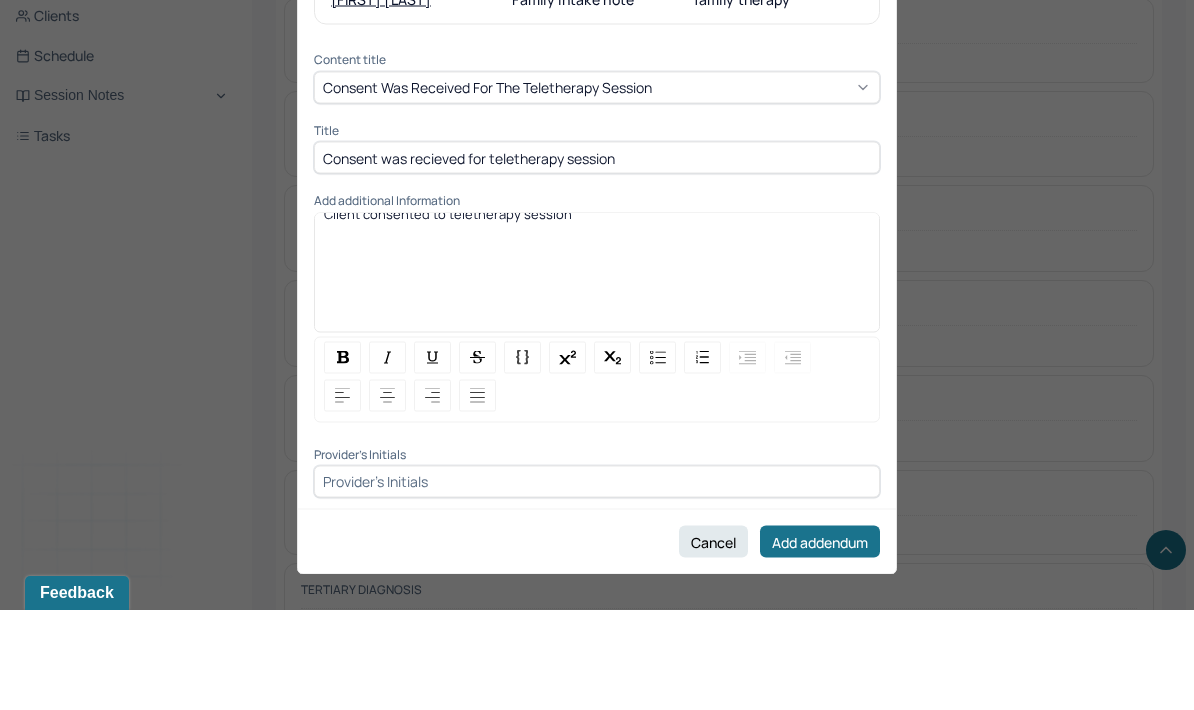click at bounding box center [597, 581] 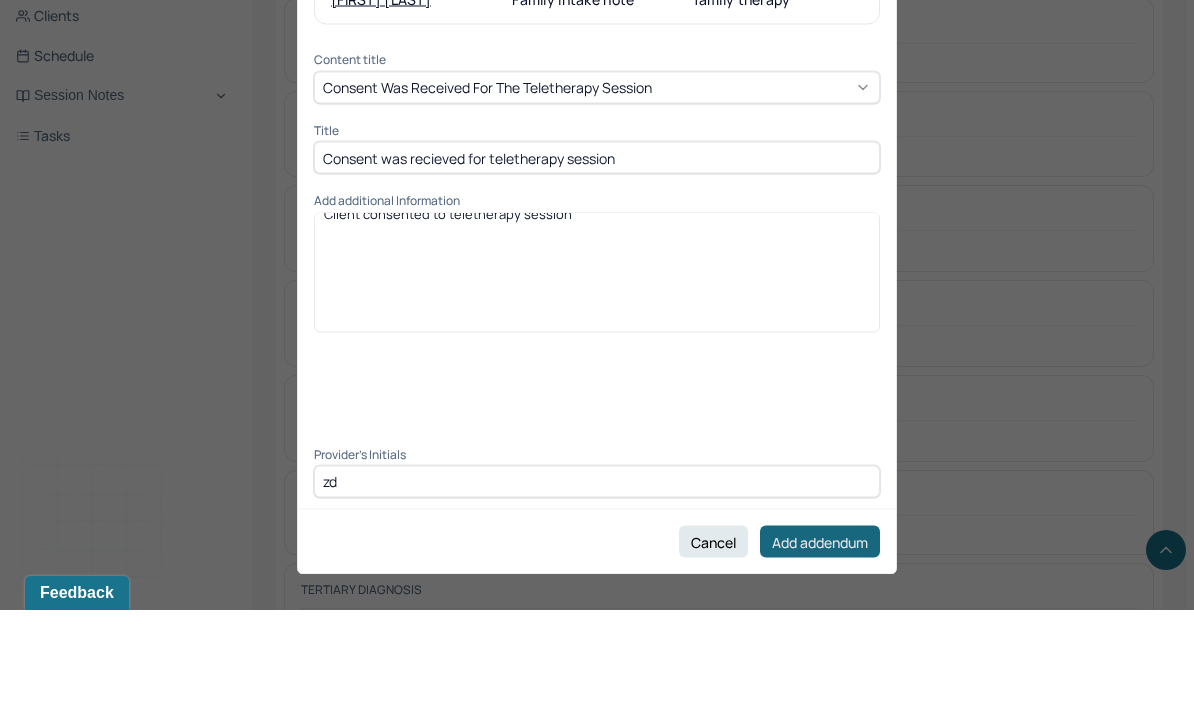 type on "zd" 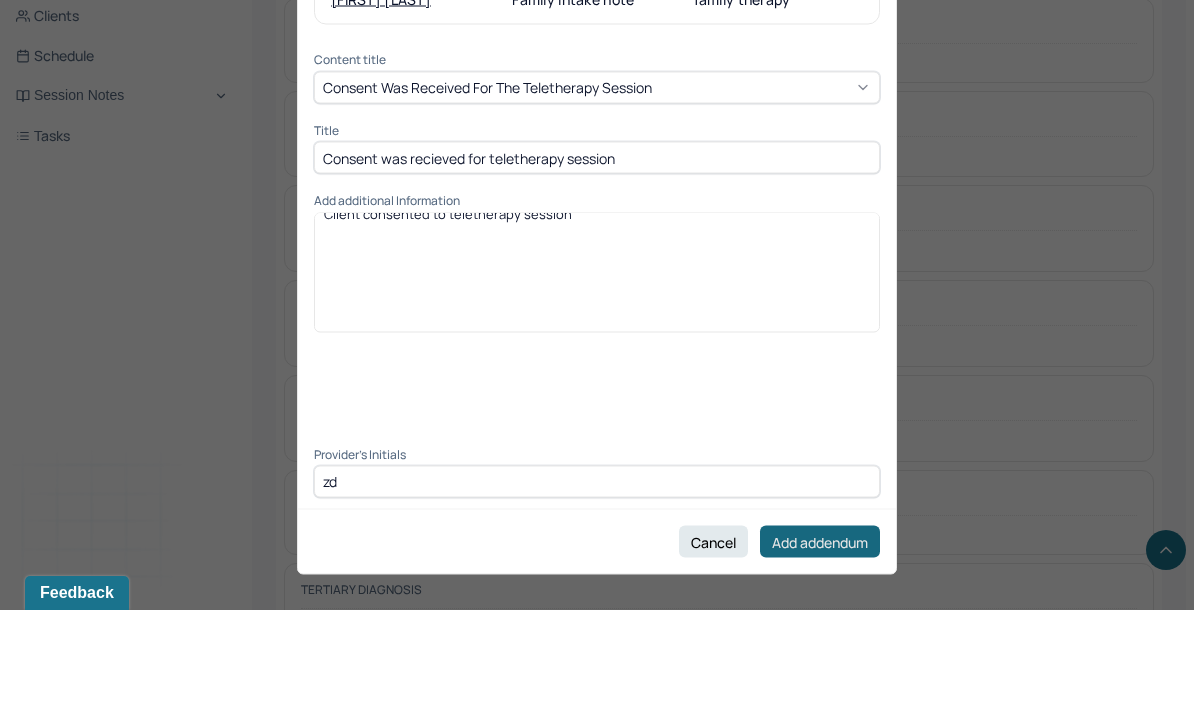 click on "Add addendum" at bounding box center [820, 642] 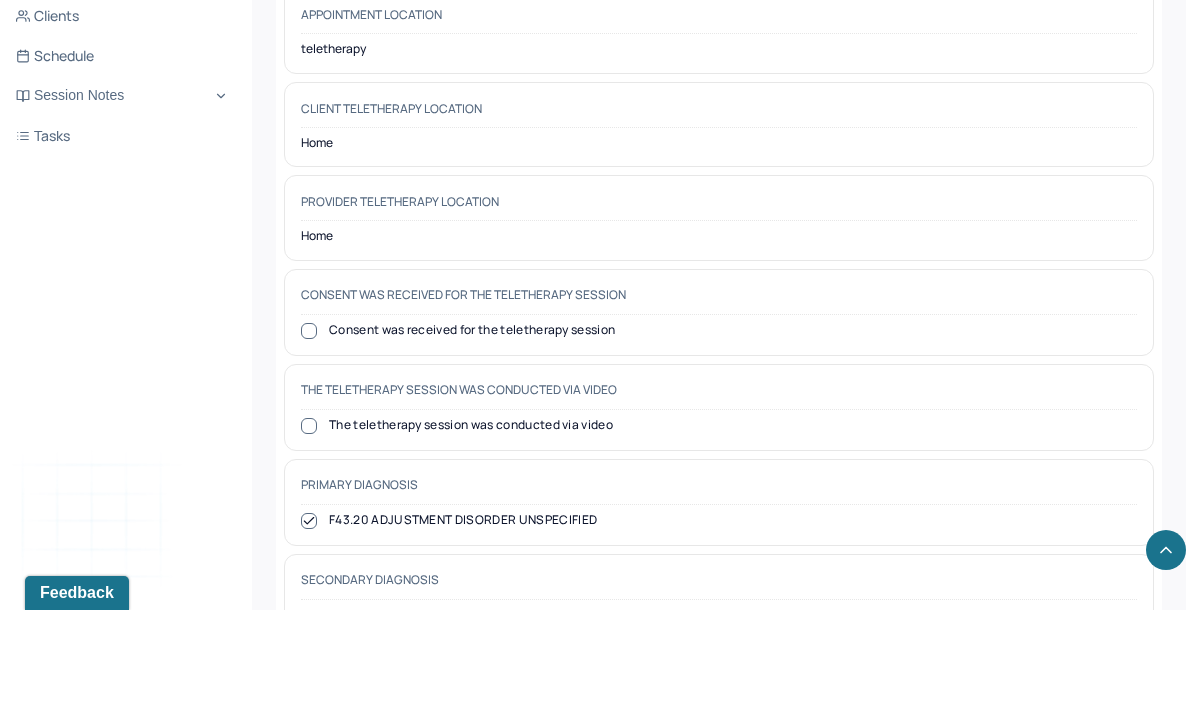 scroll, scrollTop: 897, scrollLeft: 0, axis: vertical 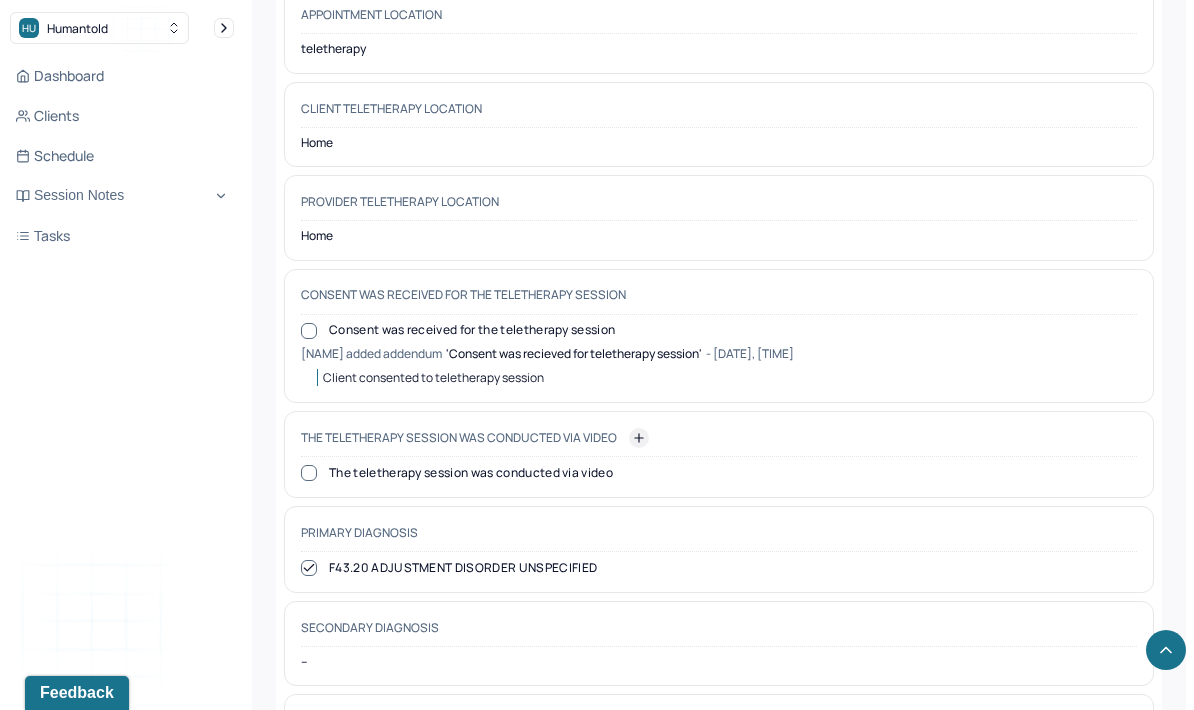 click 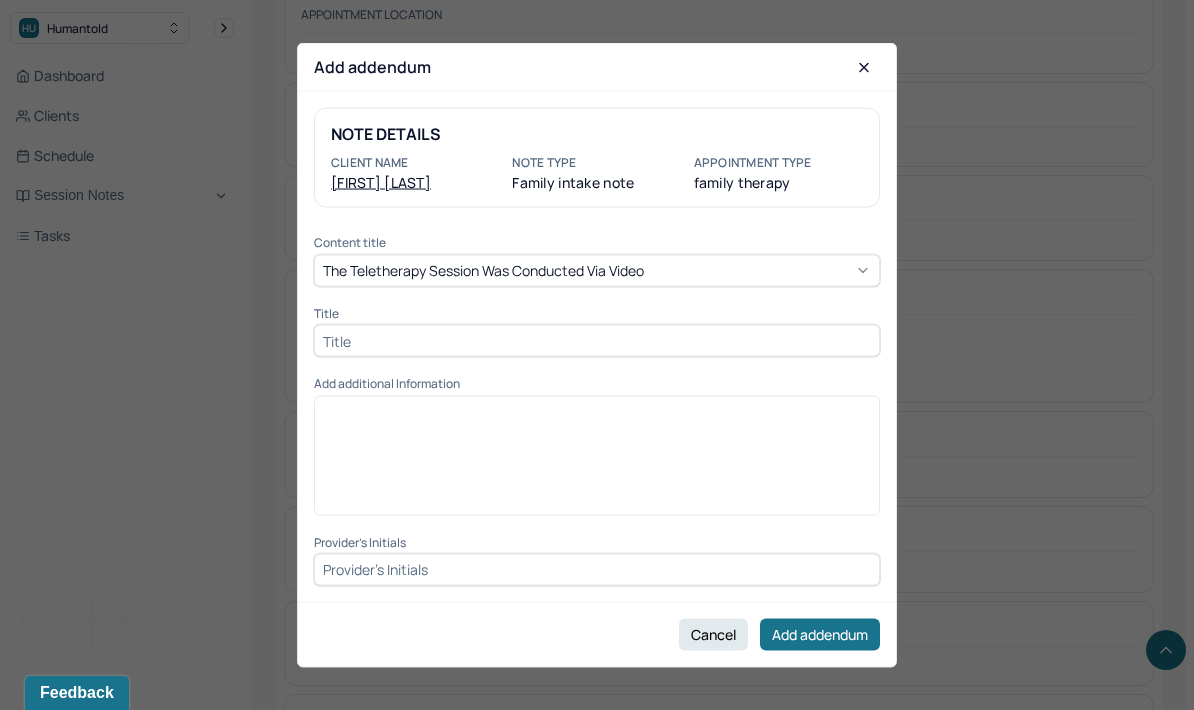 click at bounding box center (597, 341) 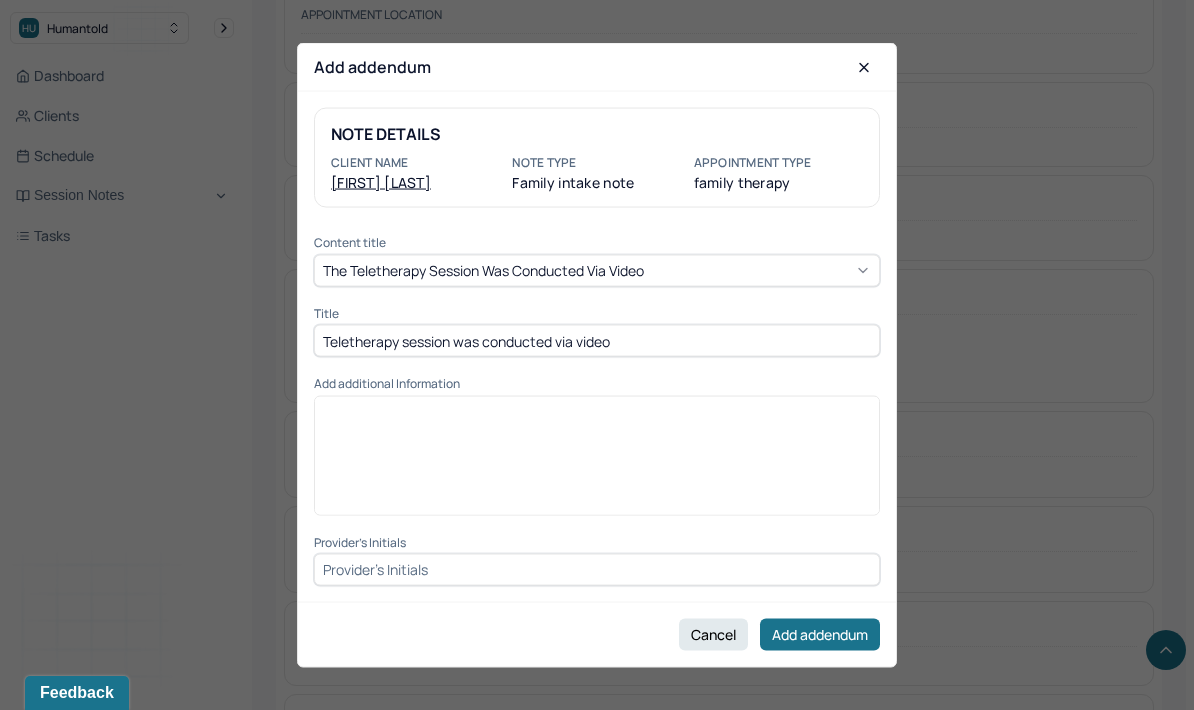 type on "Teletherapy session was conducted via video" 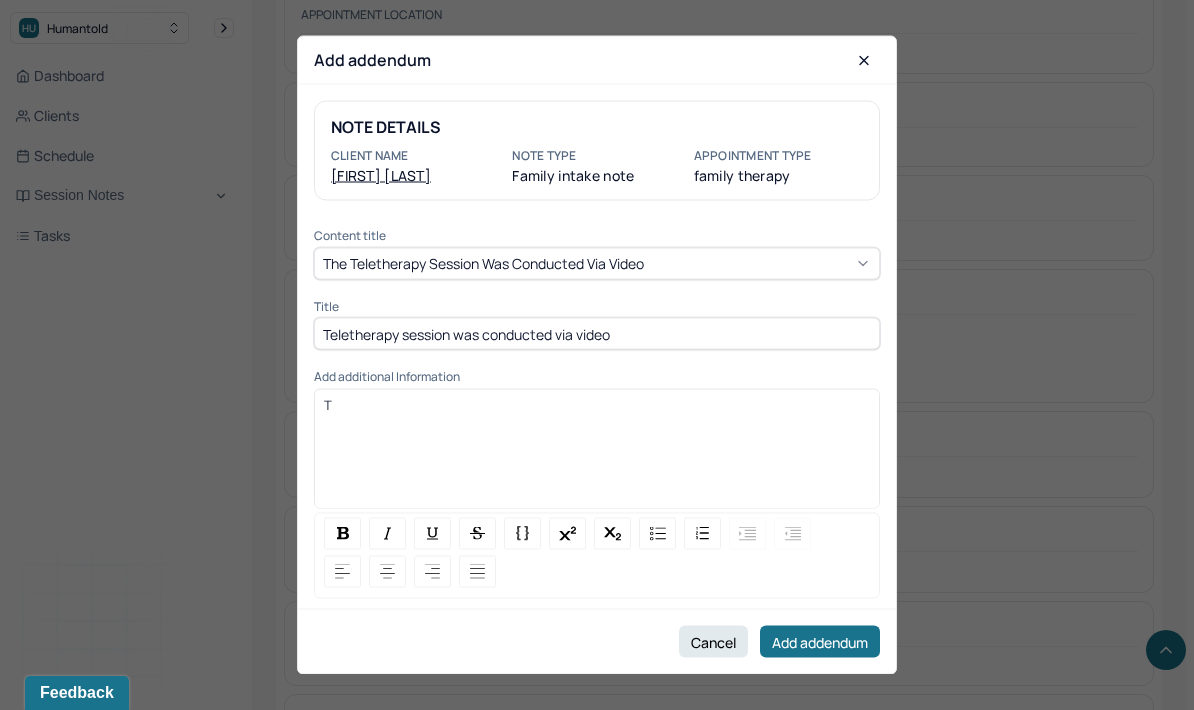 type 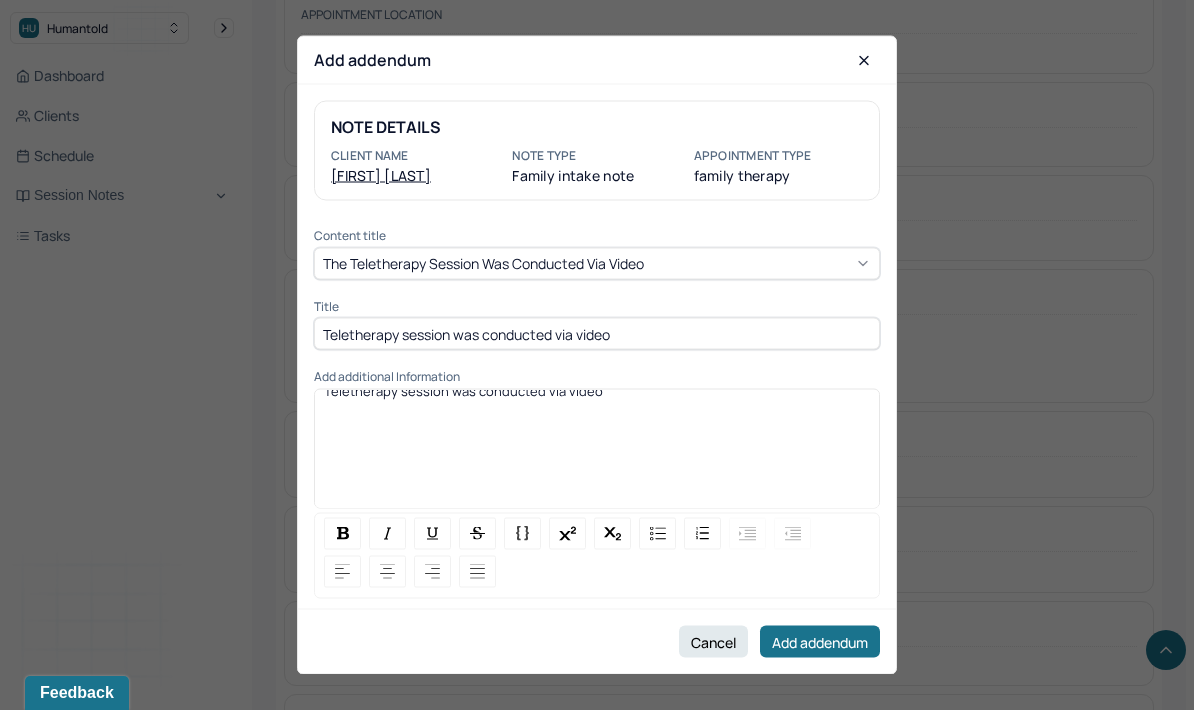 scroll, scrollTop: 14, scrollLeft: 0, axis: vertical 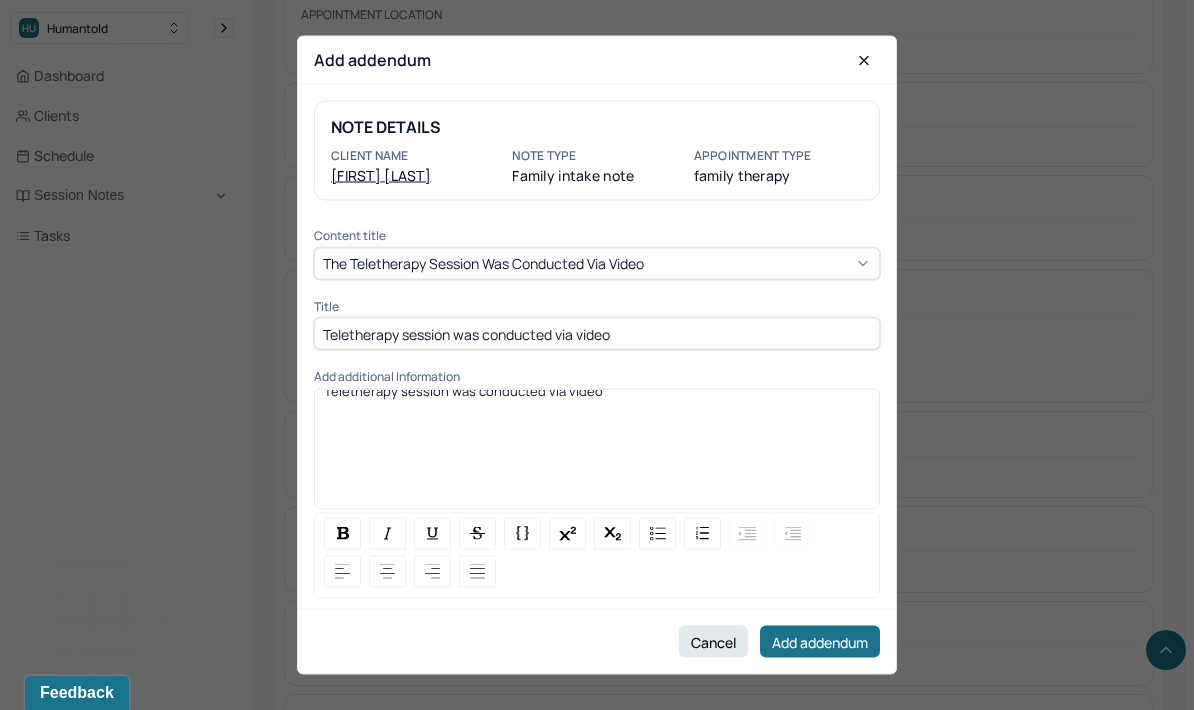 click on "Add additional Information" at bounding box center (597, 377) 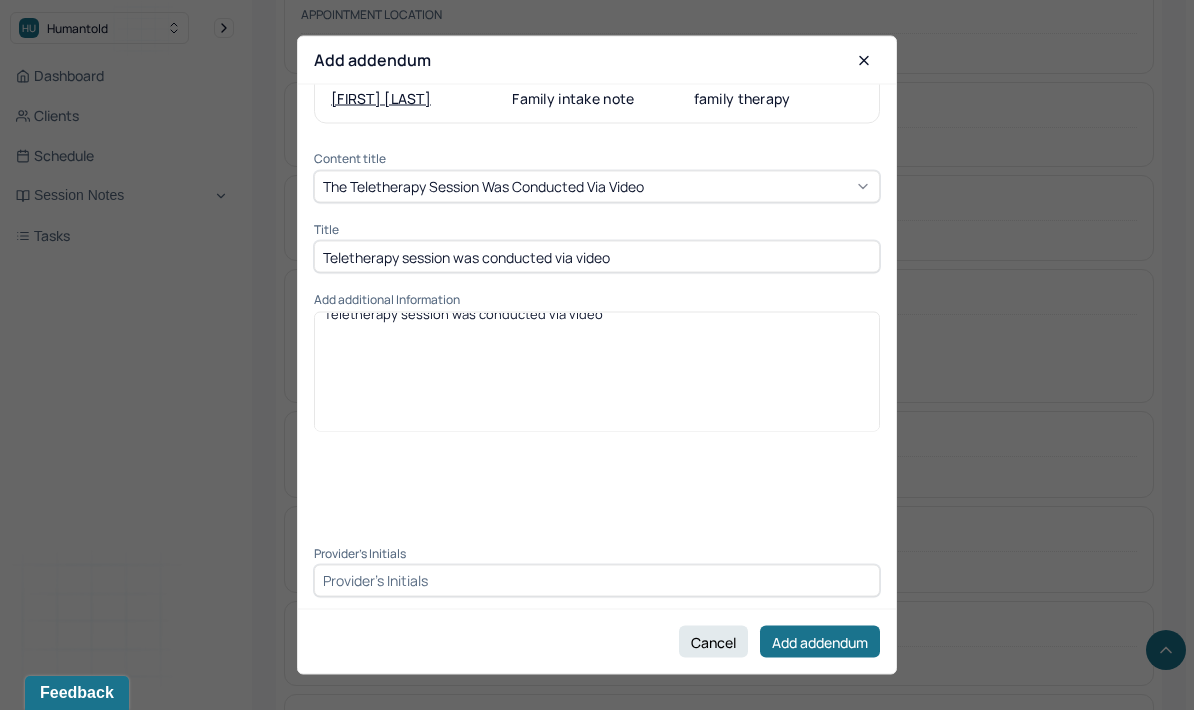 scroll, scrollTop: 76, scrollLeft: 0, axis: vertical 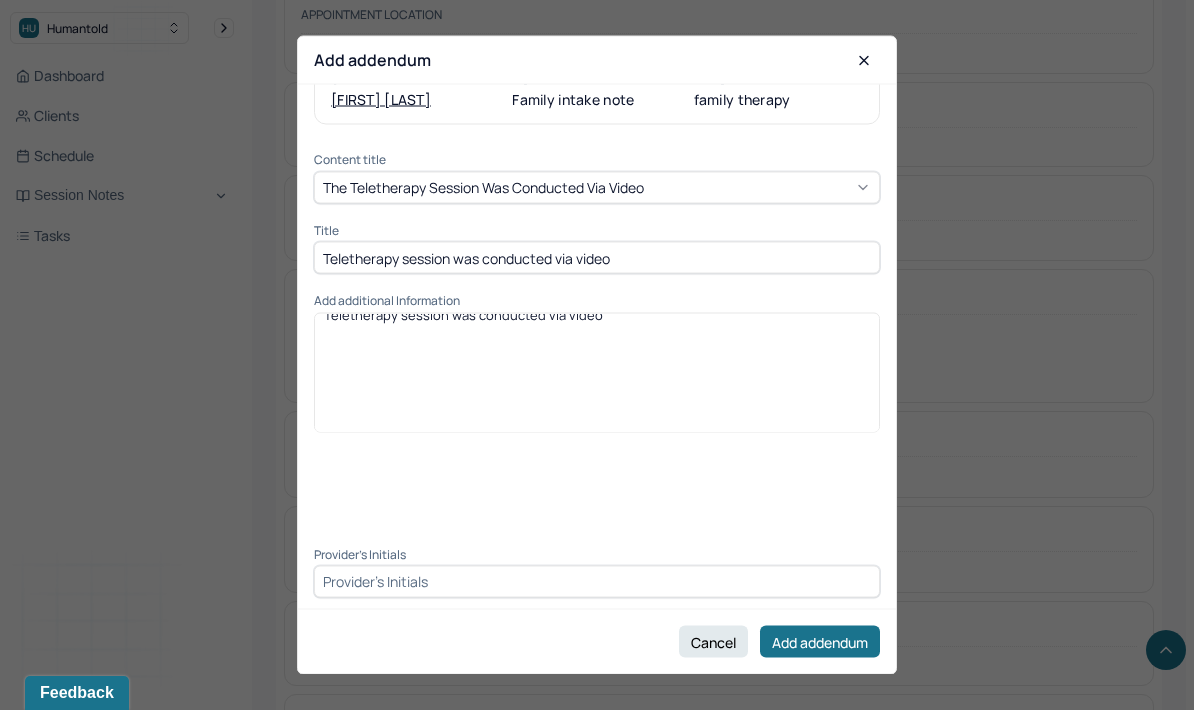 click at bounding box center [597, 581] 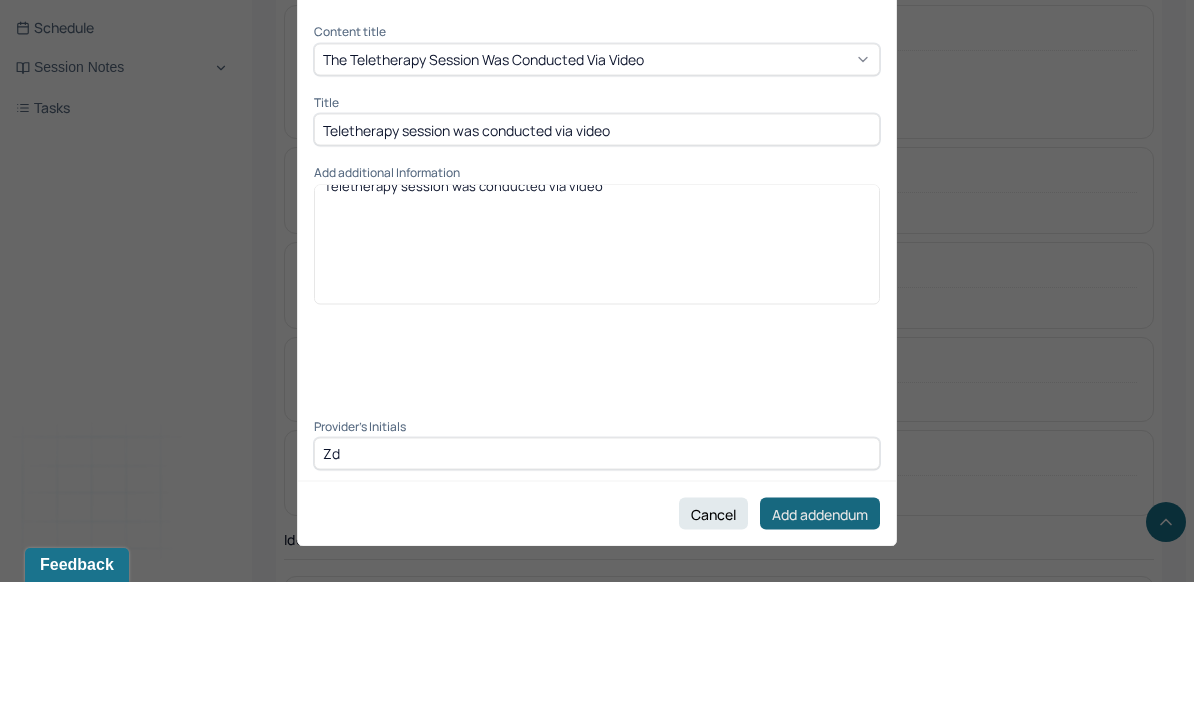 type on "Zd" 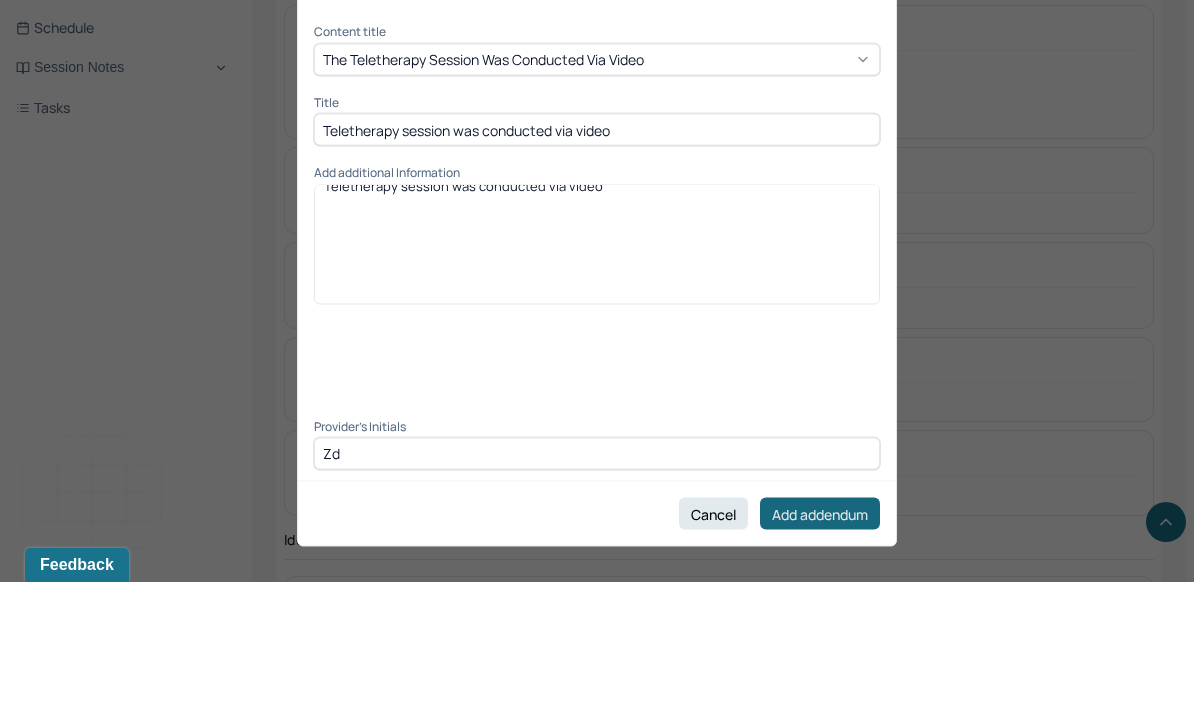 click on "Add addendum" at bounding box center [820, 642] 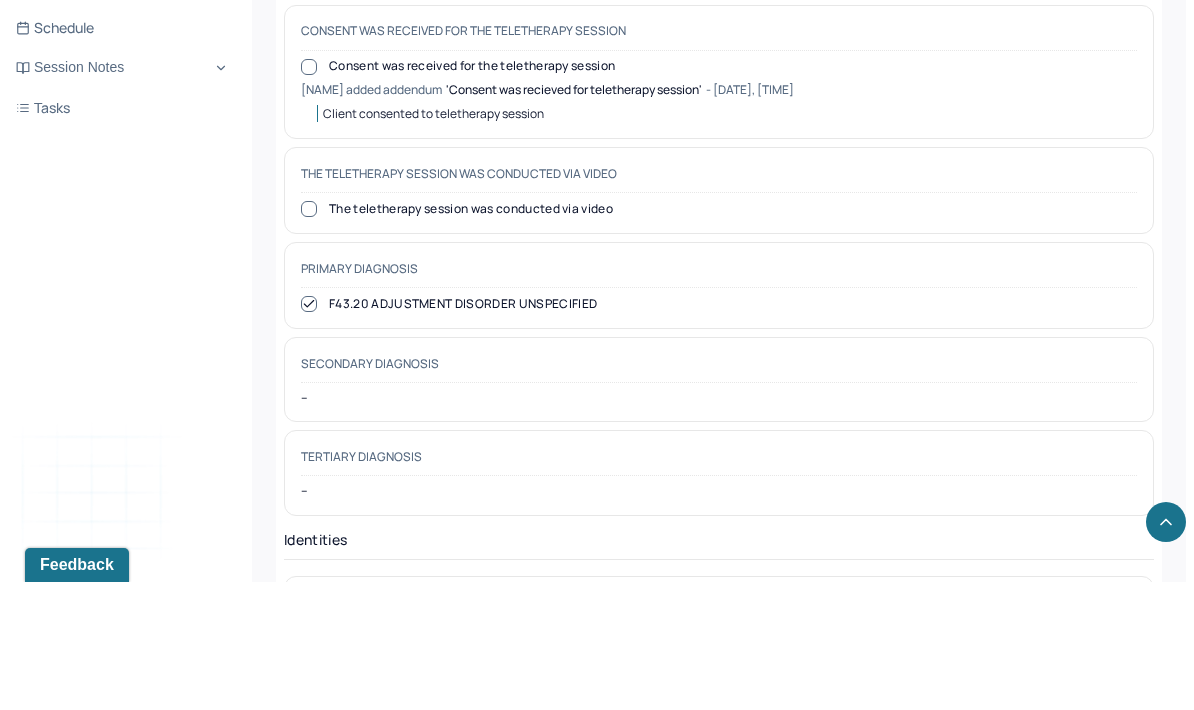 scroll, scrollTop: 1161, scrollLeft: 0, axis: vertical 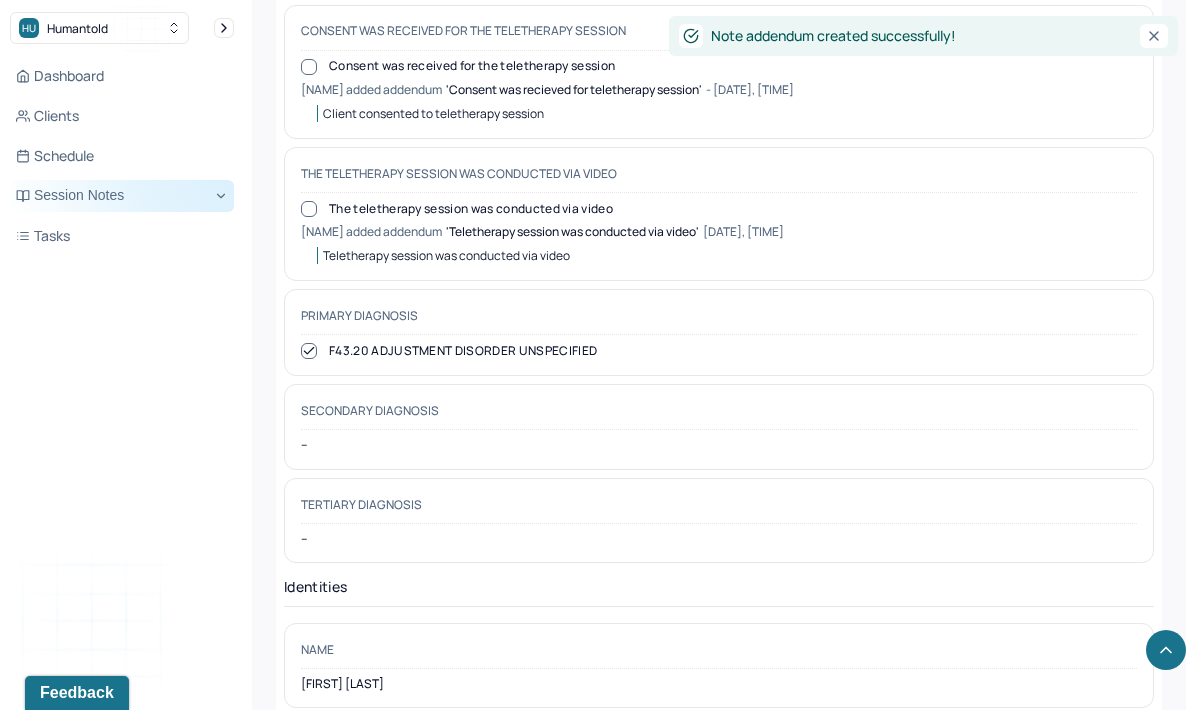click on "Session Notes" at bounding box center [122, 196] 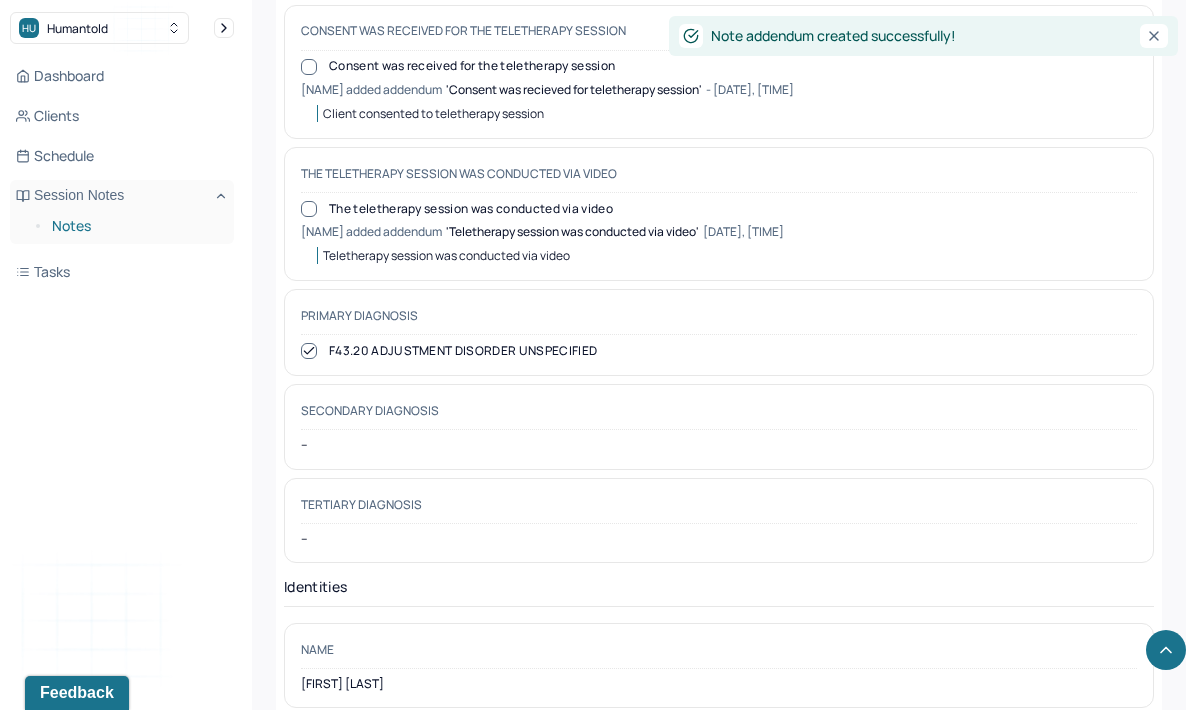 click on "Notes" at bounding box center [135, 226] 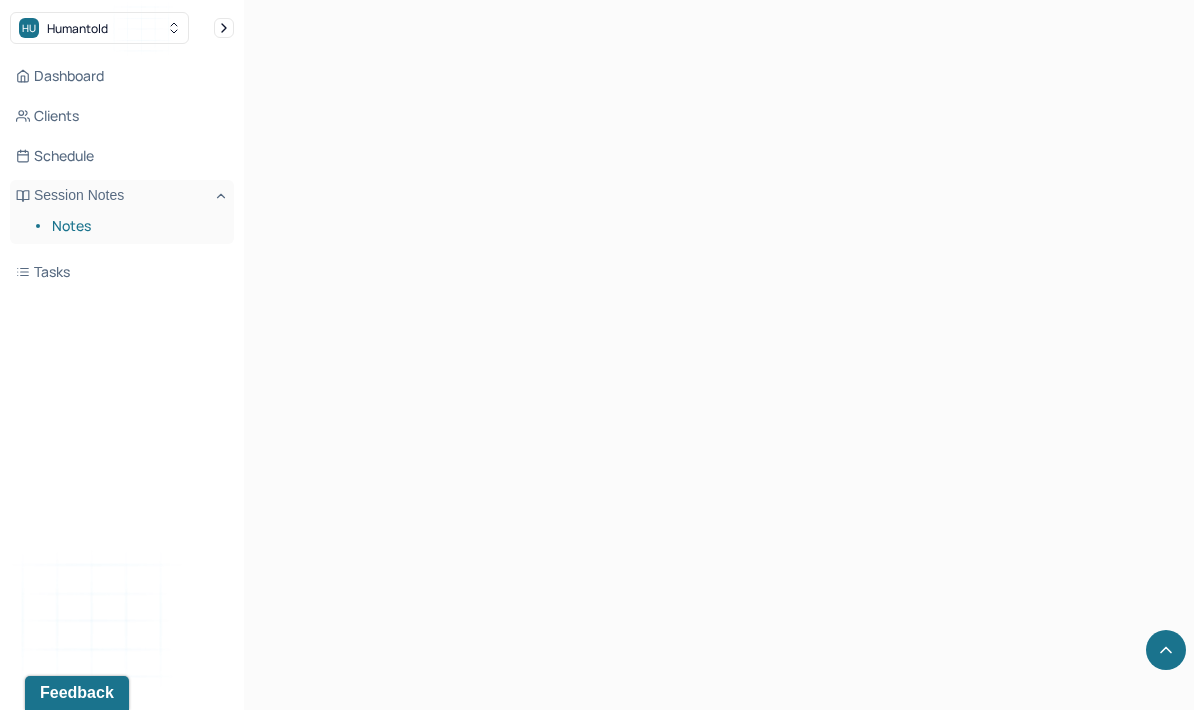scroll, scrollTop: 0, scrollLeft: 0, axis: both 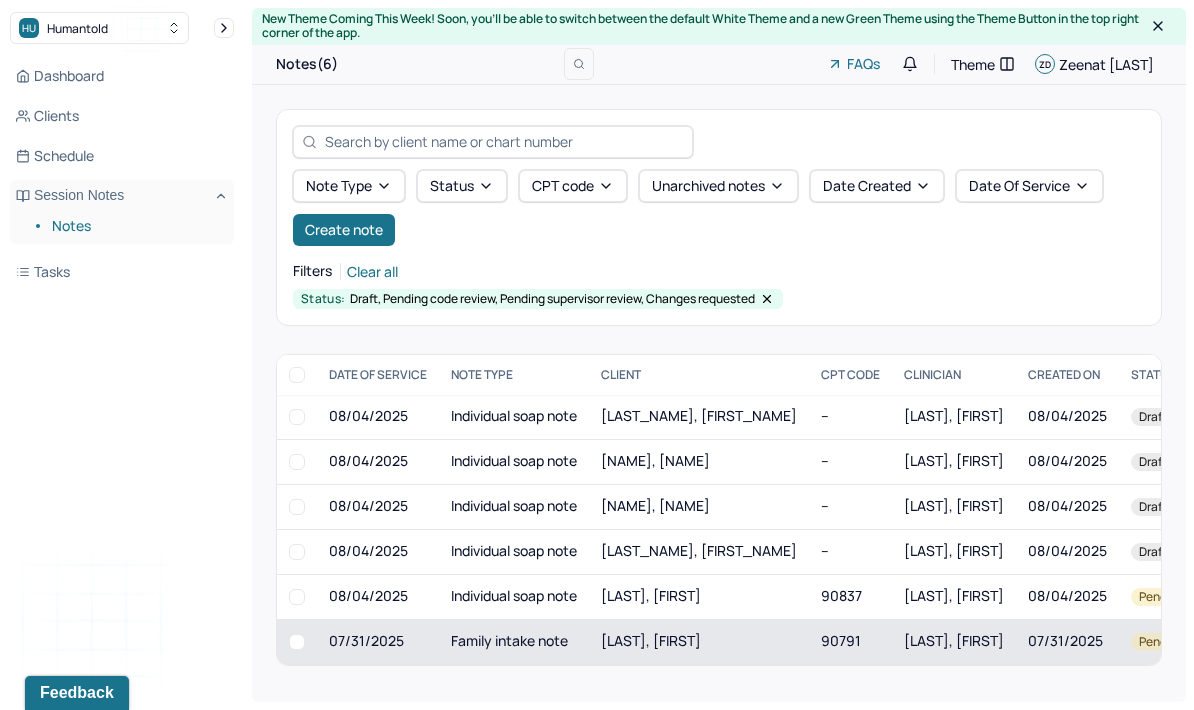 click on "[LAST], [FIRST]" at bounding box center (651, 640) 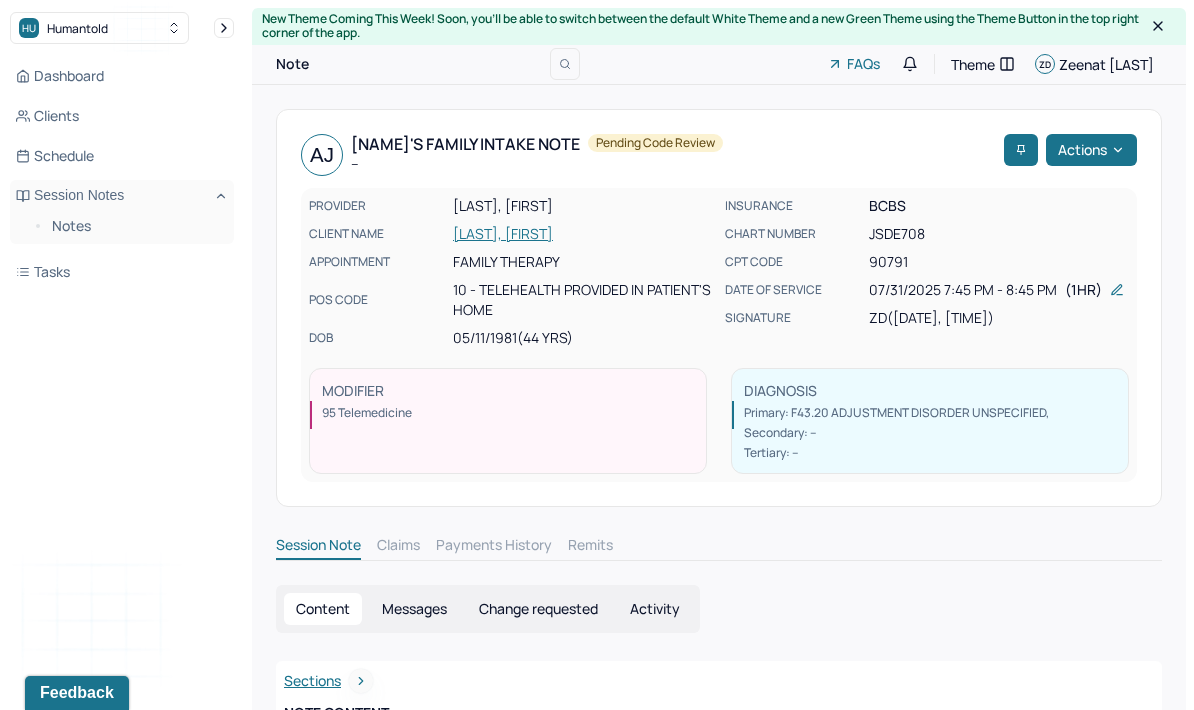 click on "Change requested" at bounding box center [538, 609] 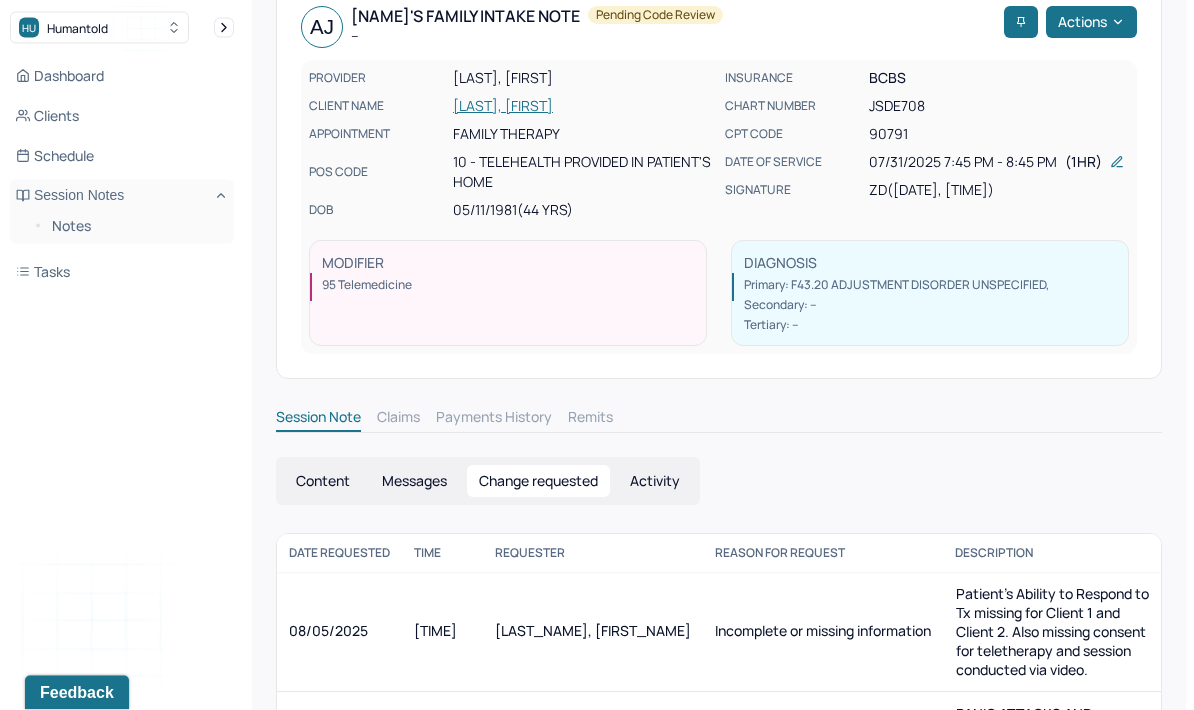 scroll, scrollTop: 130, scrollLeft: 0, axis: vertical 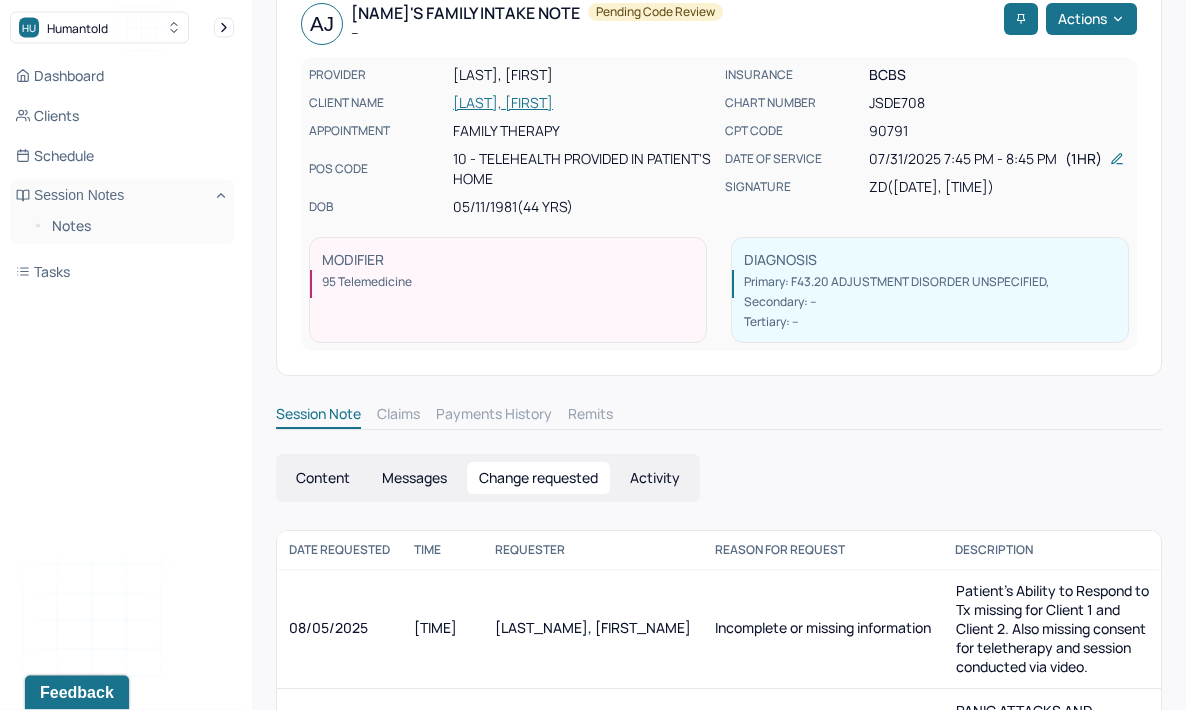 click on "Content" at bounding box center [323, 479] 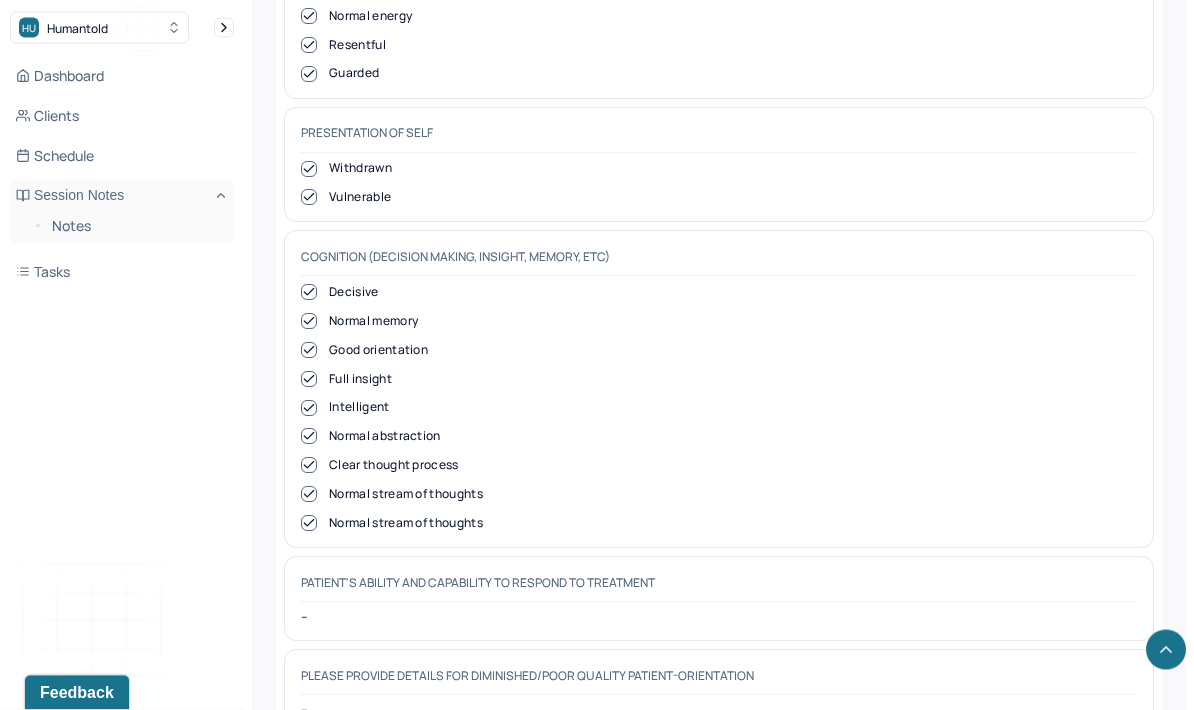 scroll, scrollTop: 16360, scrollLeft: 0, axis: vertical 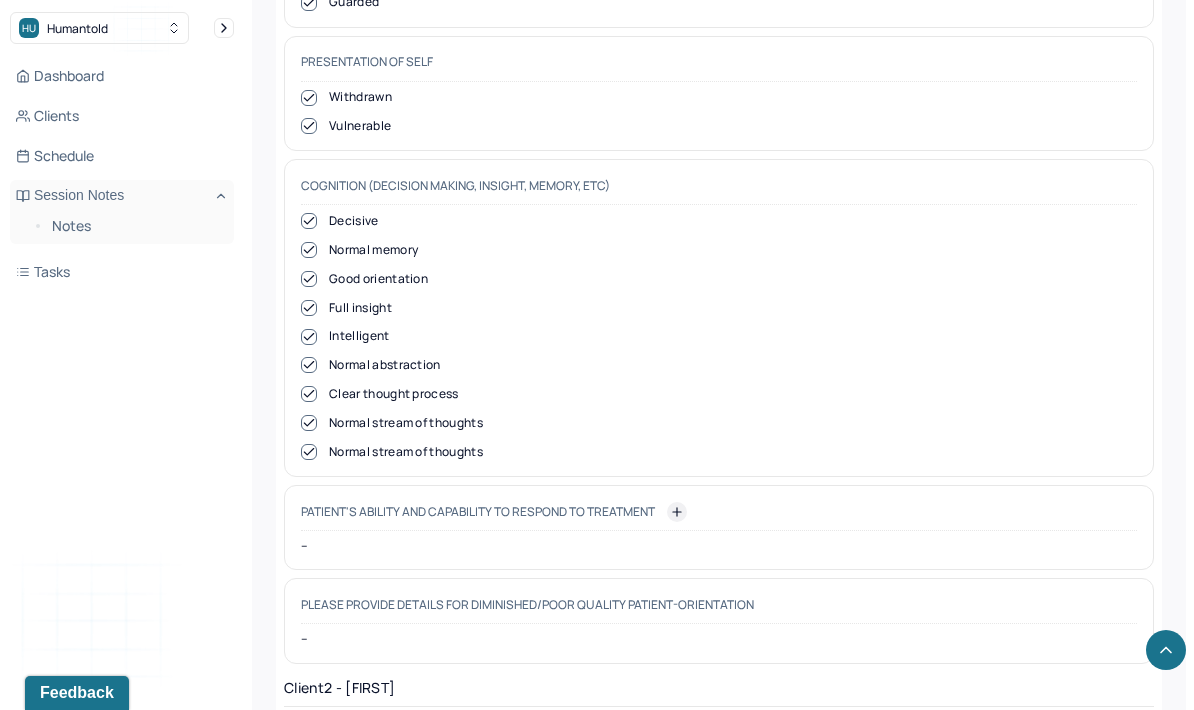 click 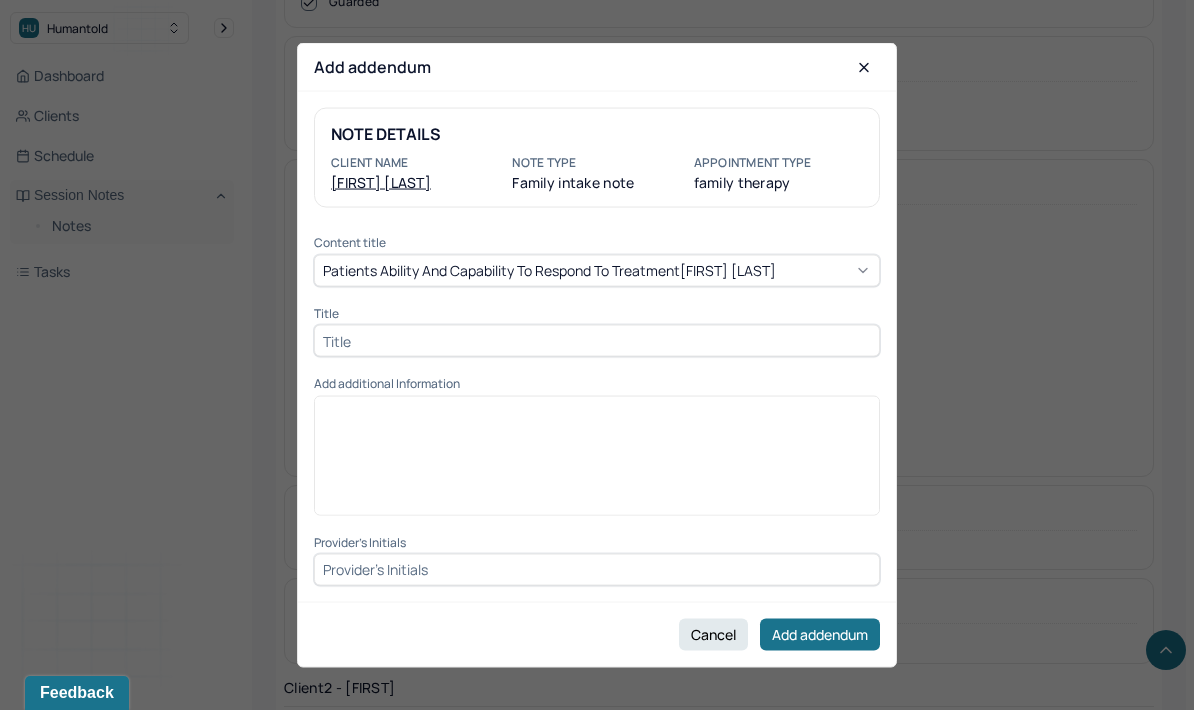 scroll, scrollTop: 16440, scrollLeft: 0, axis: vertical 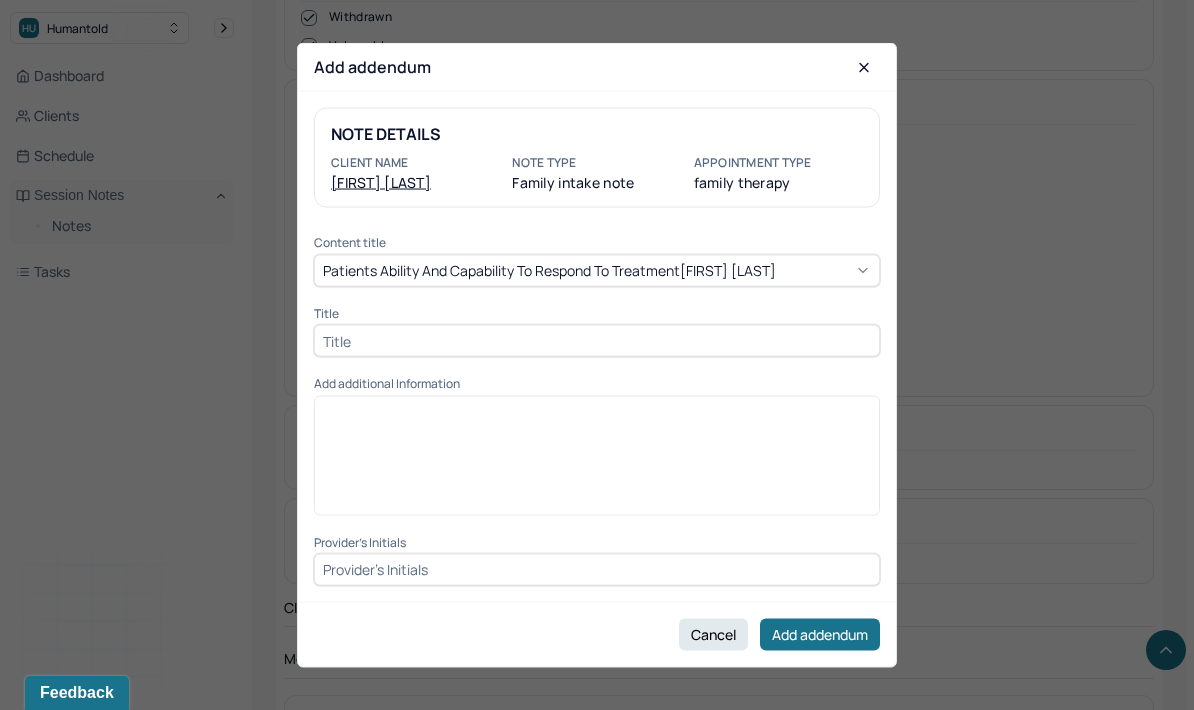 click at bounding box center (597, 462) 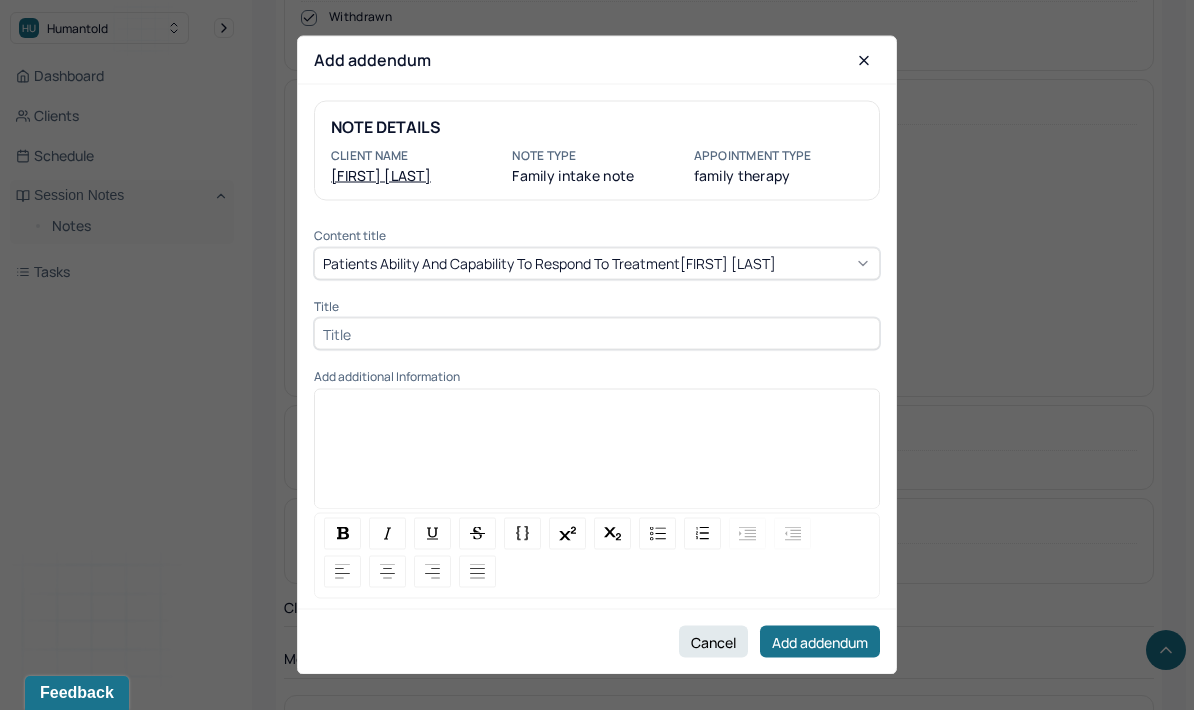 click at bounding box center [597, 455] 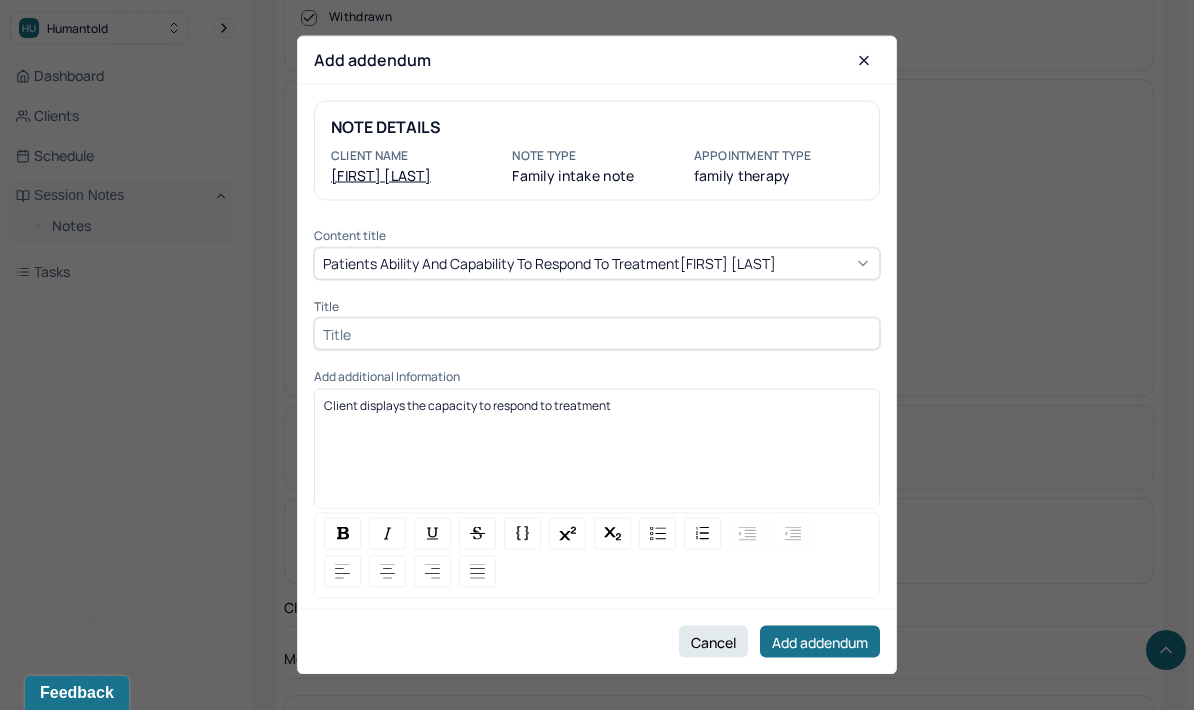 click at bounding box center (597, 334) 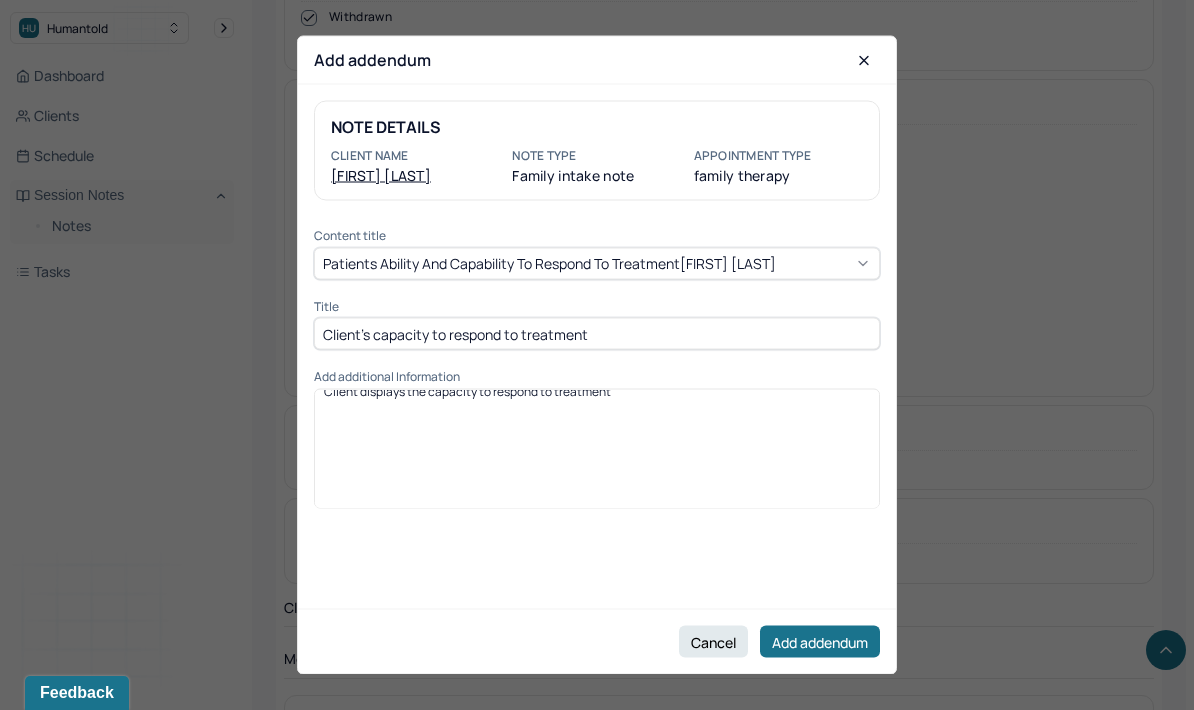 scroll, scrollTop: 16, scrollLeft: 0, axis: vertical 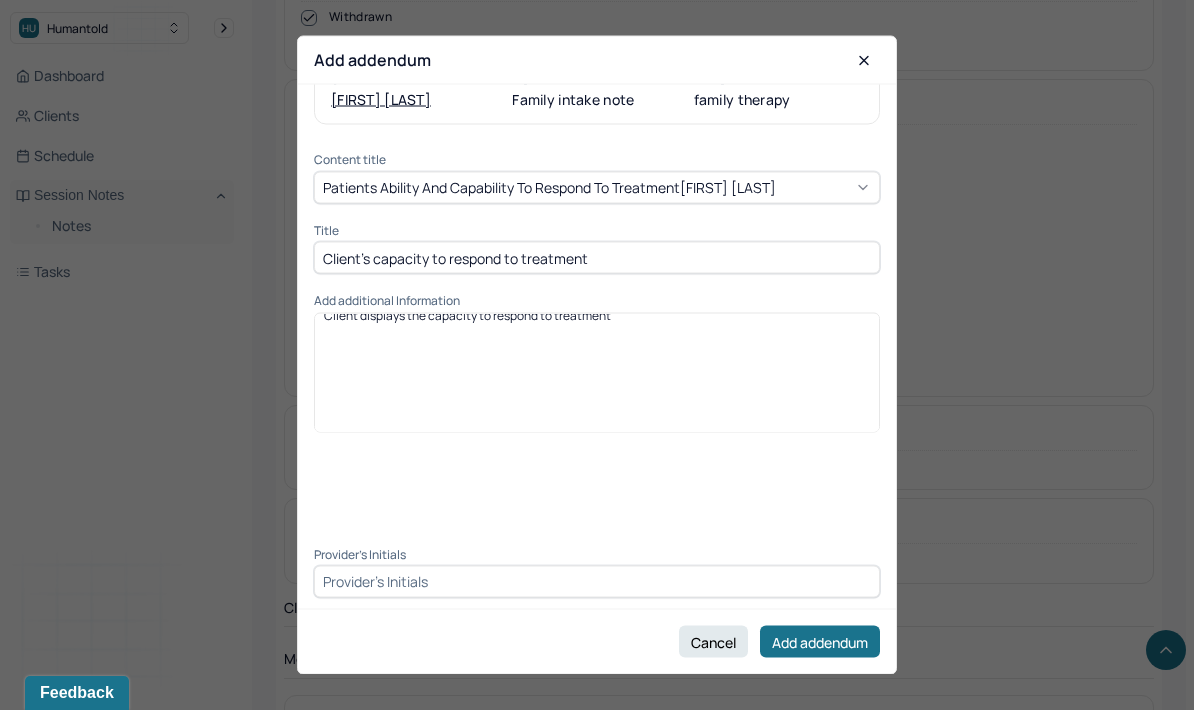 type on "Client's capacity to respond to treatment" 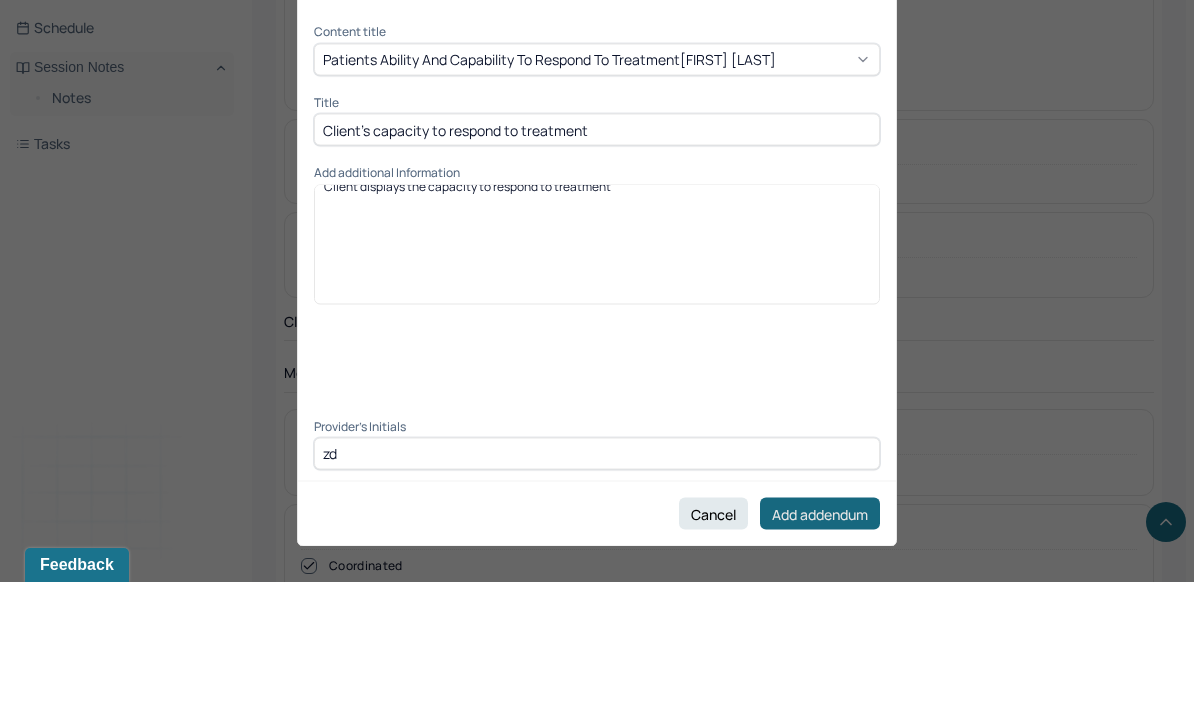 type on "zd" 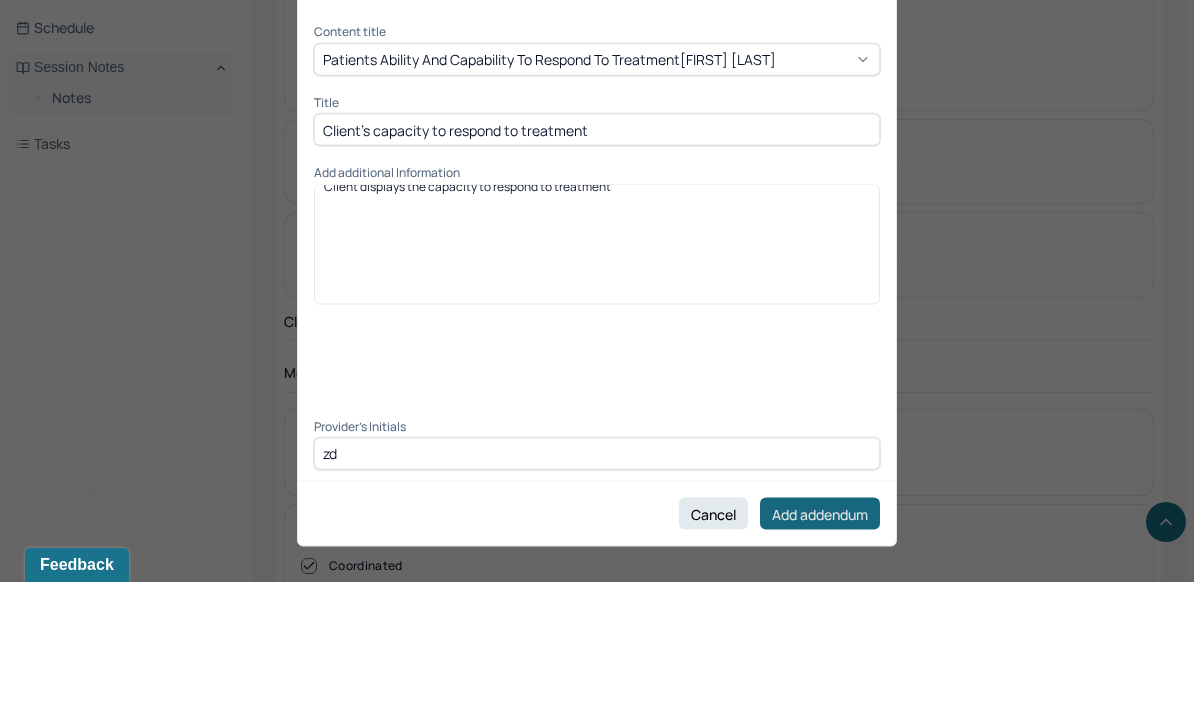 click on "Add addendum" at bounding box center (820, 642) 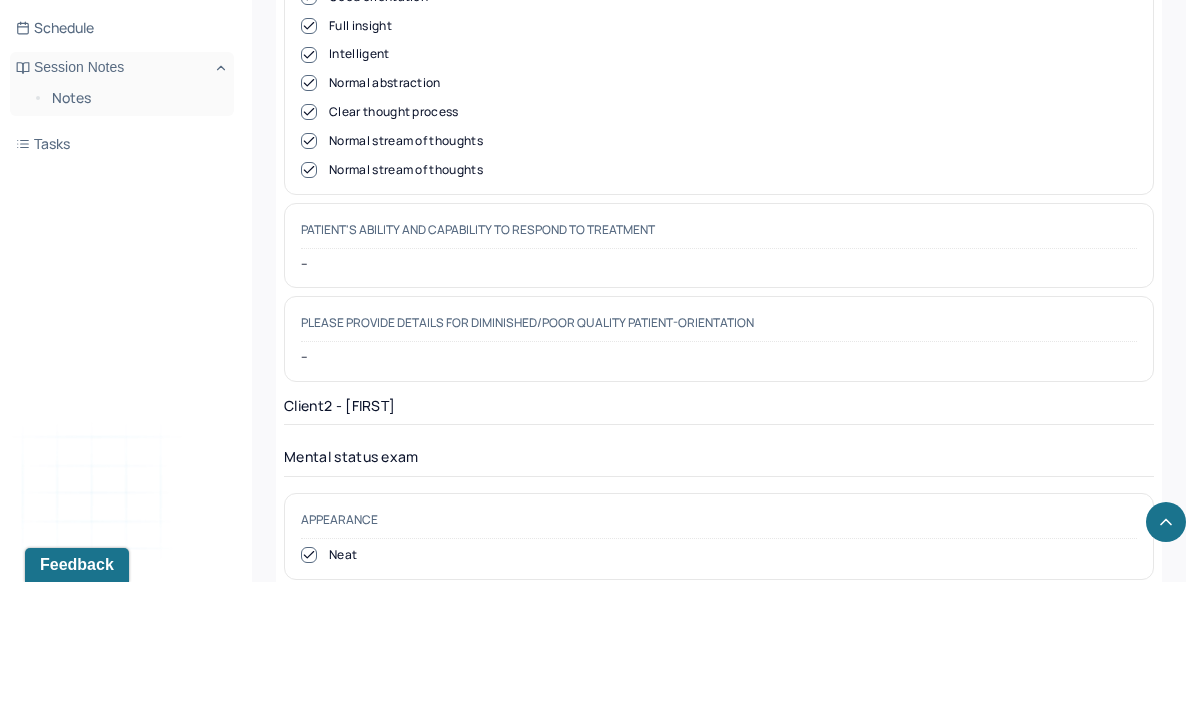 scroll, scrollTop: 16726, scrollLeft: 0, axis: vertical 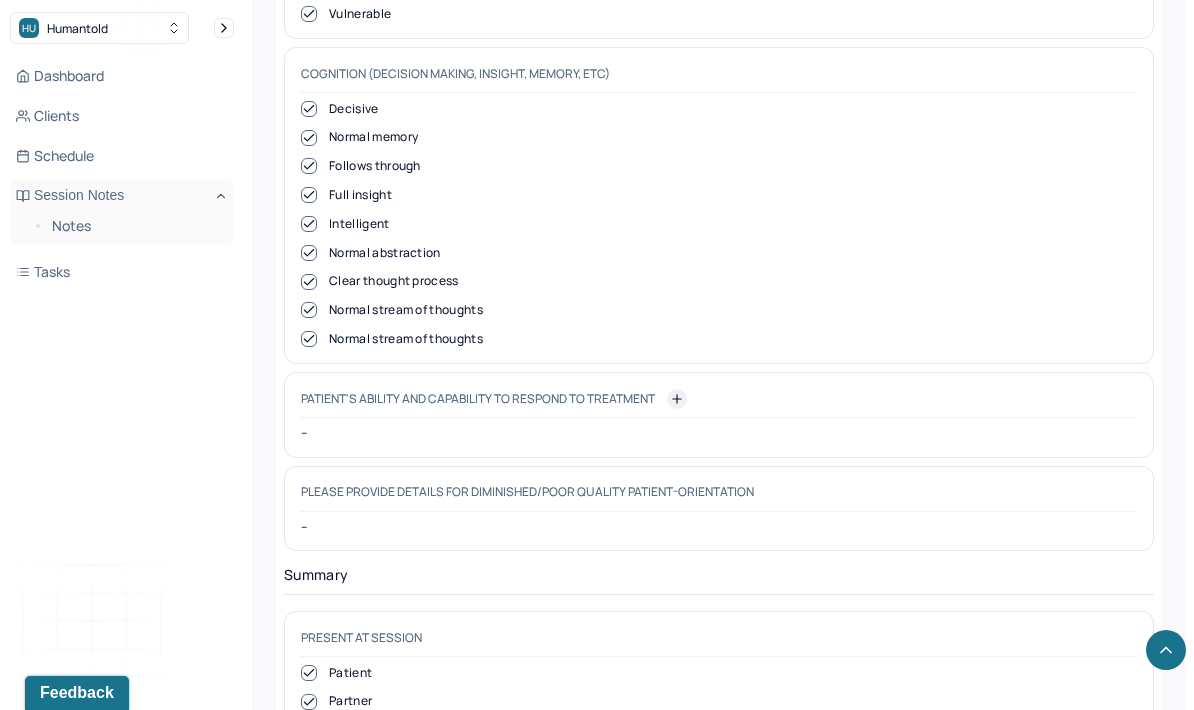 click 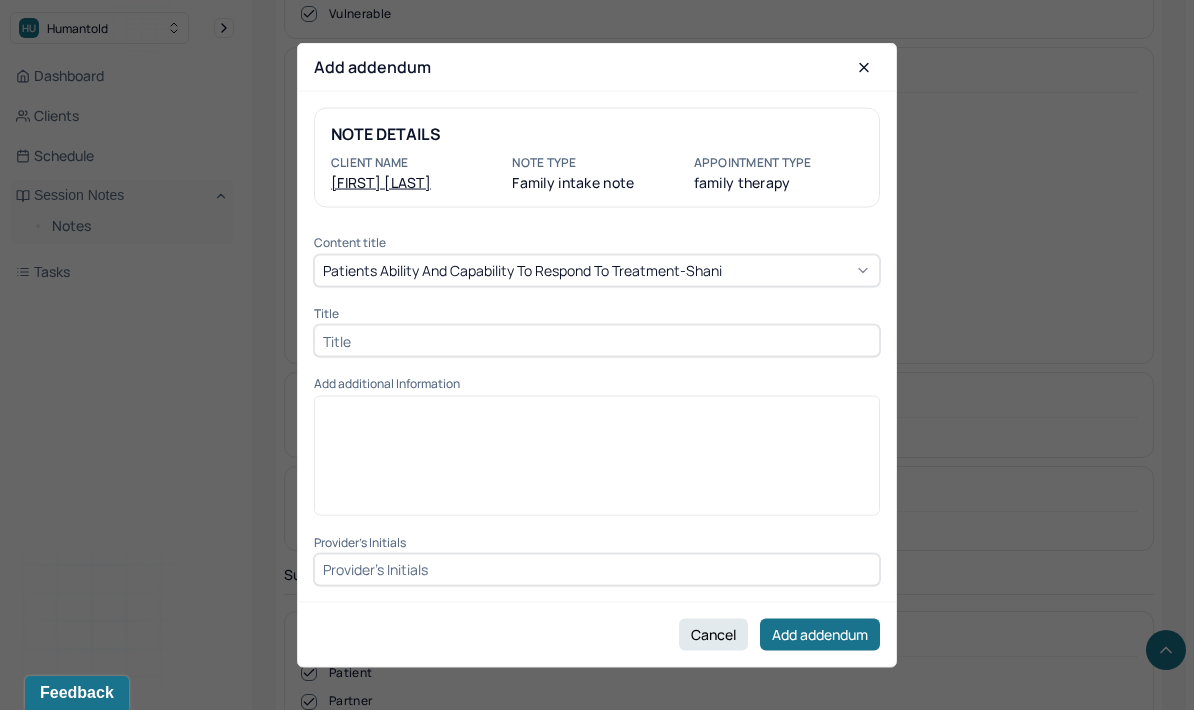 scroll, scrollTop: 18100, scrollLeft: 0, axis: vertical 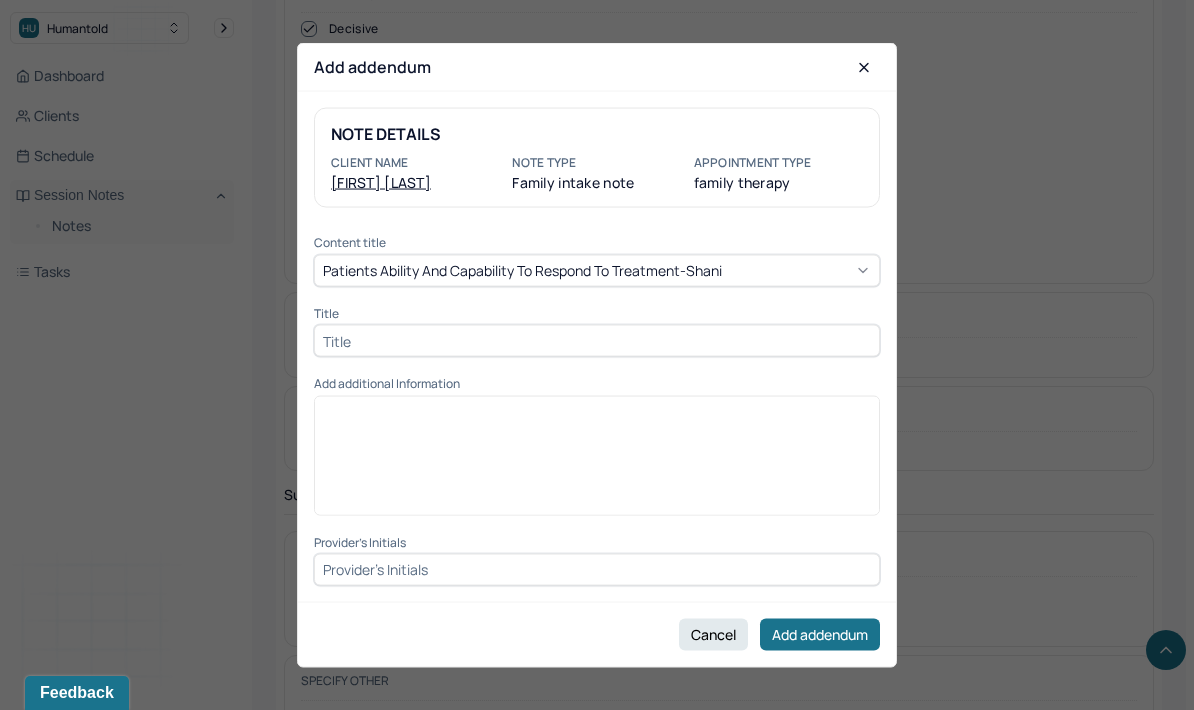 click at bounding box center [597, 462] 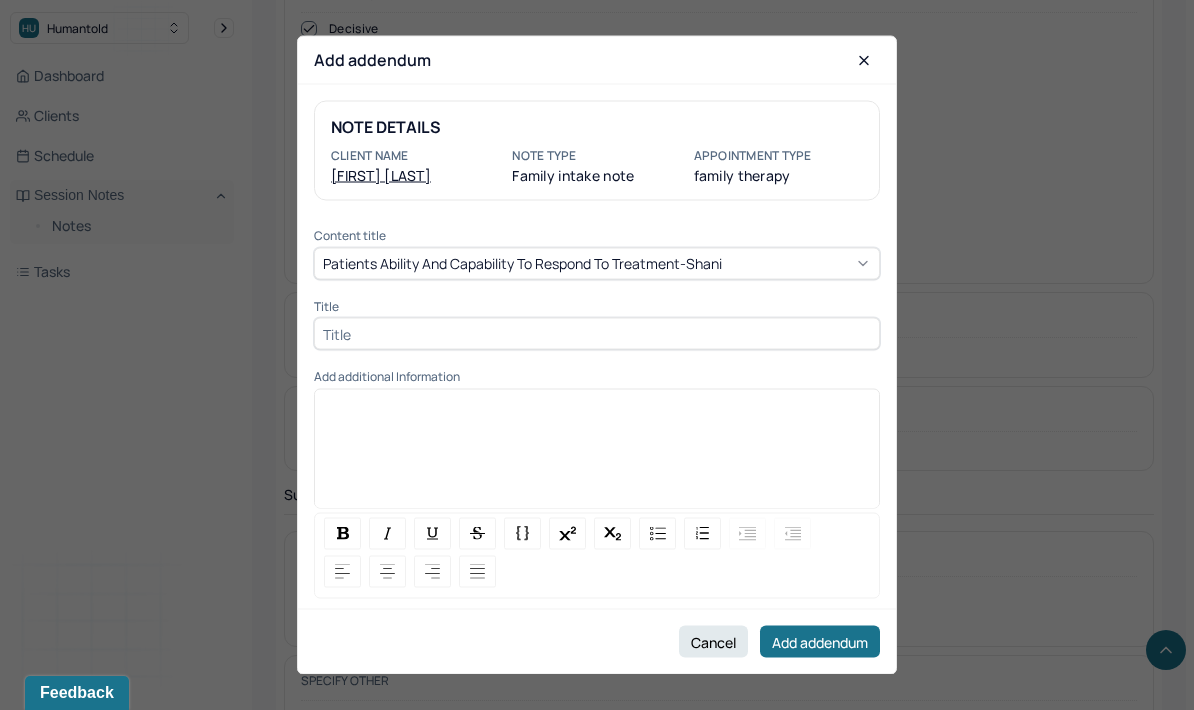 click at bounding box center [597, 455] 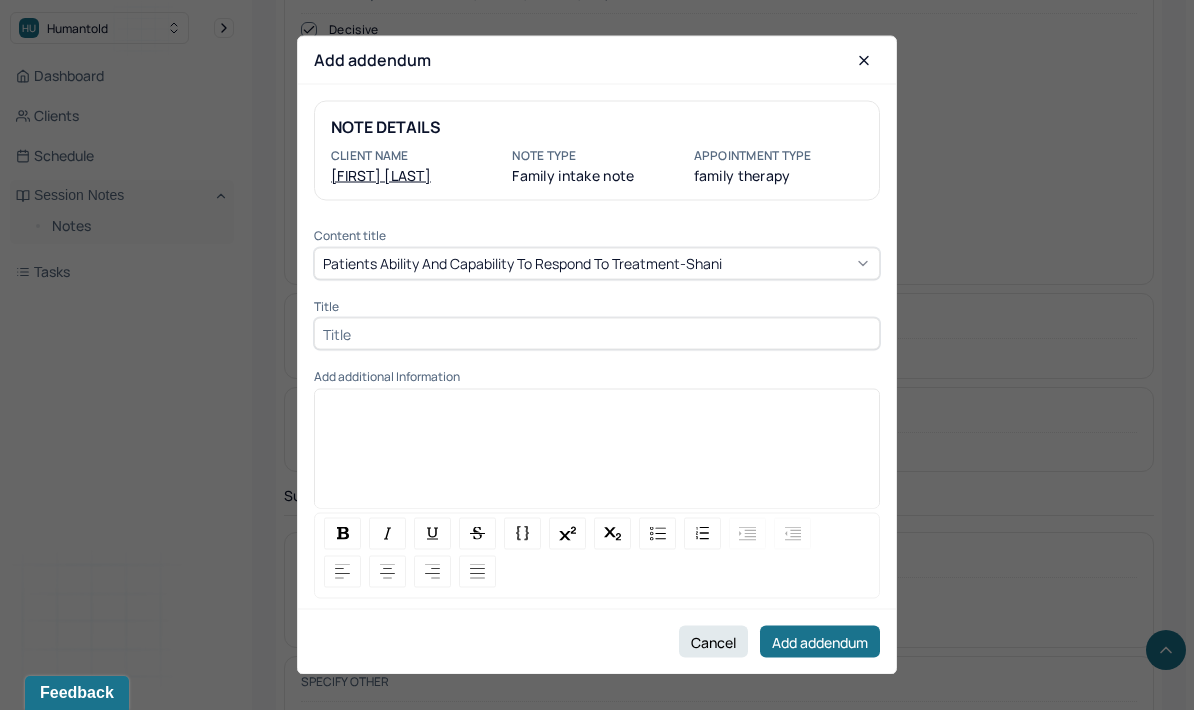 click at bounding box center [597, 455] 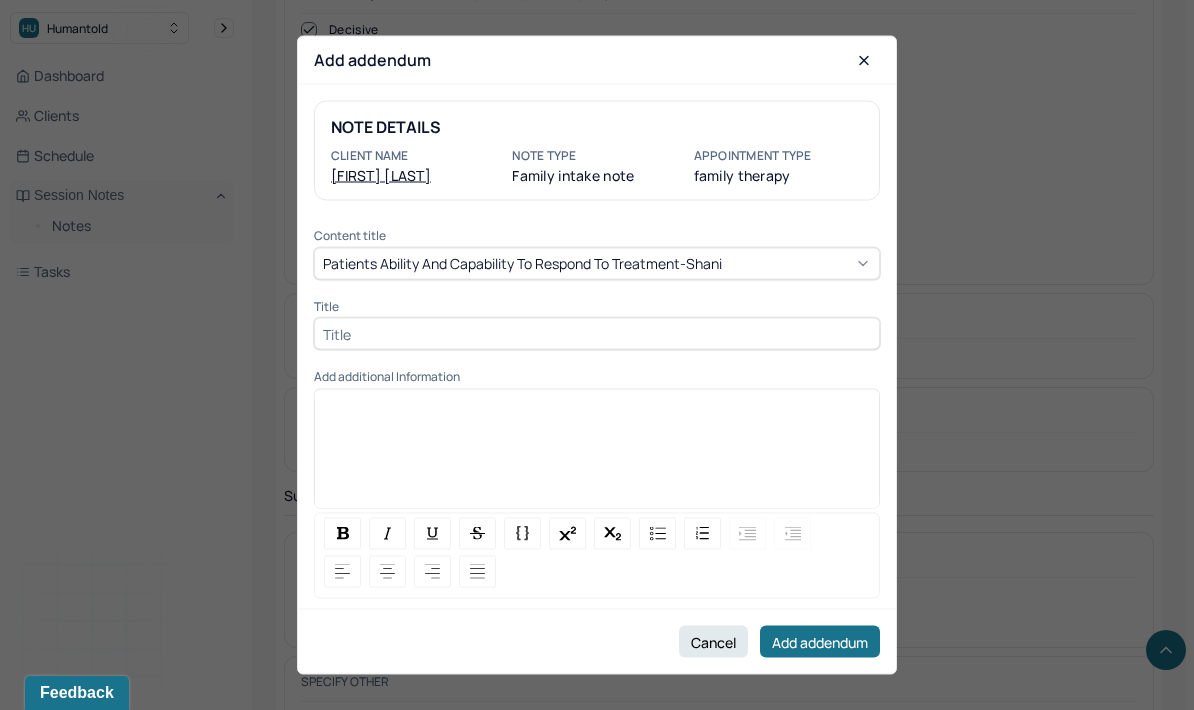click at bounding box center (597, 448) 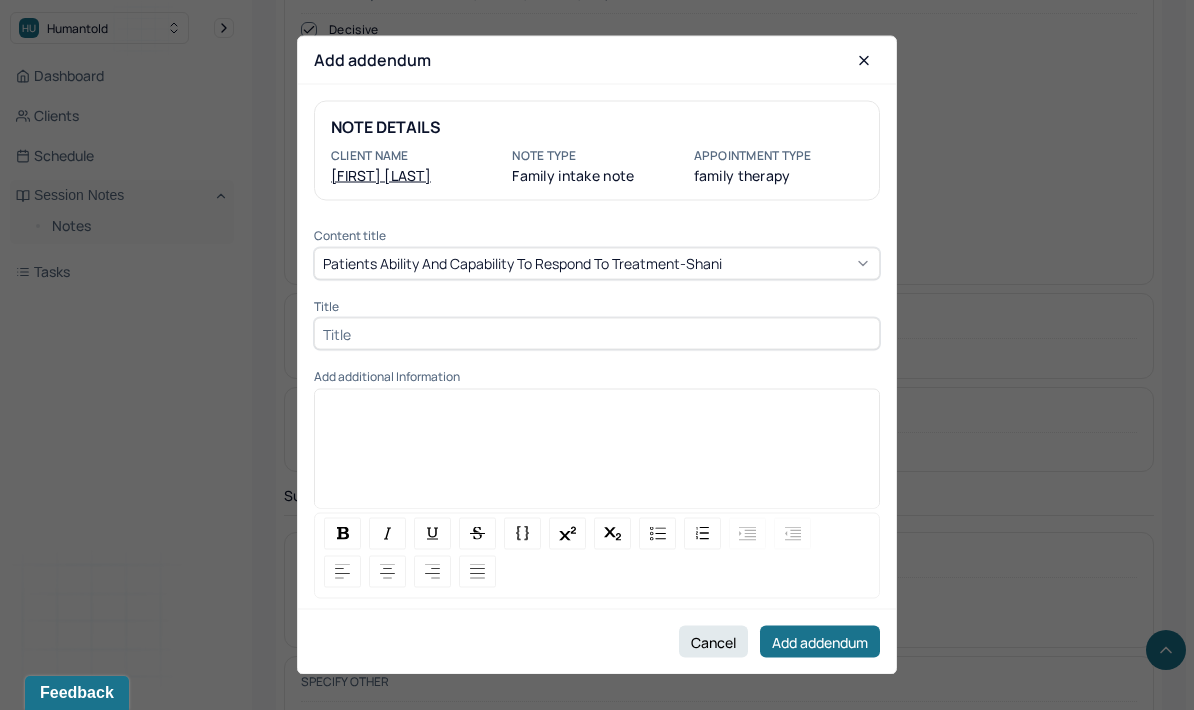 click at bounding box center [597, 455] 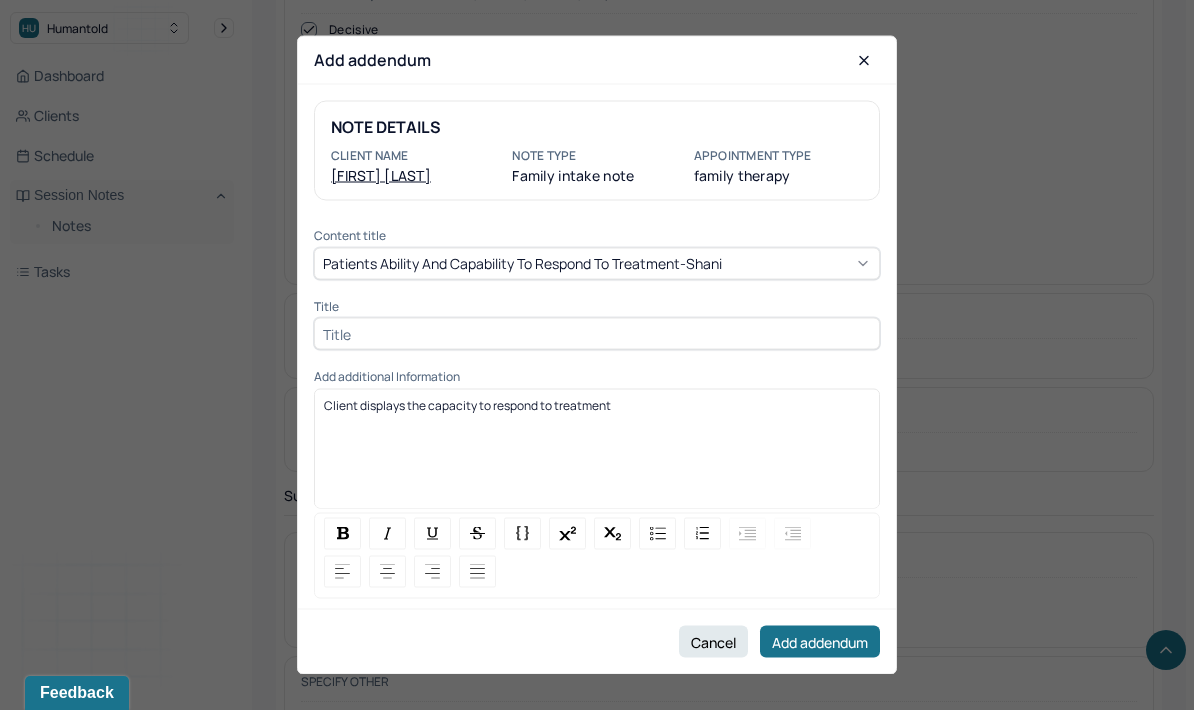 click at bounding box center [597, 334] 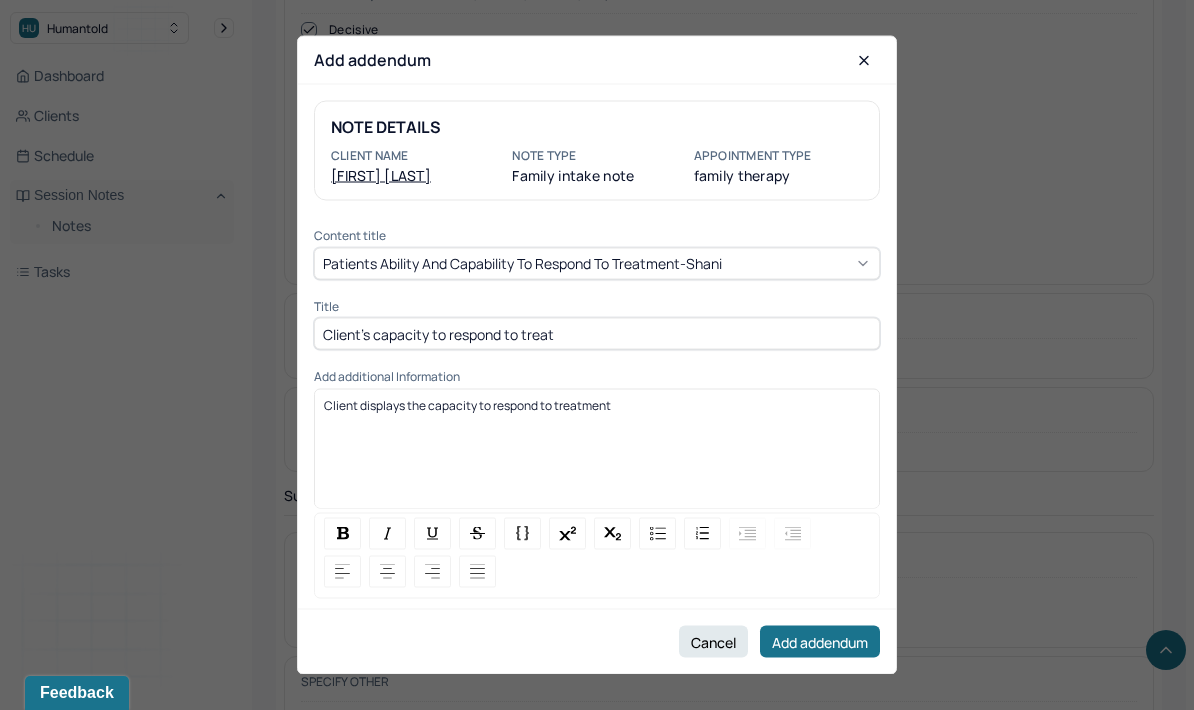 click on "Client's capacity to respond to treat" at bounding box center (597, 334) 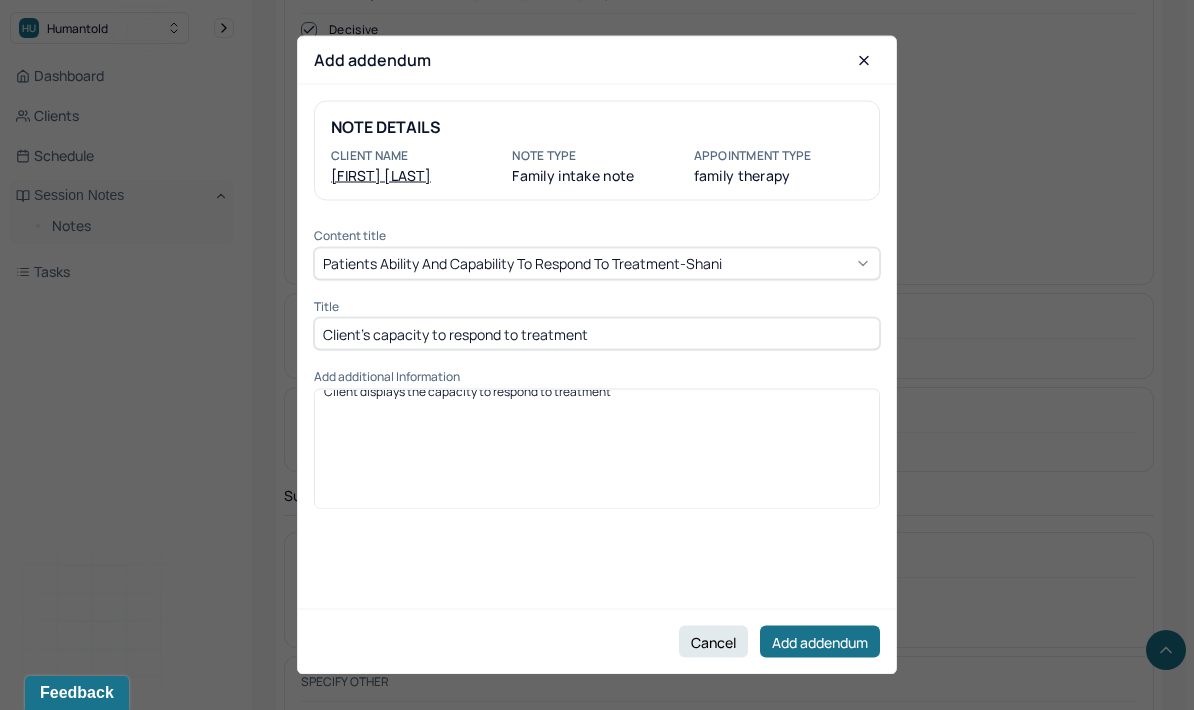 scroll, scrollTop: 18, scrollLeft: 0, axis: vertical 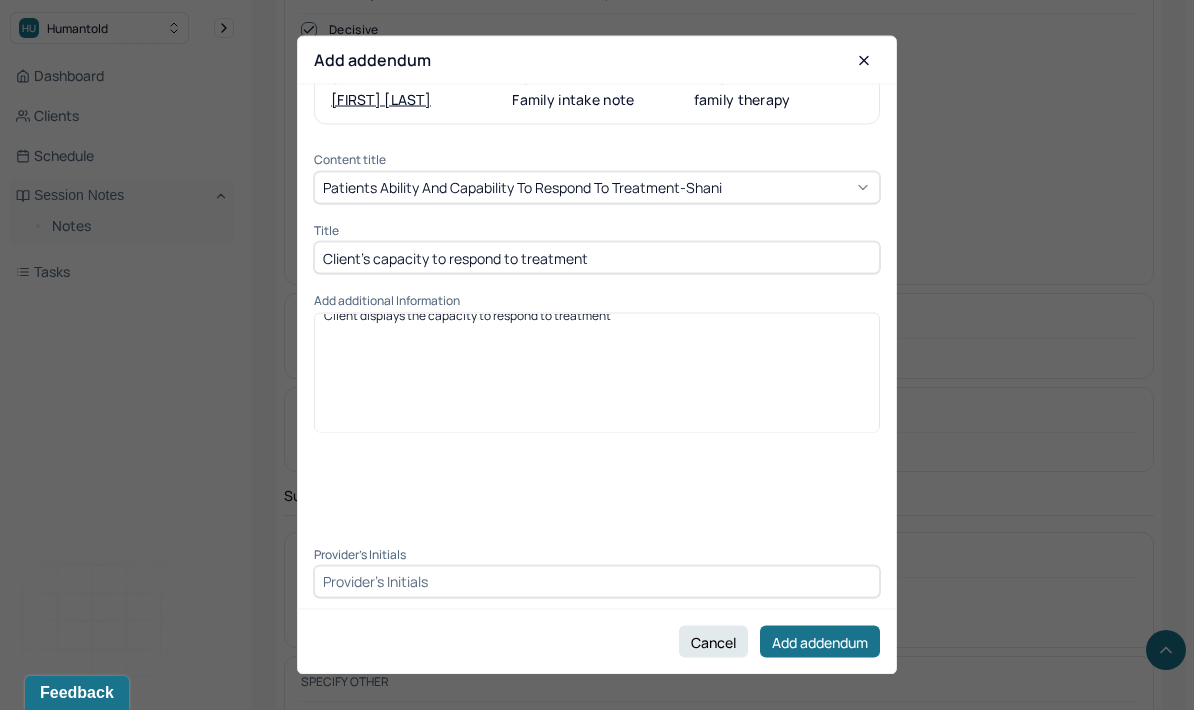 type on "Client's capacity to respond to treatment" 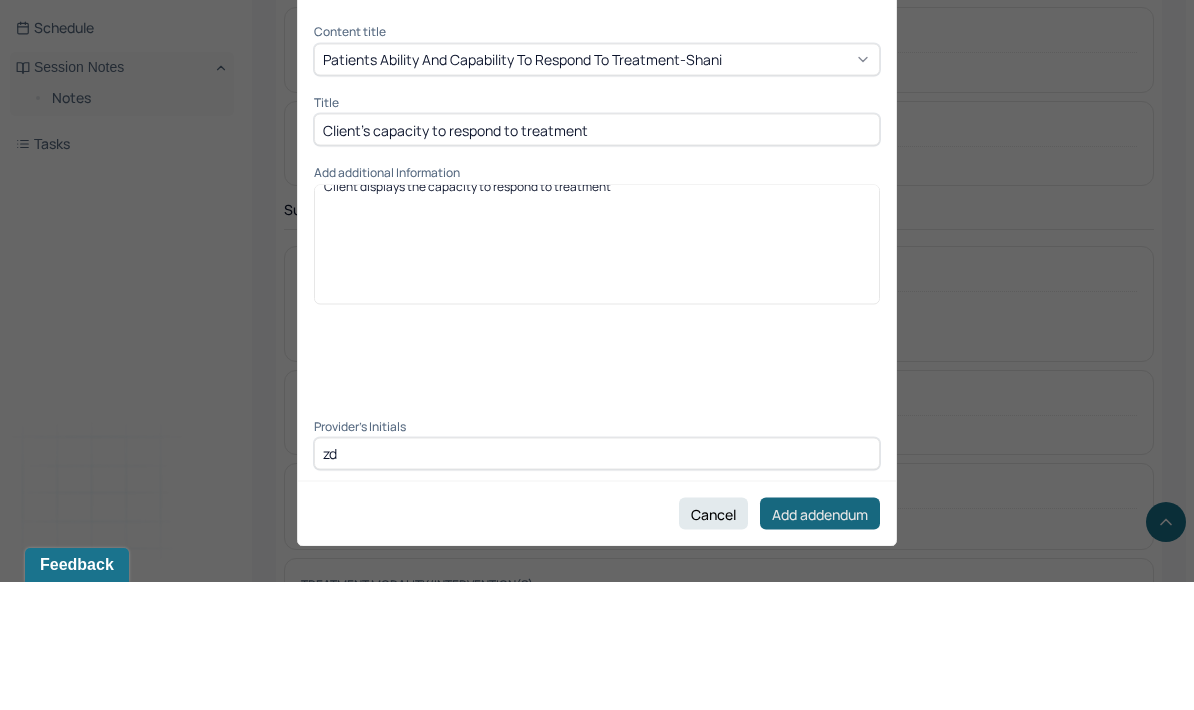 type on "zd" 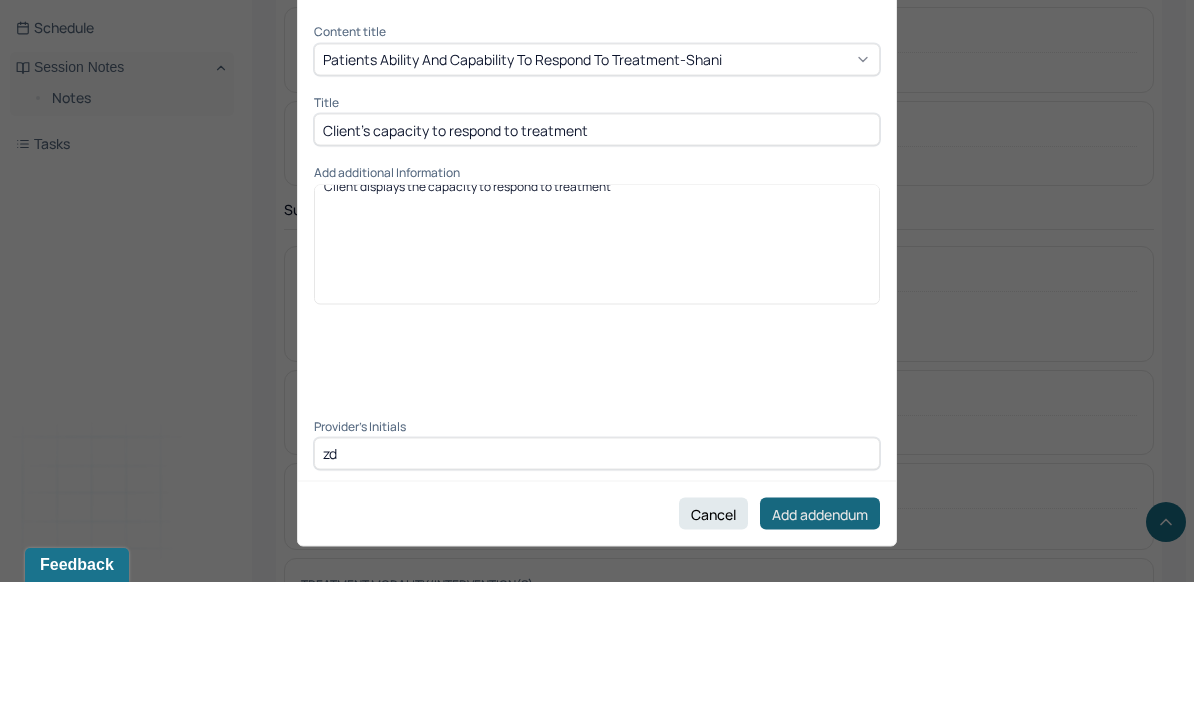click on "Add addendum" at bounding box center [820, 642] 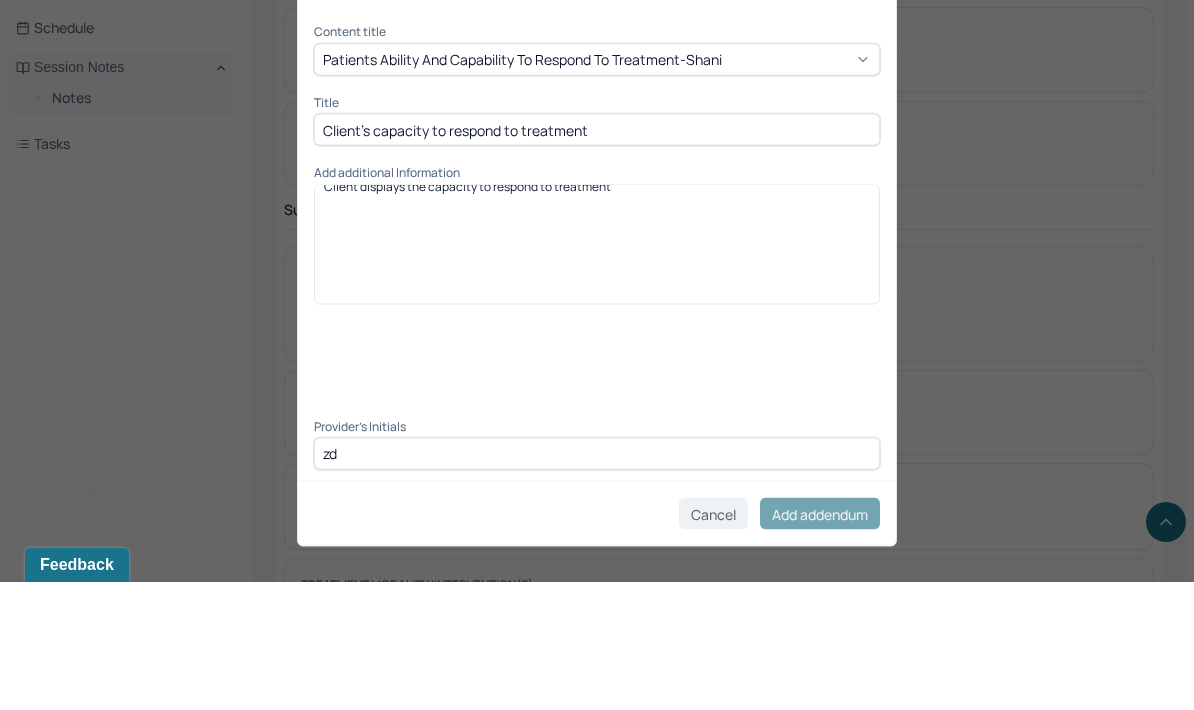 scroll, scrollTop: 18386, scrollLeft: 0, axis: vertical 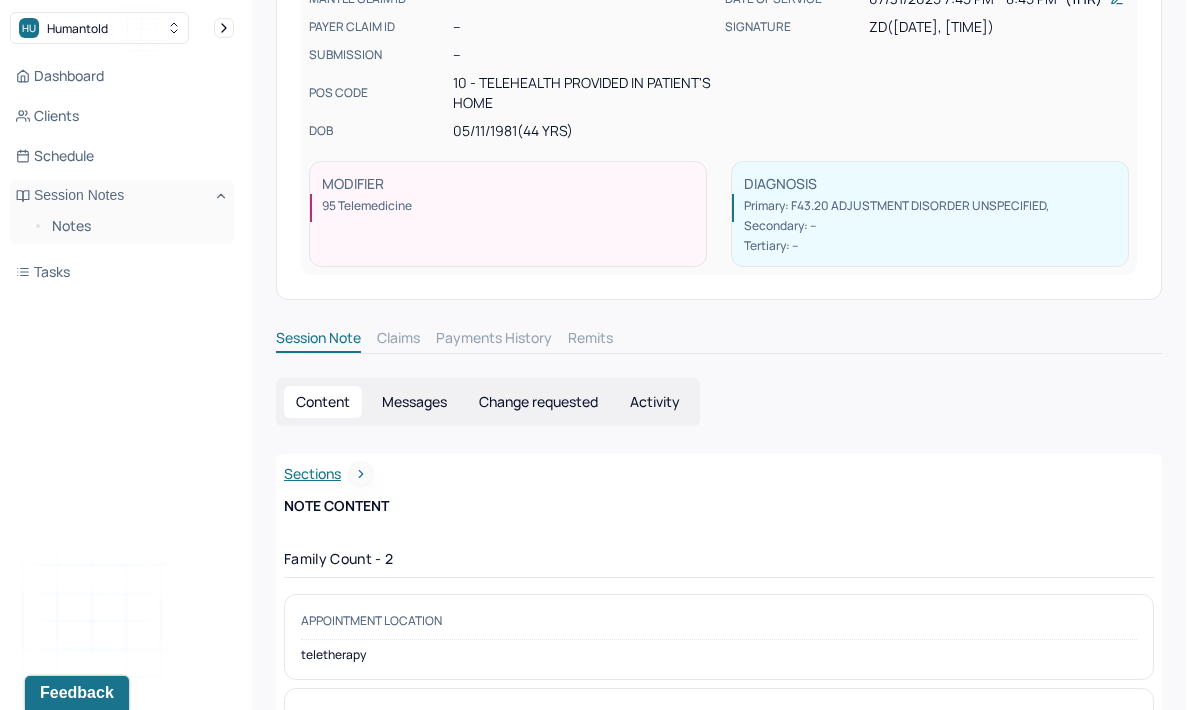 click on "Change requested" at bounding box center [538, 402] 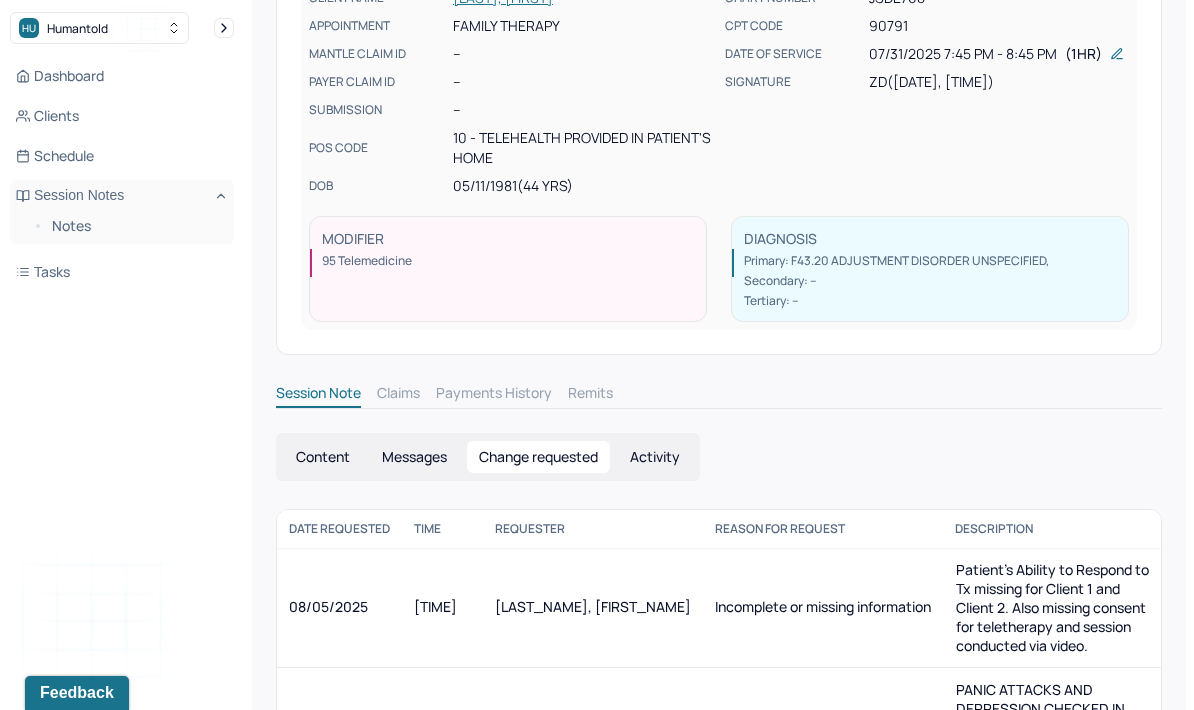 scroll, scrollTop: 208, scrollLeft: 0, axis: vertical 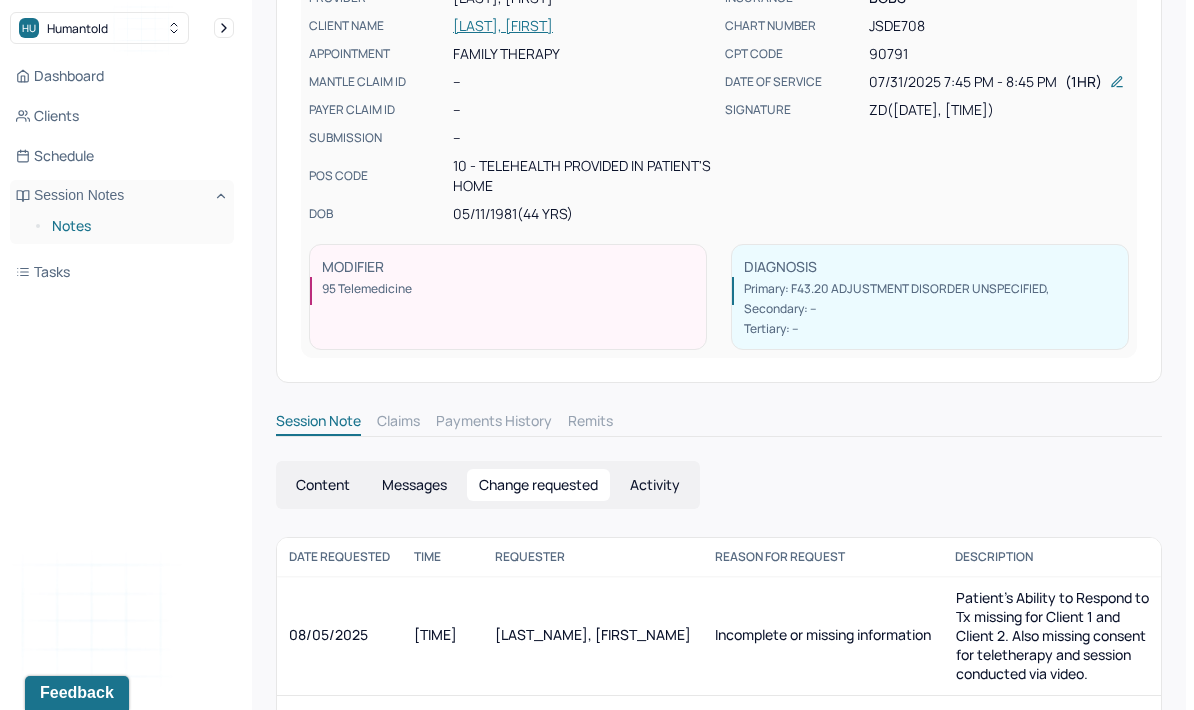click on "Notes" at bounding box center [135, 226] 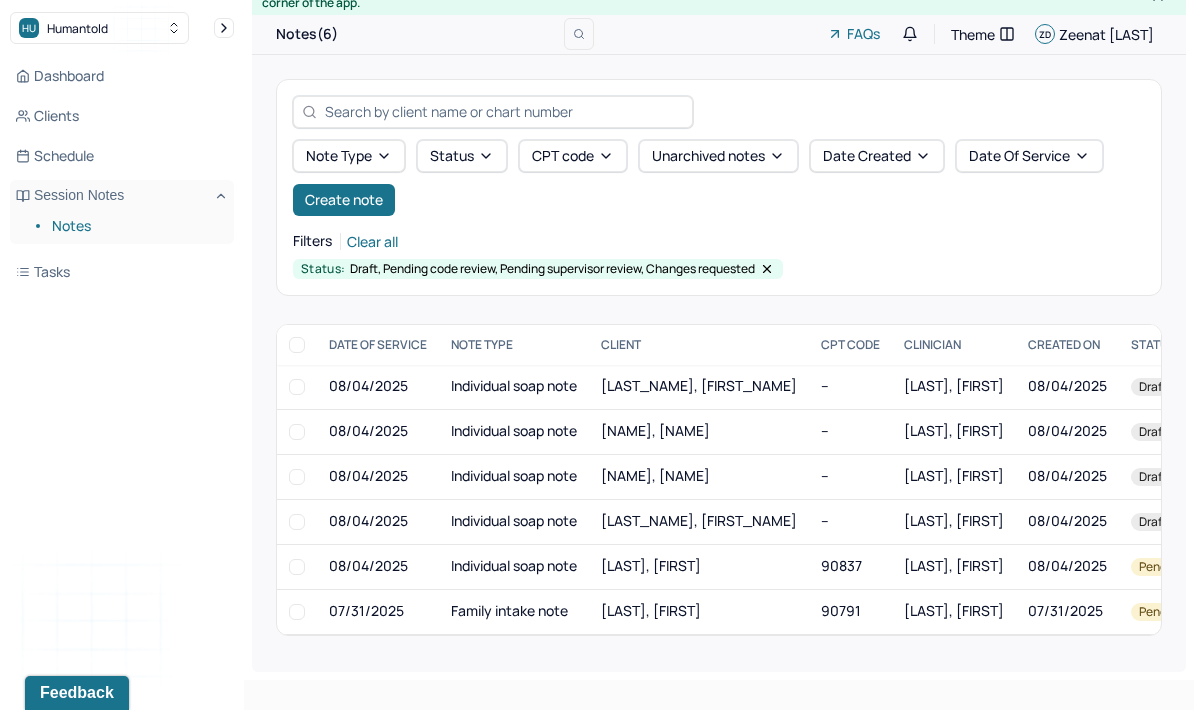 scroll, scrollTop: 0, scrollLeft: 0, axis: both 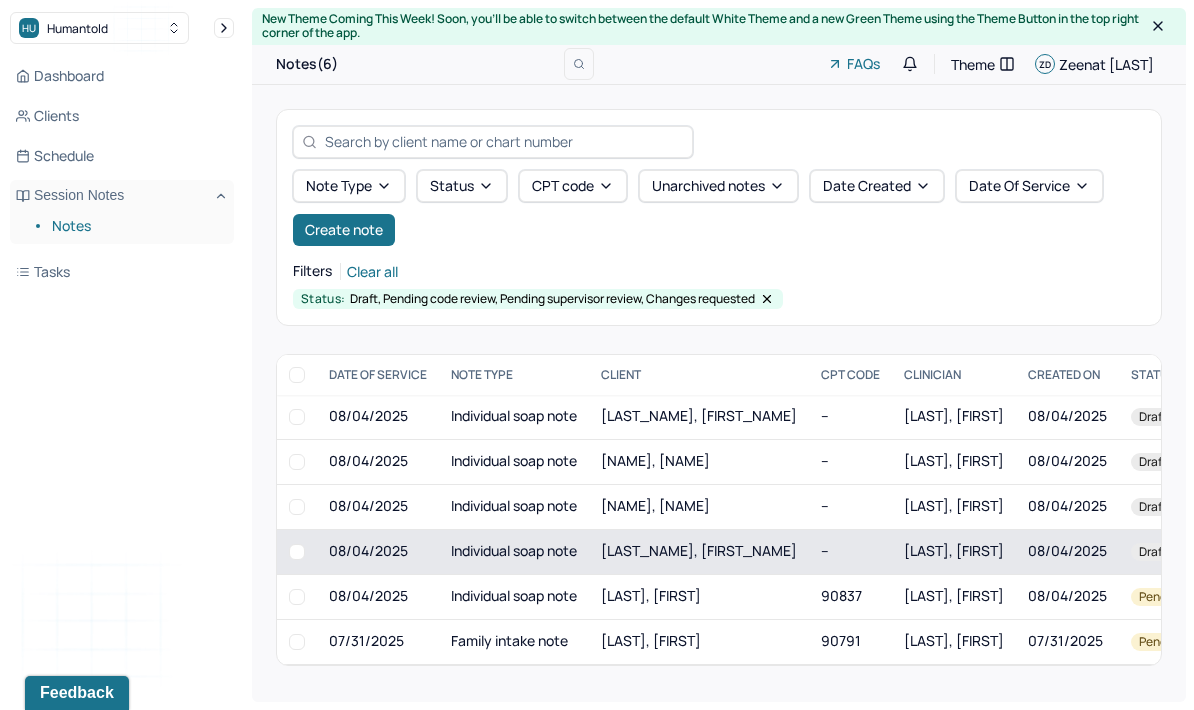 click on "[LAST_NAME], [FIRST_NAME]" at bounding box center [699, 550] 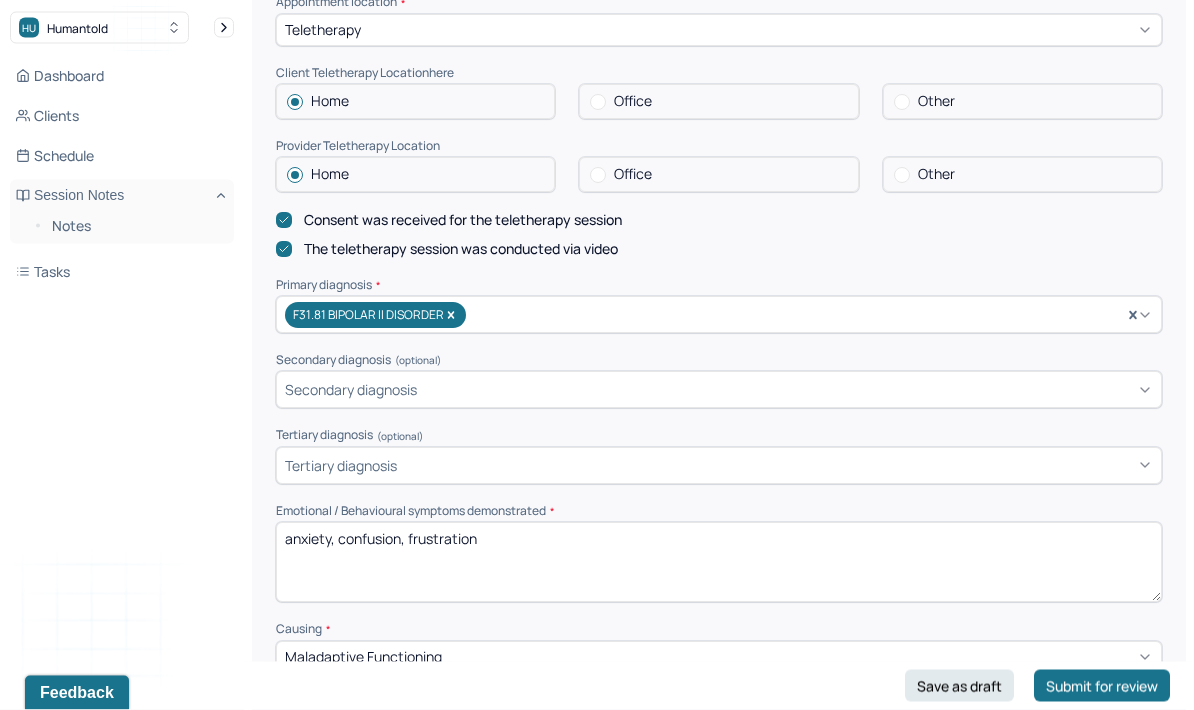 scroll, scrollTop: 481, scrollLeft: 0, axis: vertical 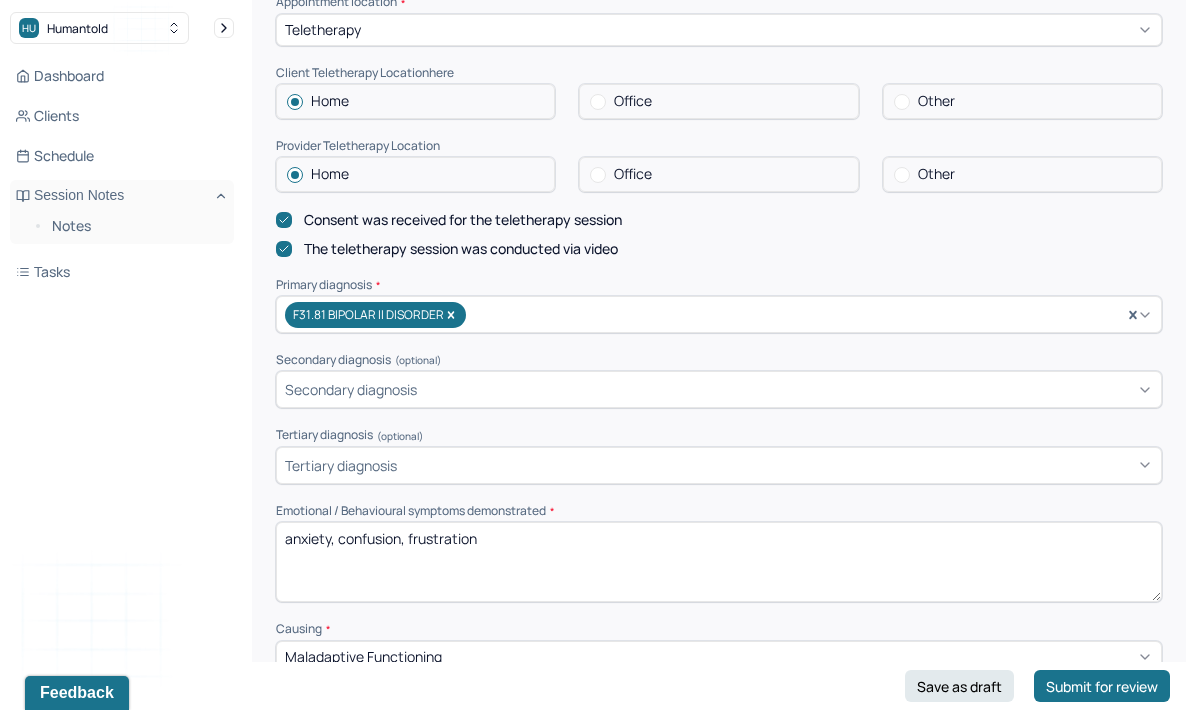 click on "anxiety, confusion, frustration" at bounding box center (719, 562) 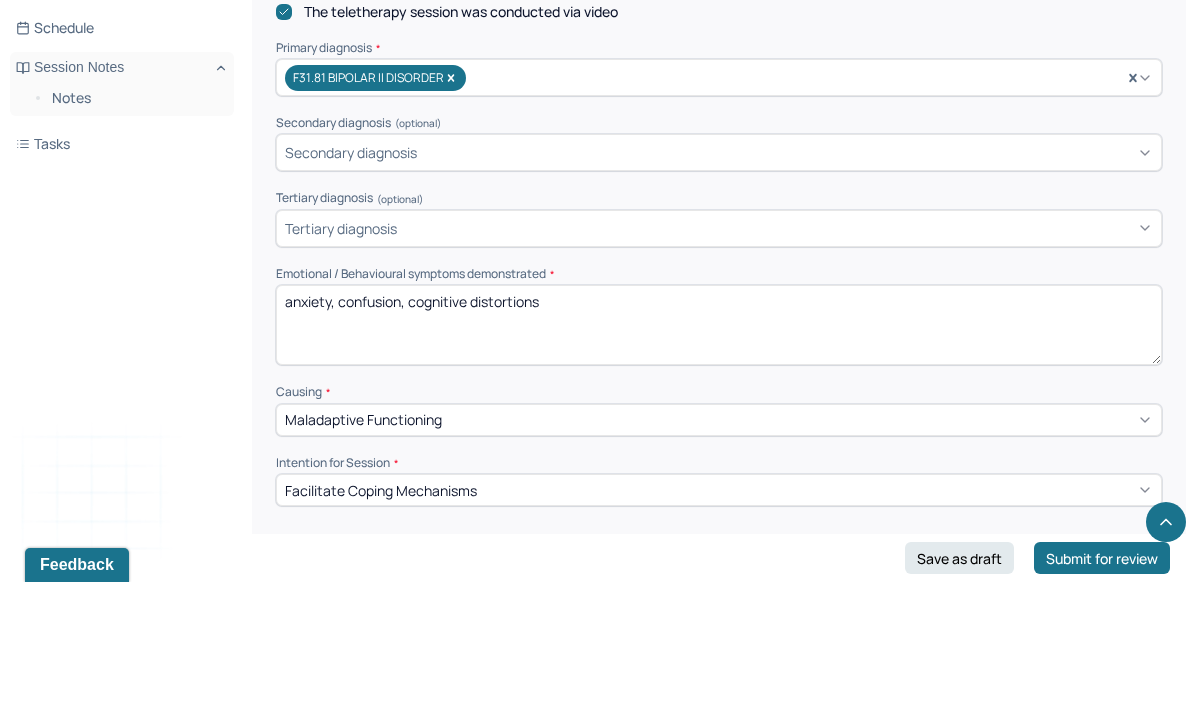 scroll, scrollTop: 601, scrollLeft: 0, axis: vertical 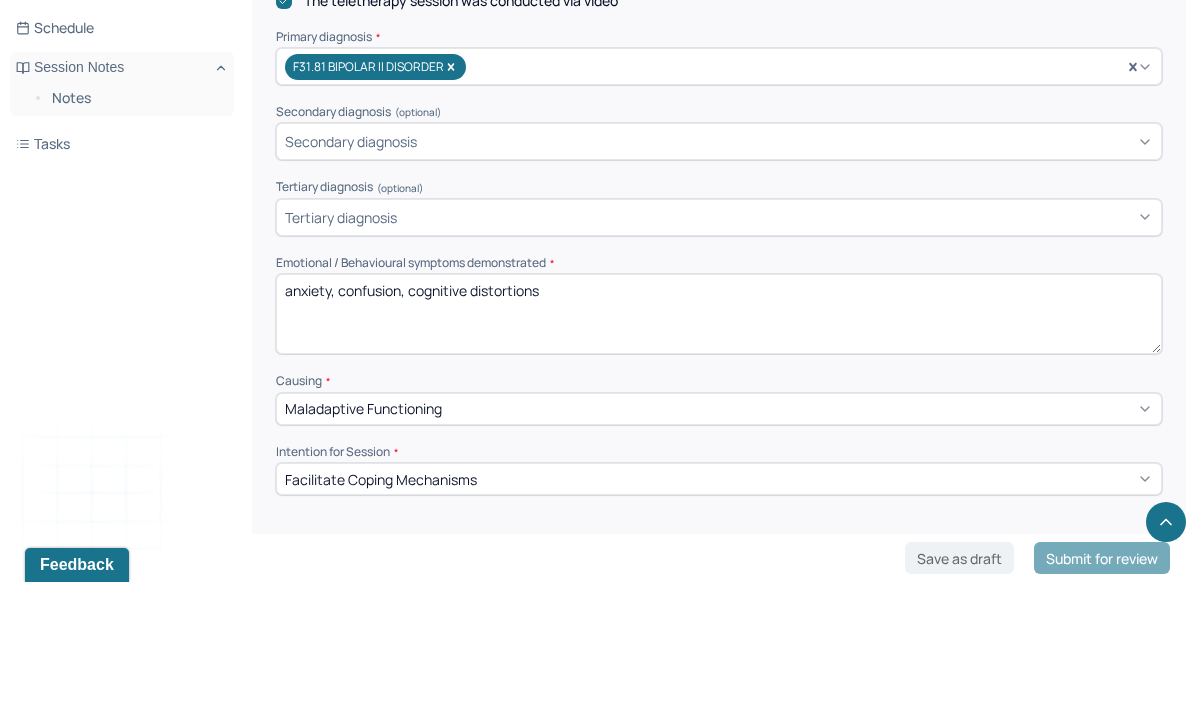 type on "anxiety, confusion, cognitive distortions" 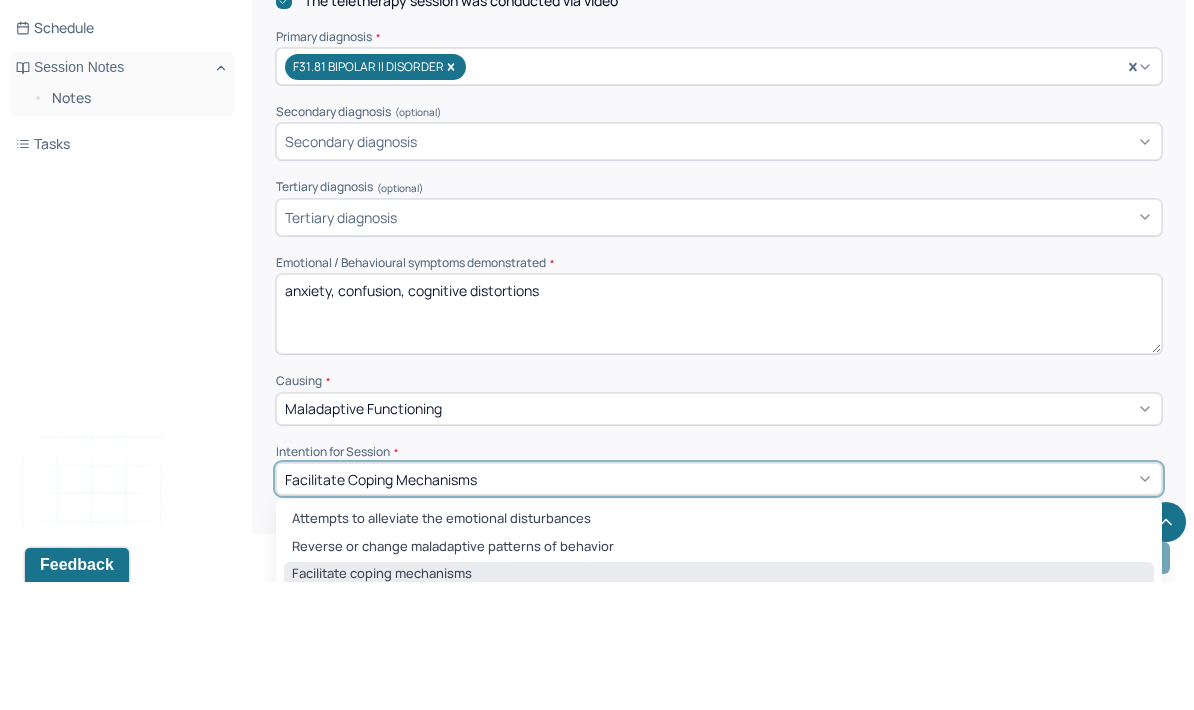 scroll, scrollTop: 730, scrollLeft: 0, axis: vertical 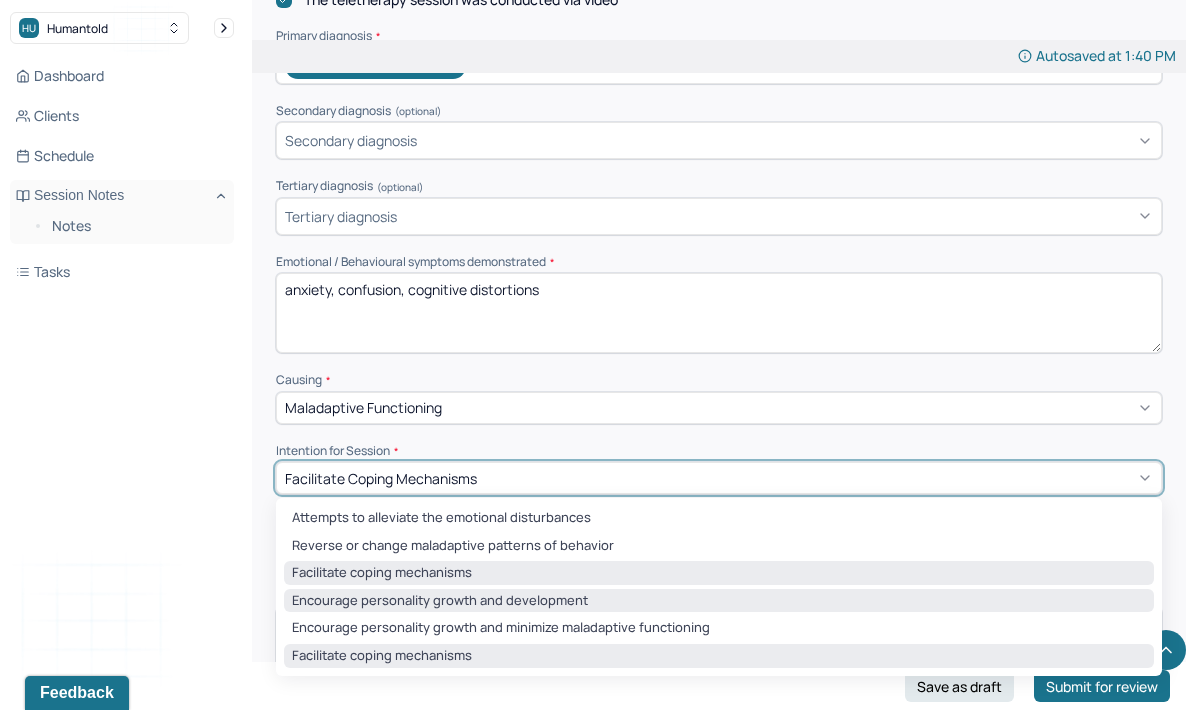 click on "Encourage personality growth and development" at bounding box center [719, 601] 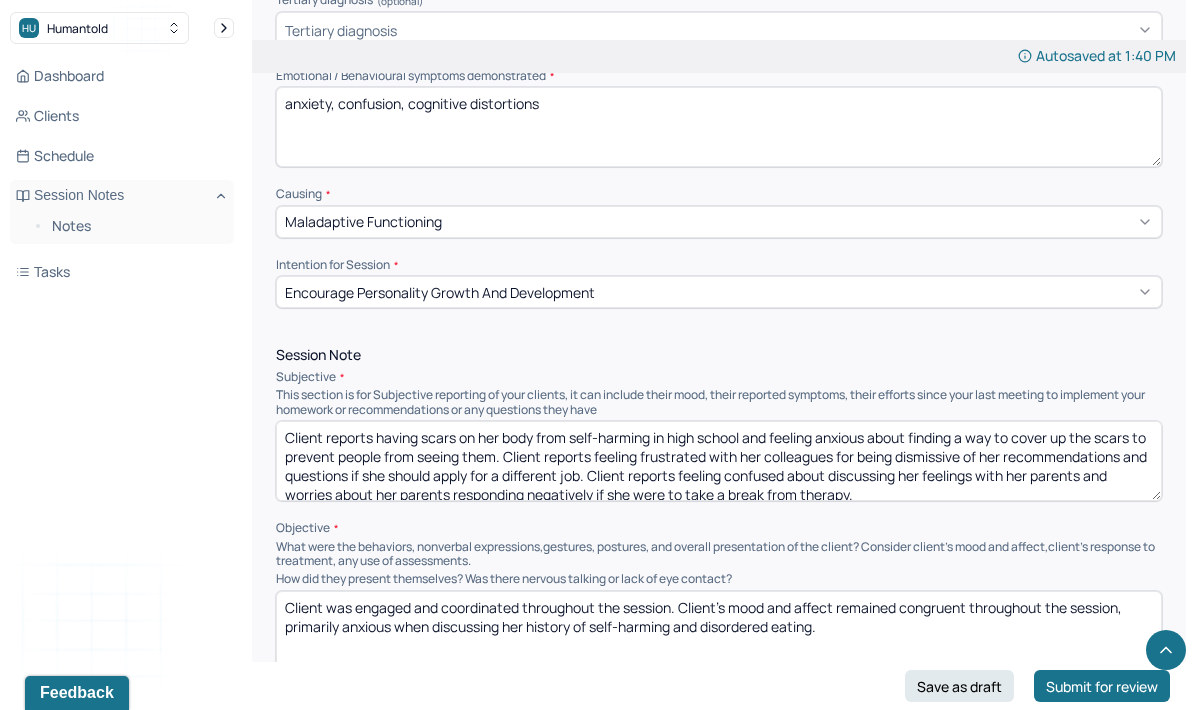 scroll, scrollTop: 923, scrollLeft: 0, axis: vertical 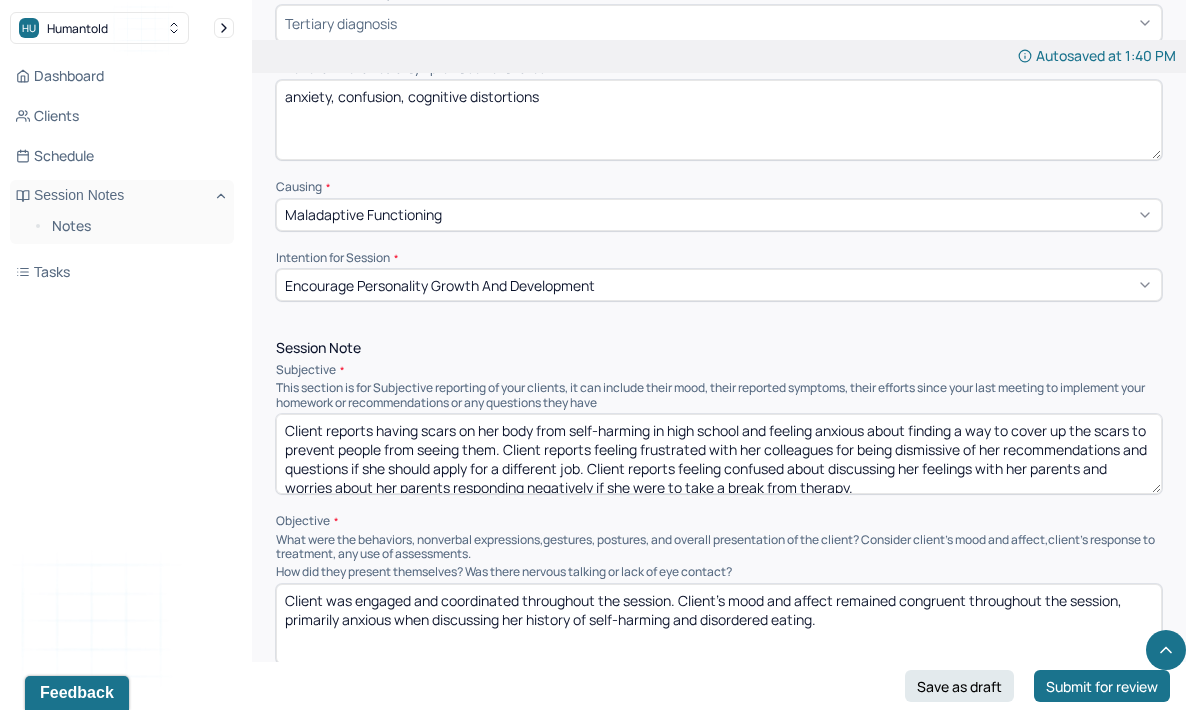 click on "Client reports having scars on her body from self-harming in high school and feeling anxious about finding a way to cover up the scars to prevent people from seeing them. Client reports feeling frustrated with her colleagues for being dismissive of her recommendations and questions if she should apply for a different job. Client reports feeling confused about discussing her feelings with her parents and worries about her parents responding negatively if she were to take a break from therapy." at bounding box center (719, 454) 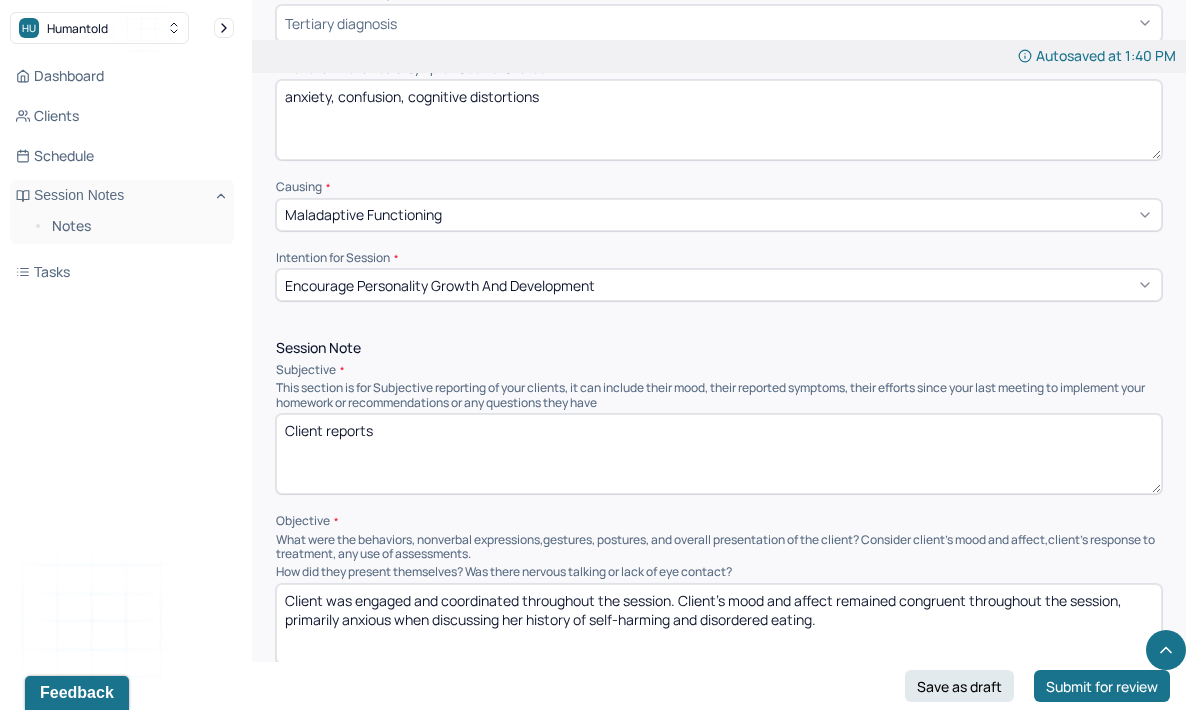 scroll, scrollTop: 0, scrollLeft: 0, axis: both 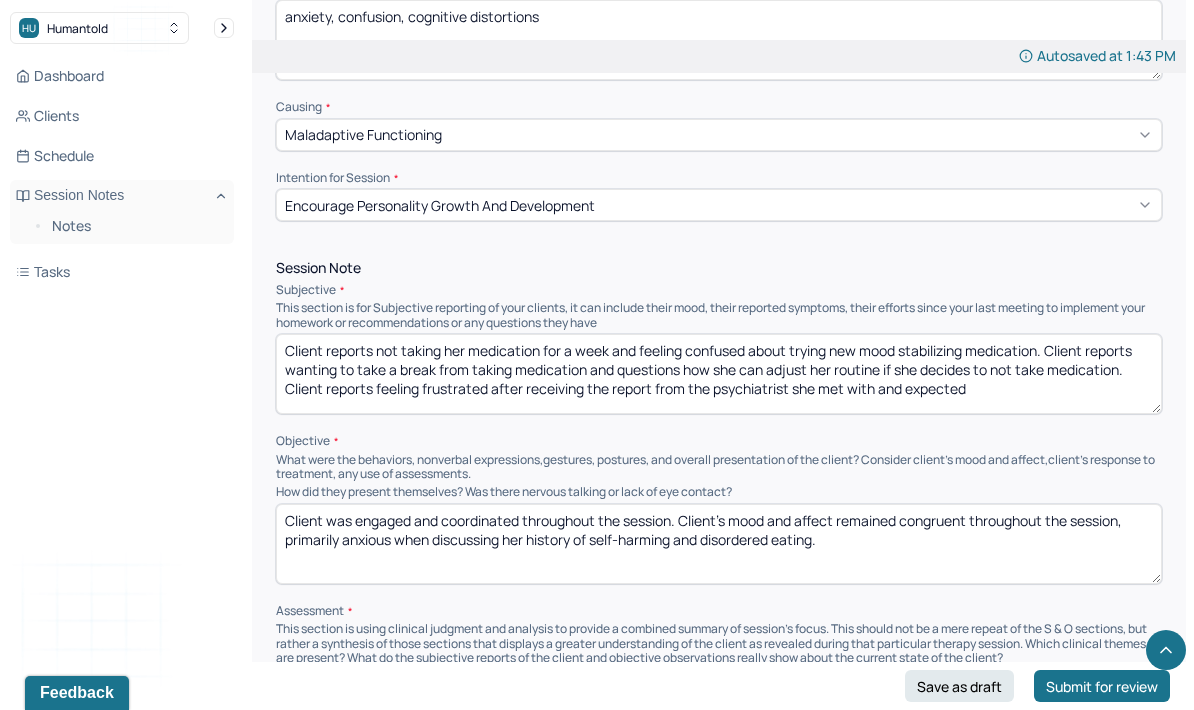 click on "Client reports not taking her medication for a week and feeling confused about trying new mood stabilizing medication. Client reports wanting to take a break from taking medication and questions how she can adjust her routine if she decides to not take medication. Client reports feeling frustrated after receiving the report from the psychiatrist she met with and expected" at bounding box center (719, 374) 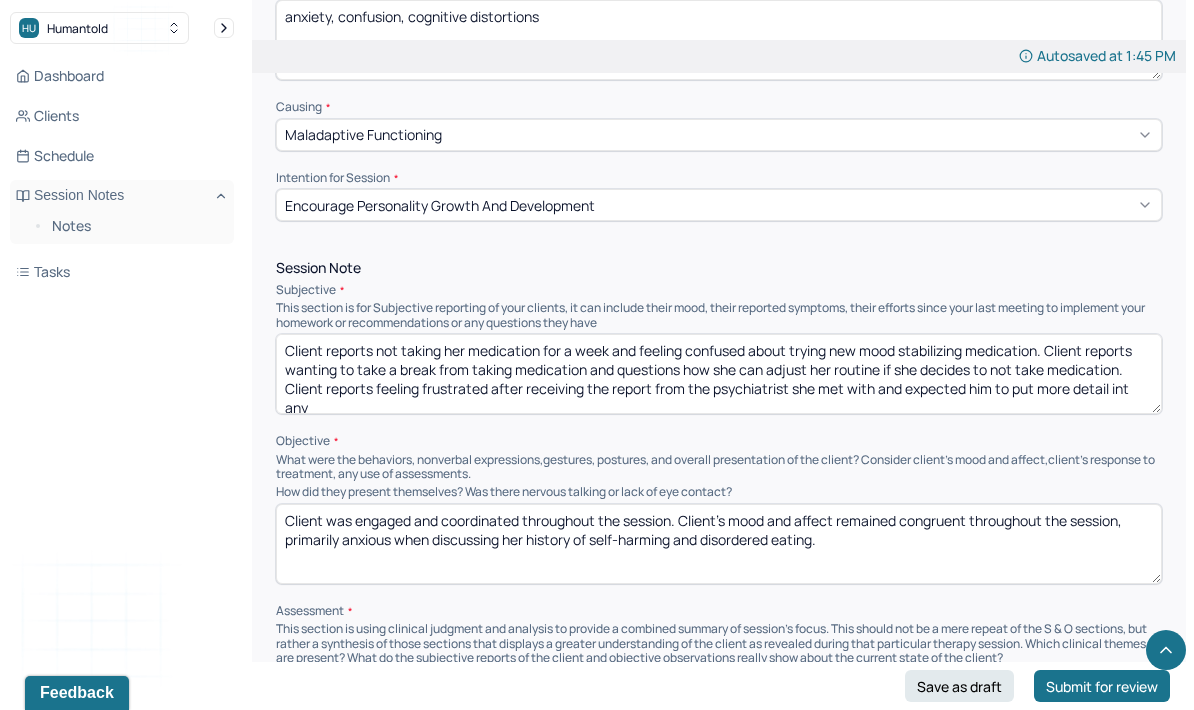 scroll, scrollTop: 8, scrollLeft: 0, axis: vertical 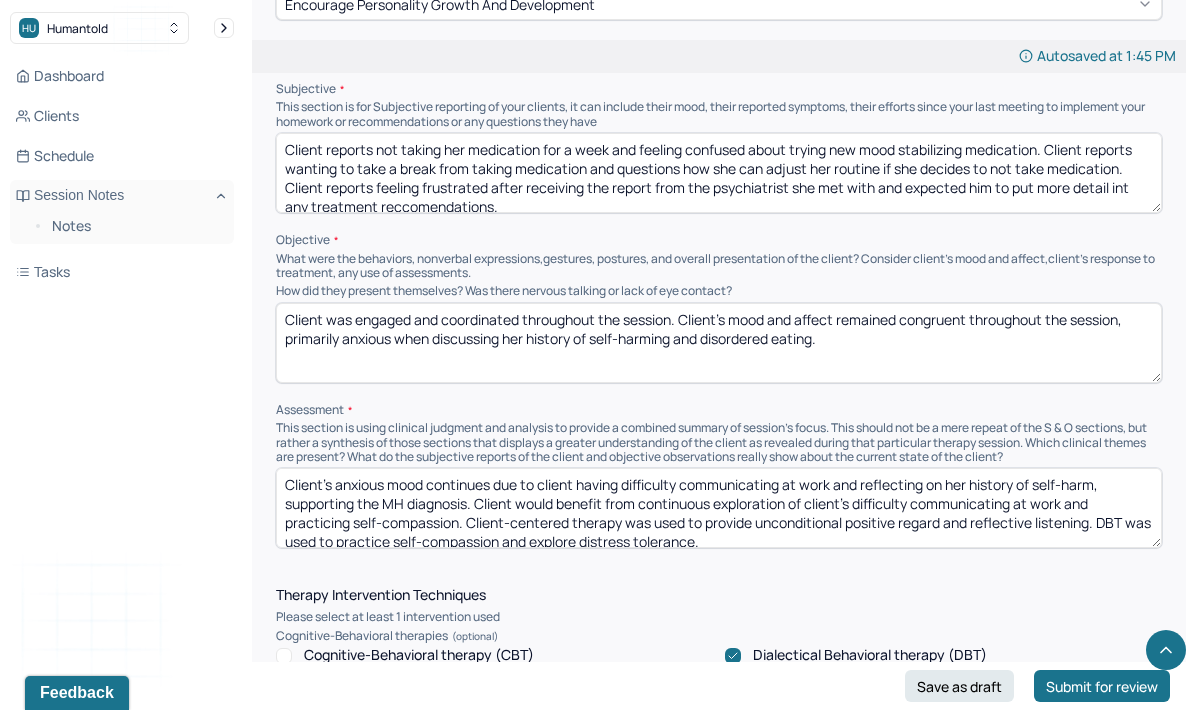 click on "Client reports not taking her medication for a week and feeling confused about trying new mood stabilizing medication. Client reports wanting to take a break from taking medication and questions how she can adjust her routine if she decides to not take medication. Client reports feeling frustrated after receiving the report from the psychiatrist she met with and expected him to put more detail int any treatment reccomendations." at bounding box center (719, 173) 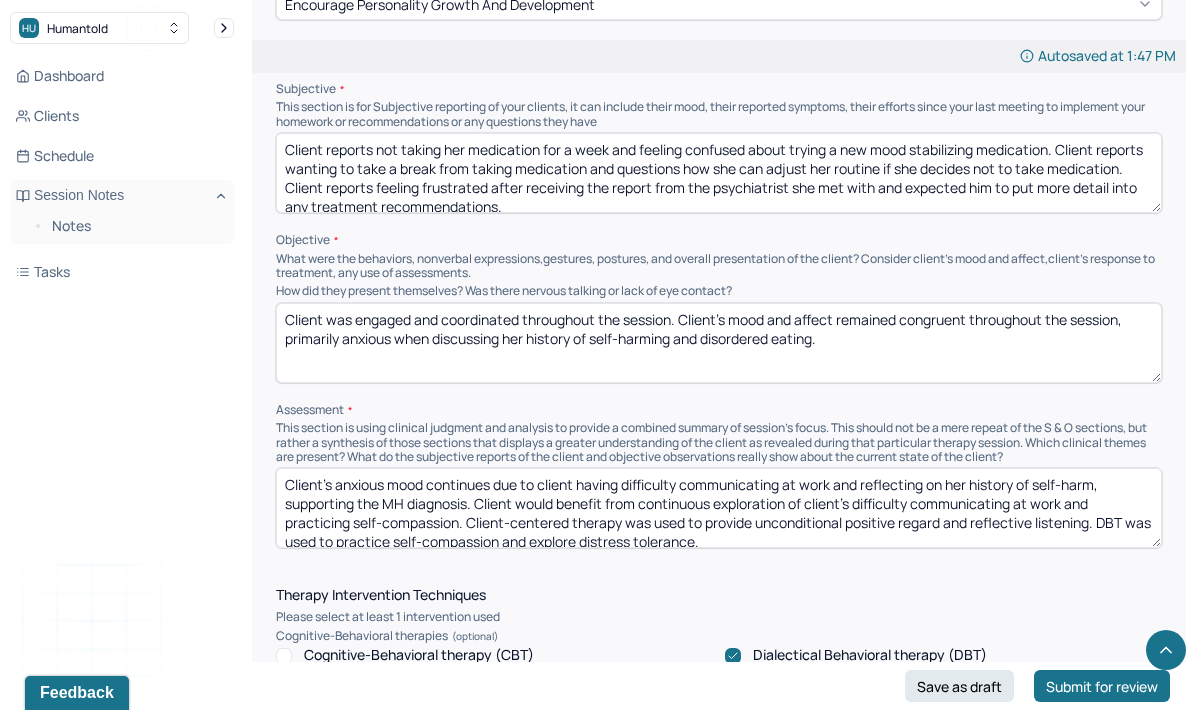 scroll, scrollTop: 8, scrollLeft: 0, axis: vertical 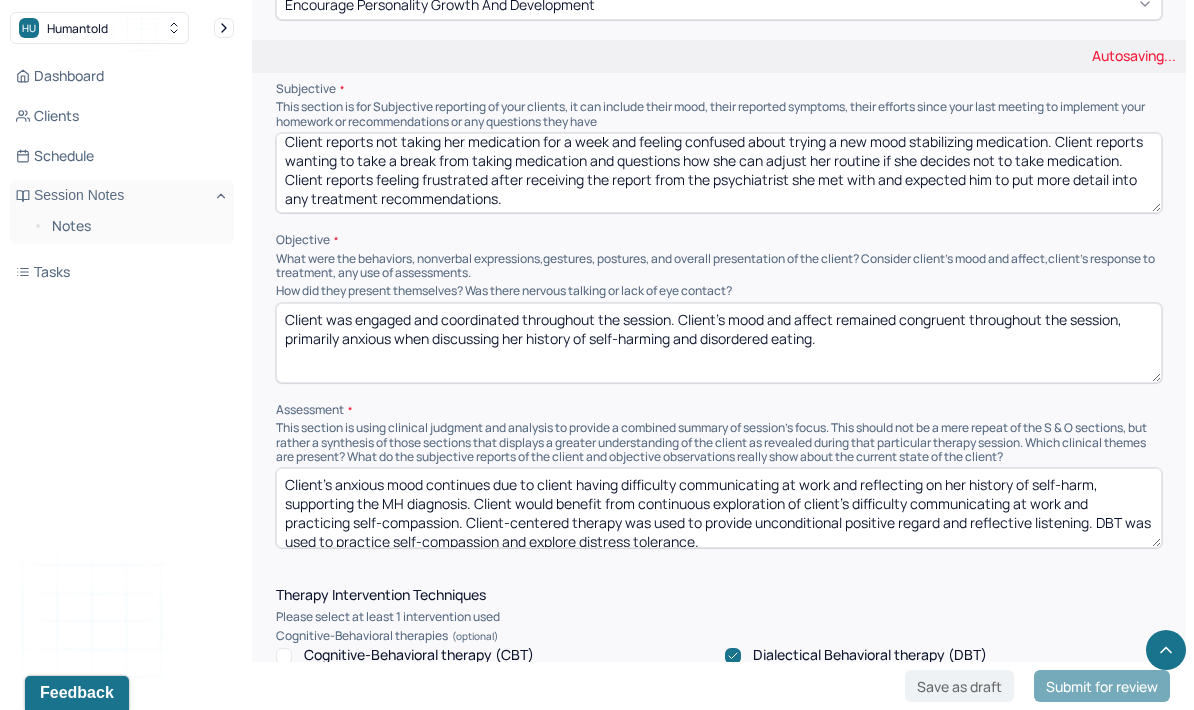type on "Client reports not taking her medication for a week and feeling confused about trying a new mood stabilizing medication. Client reports wanting to take a break from taking medication and questions how she can adjust her routine if she decides not to take medication. Client reports feeling frustrated after receiving the report from the psychiatrist she met with and expected him to put more detail into any treatment recommendations." 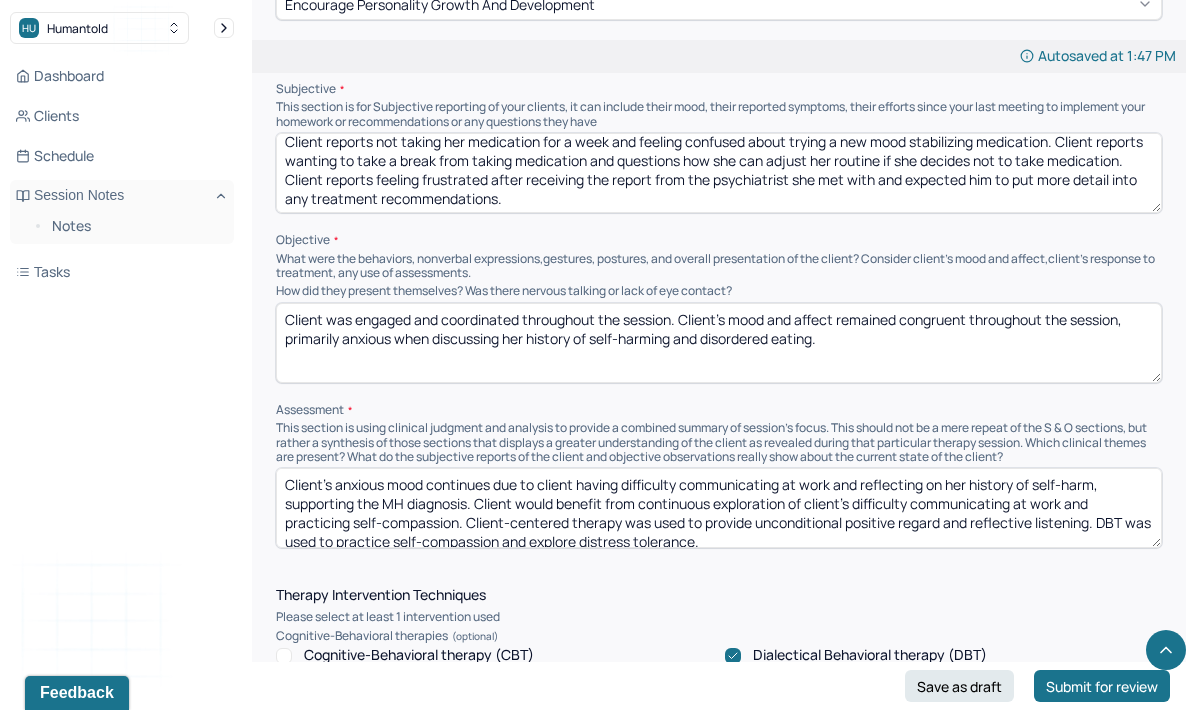 click on "Client was engaged and coordinated throughout the session. Client’s mood and affect remained congruent throughout the session, primarily anxious when discussing her history of self-harming and disordered eating." at bounding box center (719, 343) 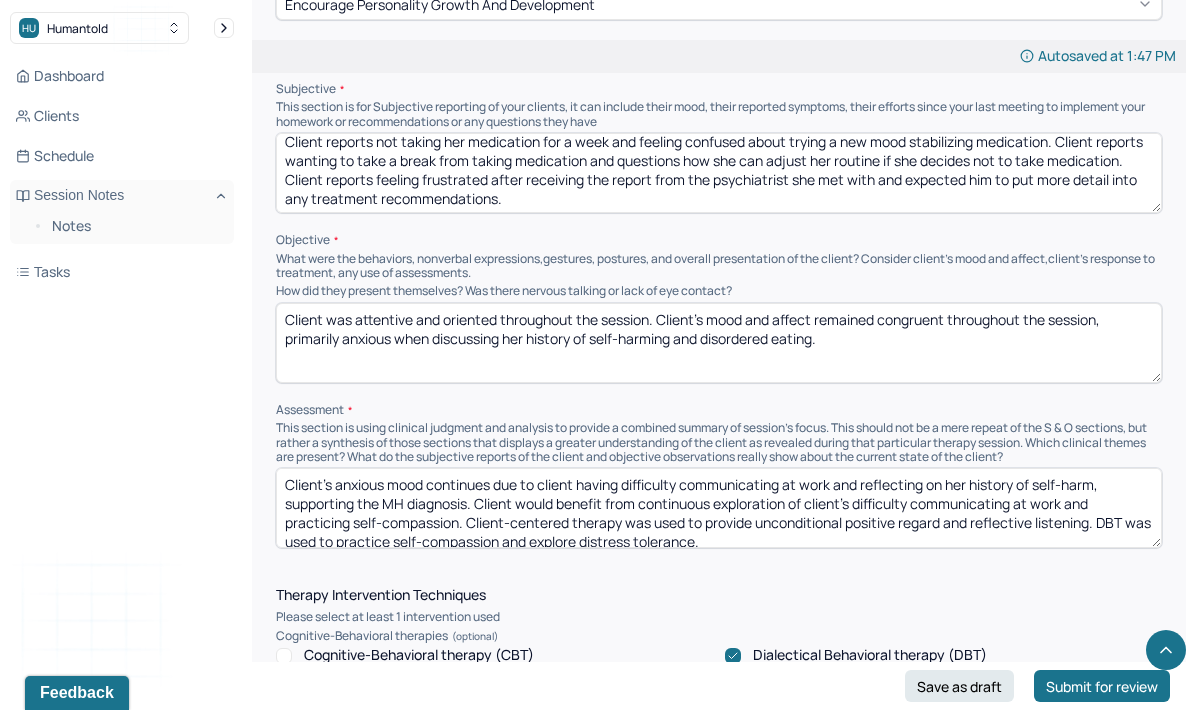 click on "Client was attentive and oriented throughout the session. Client’s mood and affect remained congruent throughout the session, primarily anxious when discussing her history of self-harming and disordered eating." at bounding box center (719, 343) 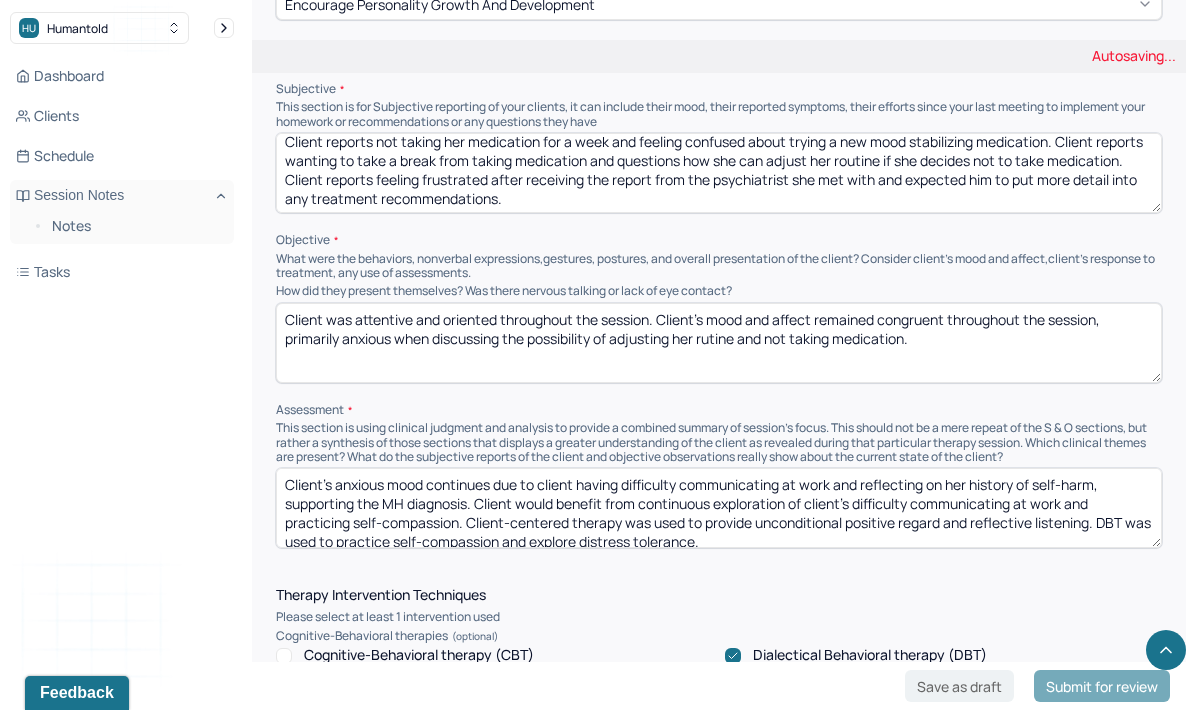 click on "Client was attentive and oriented throughout the session. Client’s mood and affect remained congruent throughout the session, primarily anxious when discussing the possibility of adjusting her routine and" at bounding box center [719, 343] 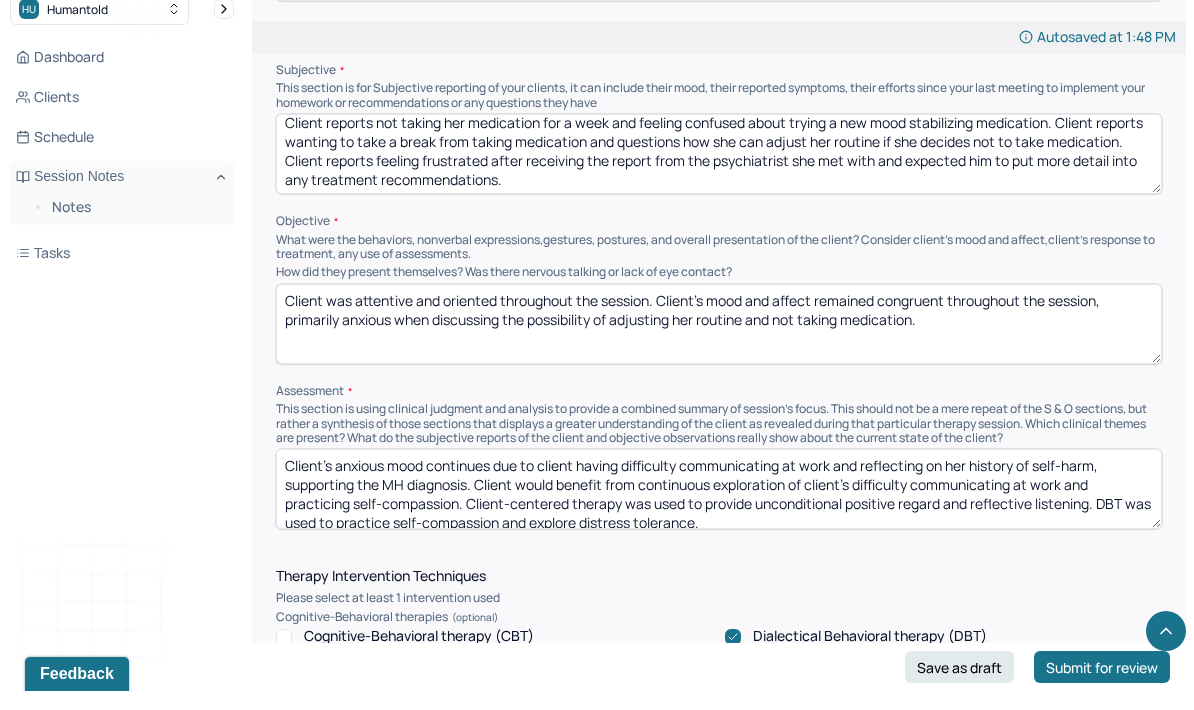 type on "Client was attentive and oriented throughout the session. Client’s mood and affect remained congruent throughout the session, primarily anxious when discussing the possibility of adjusting her routine and not taking medication." 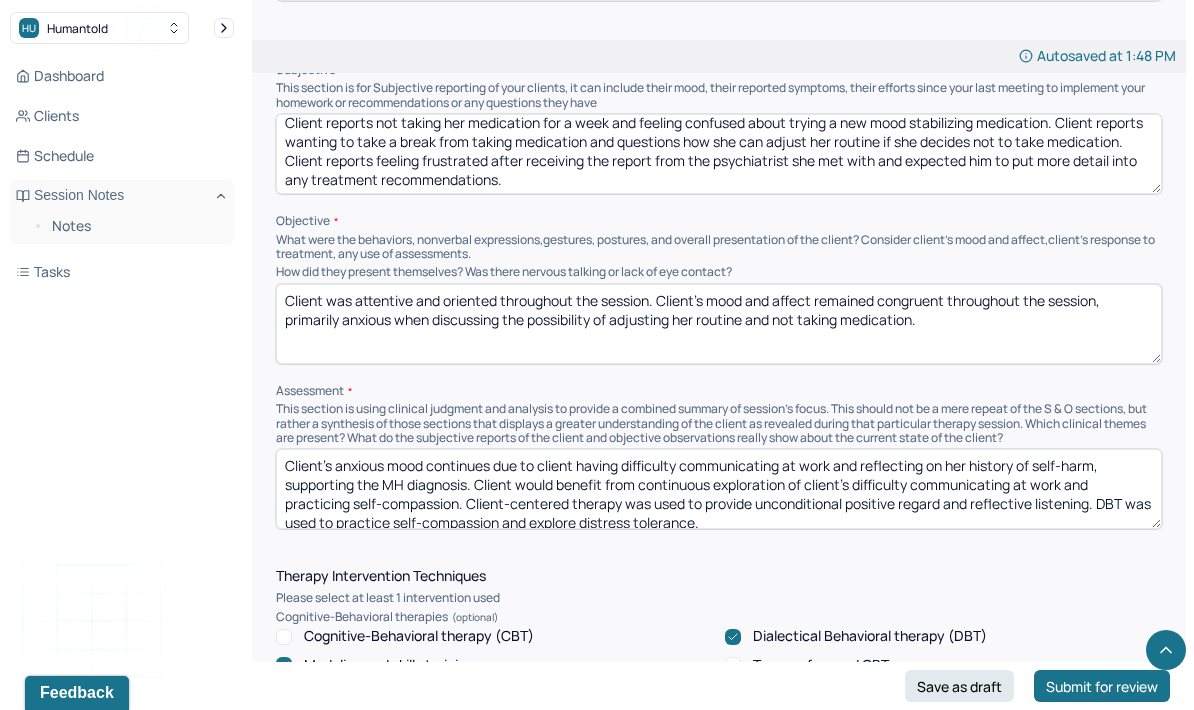click on "Client’s anxious mood continues due to client having difficulty communicating at work and reflecting on her history of self-harm, supporting the MH diagnosis. Client would benefit from continuous exploration of client’s difficulty communicating at work and practicing self-compassion. Client-centered therapy was used to provide unconditional positive regard and reflective listening. DBT was used to practice self-compassion and explore distress tolerance." at bounding box center (719, 489) 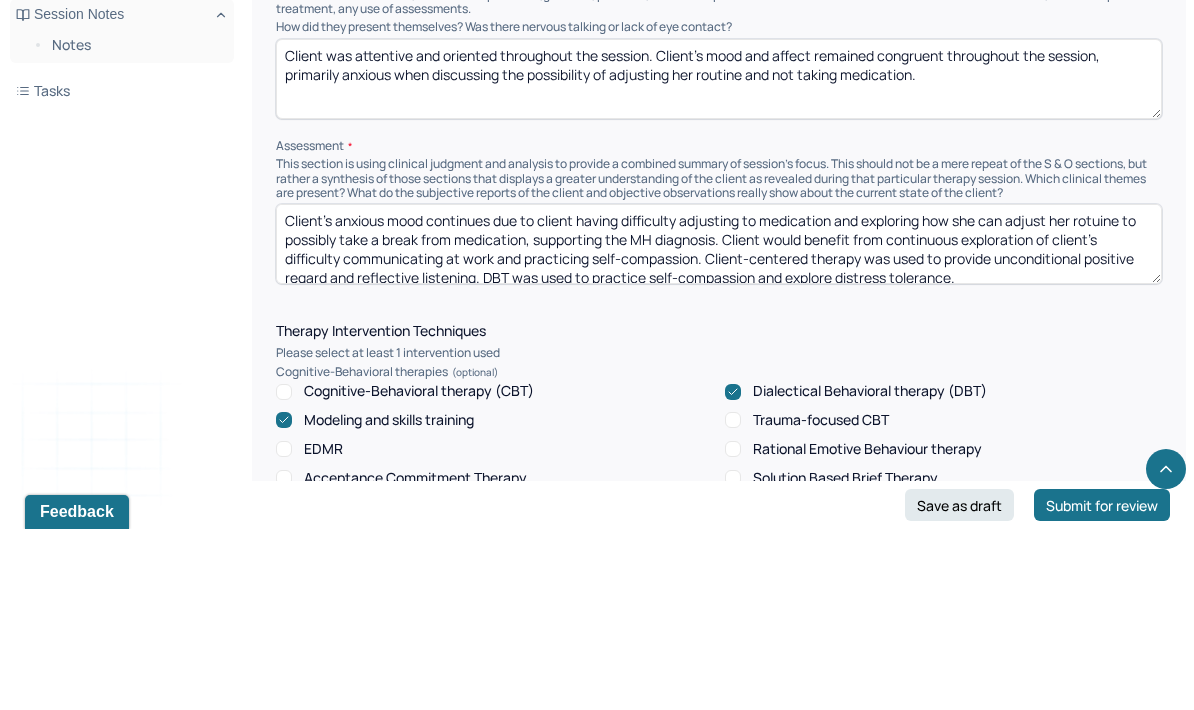scroll, scrollTop: 1289, scrollLeft: 0, axis: vertical 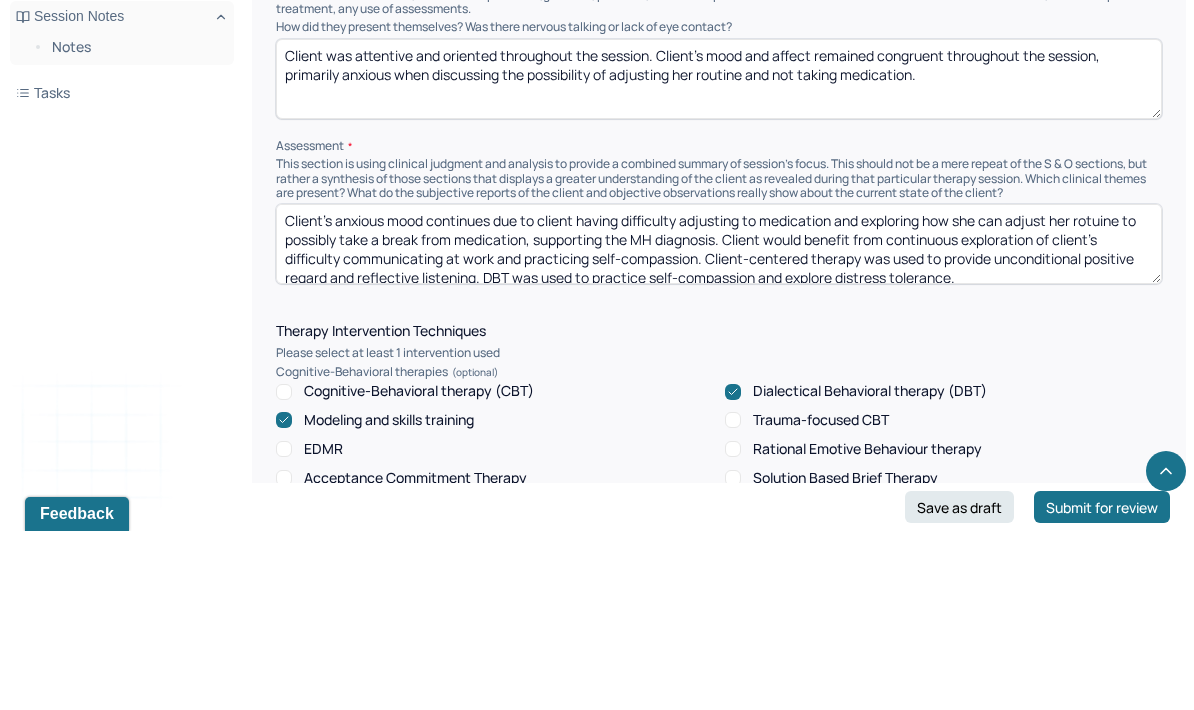 click on "Client’s anxious mood continues due to client having difficulty adjusting to medication and exploring how she can adjust her rotuine to possibly take a break from medication, supporting the MH diagnosis. Client would benefit from continuous exploration of client’s difficulty communicating at work and practicing self-compassion. Client-centered therapy was used to provide unconditional positive regard and reflective listening. DBT was used to practice self-compassion and explore distress tolerance." at bounding box center [719, 423] 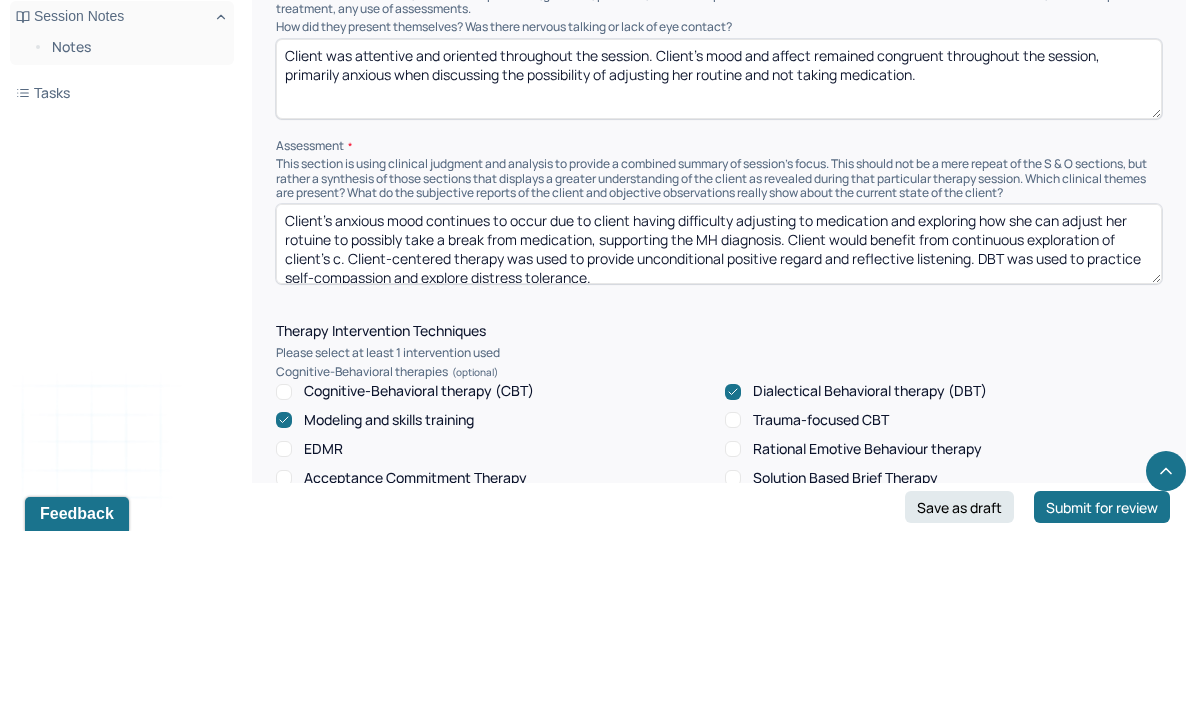 scroll, scrollTop: 1367, scrollLeft: 0, axis: vertical 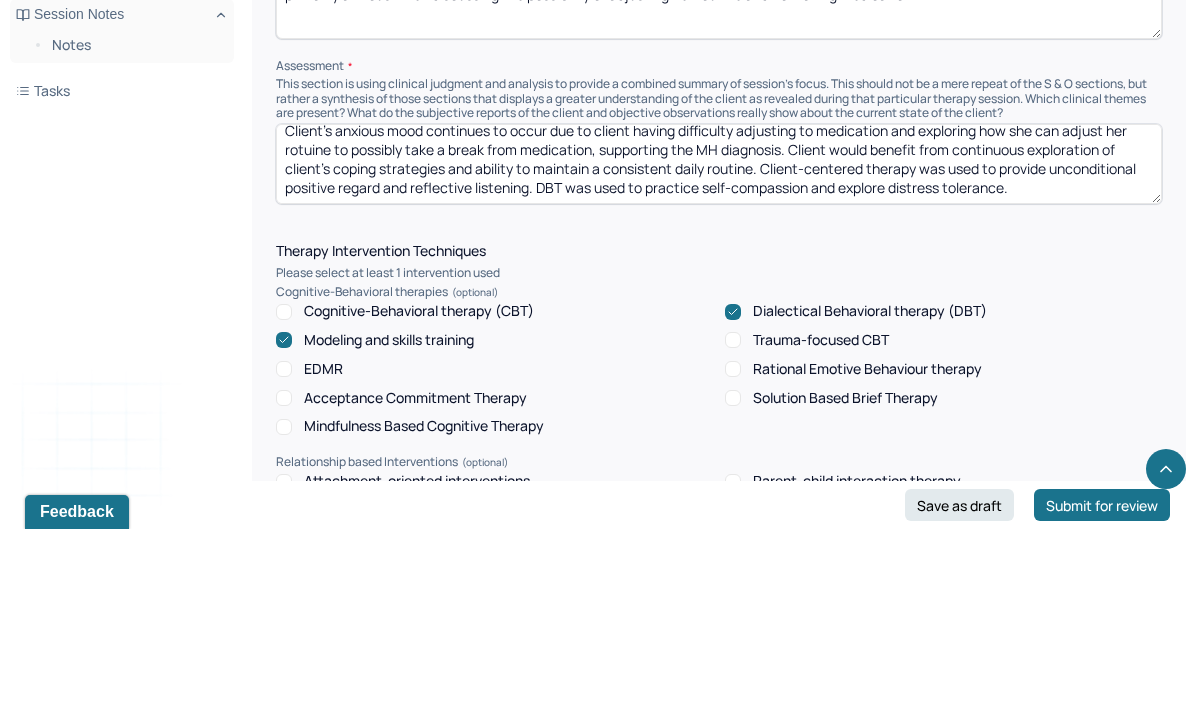 click on "Client’s anxious mood continues to occur due to client having difficulty adjusting to medication and exploring how she can adjust her rotuine to possibly take a break from medication, supporting the MH diagnosis. Client would benefit from continuous exploration of client’s coping strategies and ability to maintain a consistent daily routine. Client-centered therapy was used to provide unconditional positive regard and reflective listening. DBT was used to practice self-compassion and explore distress tolerance." at bounding box center (719, 345) 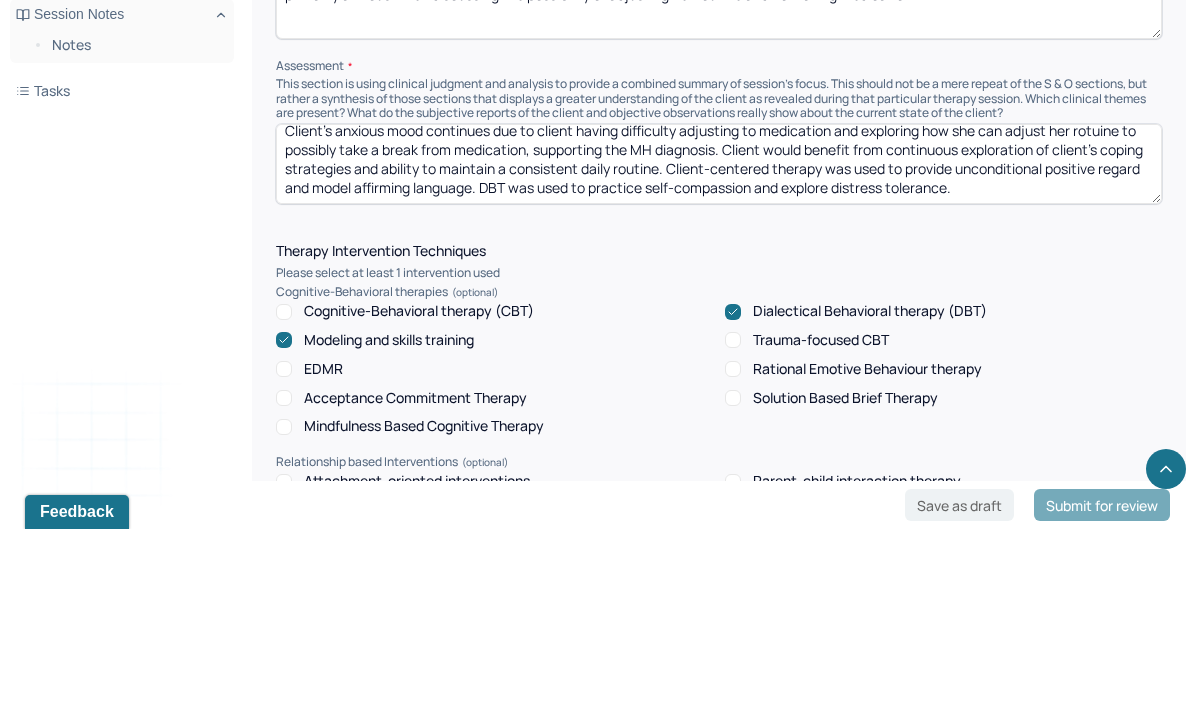 click on "Client’s anxious mood continues to occur due to client having difficulty adjusting to medication and exploring how she can adjust her rotuine to possibly take a break from medication, supporting the MH diagnosis. Client would benefit from continuous exploration of client’s coping strategies and ability to maintain a consistent daily routine. Client-centered therapy was used to provide unconditional positive regard and reflective listening. DBT was used to practice self-compassion and explore distress tolerance." at bounding box center (719, 345) 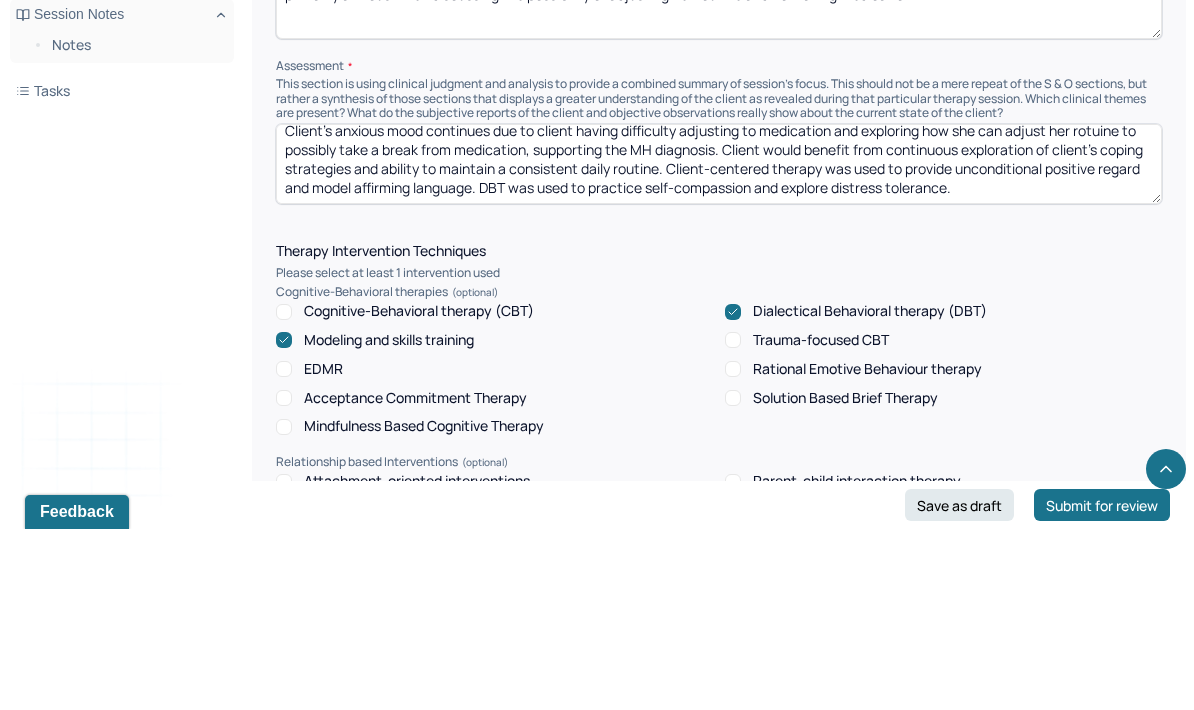 click on "Client’s anxious mood continues due to client having difficulty adjusting to medication and exploring how she can adjust her rotuine to possibly take a break from medication, supporting the MH diagnosis. Client would benefit from continuous exploration of client’s coping strategies and ability to maintain a consistent daily routine. Client-centered therapy was used to provide unconditional positive regard and model affirming language. DBT was used to practice self-compassion and explore distress tolerance." at bounding box center [719, 345] 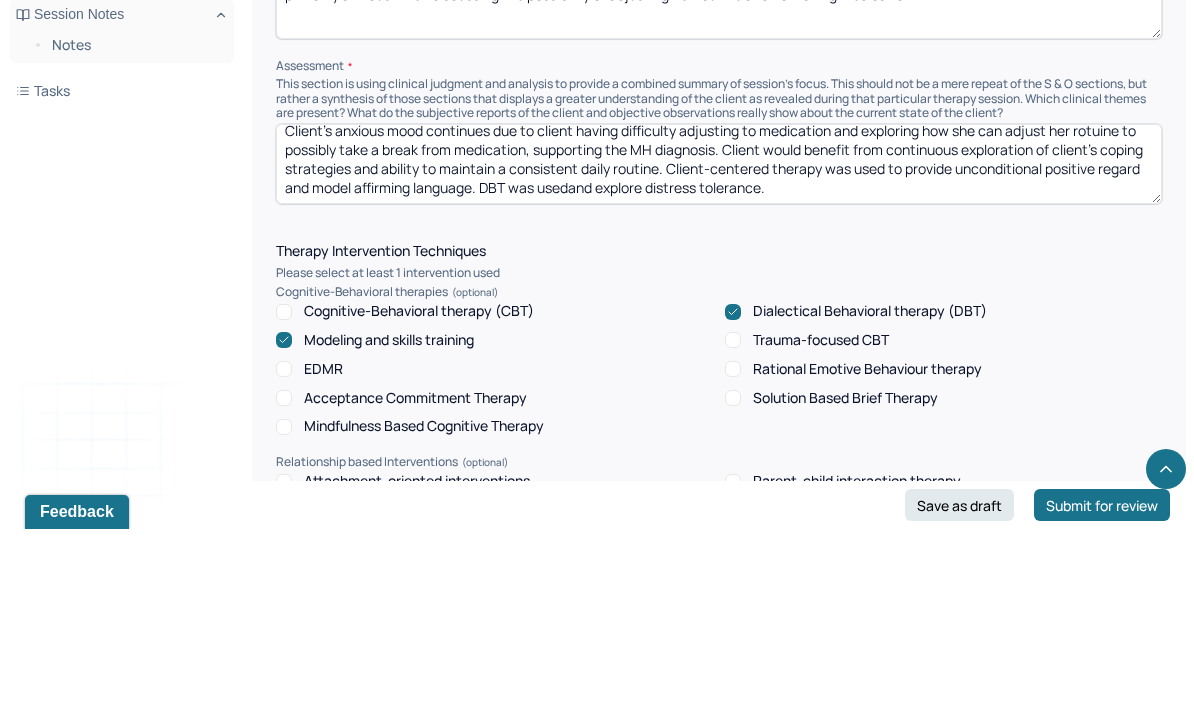 click on "Client’s anxious mood continues due to client having difficulty adjusting to medication and exploring how she can adjust her rotuine to possibly take a break from medication, supporting the MH diagnosis. Client would benefit from continuous exploration of client’s coping strategies and ability to maintain a consistent daily routine. Client-centered therapy was used to provide unconditional positive regard and model affirming language. DBT was usedand explore distress tolerance." at bounding box center (719, 345) 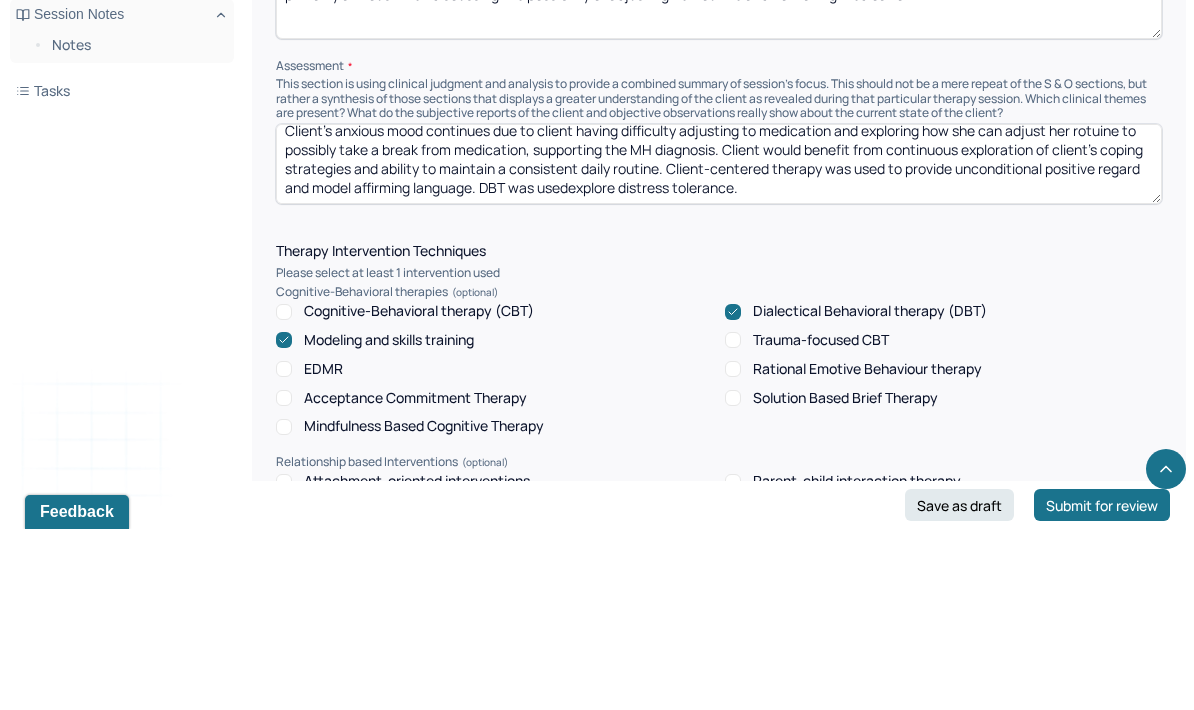 click on "Client’s anxious mood continues due to client having difficulty adjusting to medication and exploring how she can adjust her rotuine to possibly take a break from medication, supporting the MH diagnosis. Client would benefit from continuous exploration of client’s coping strategies and ability to maintain a consistent daily routine. Client-centered therapy was used to provide unconditional positive regard and model affirming language. DBT was usedexplore distress tolerance." at bounding box center (719, 345) 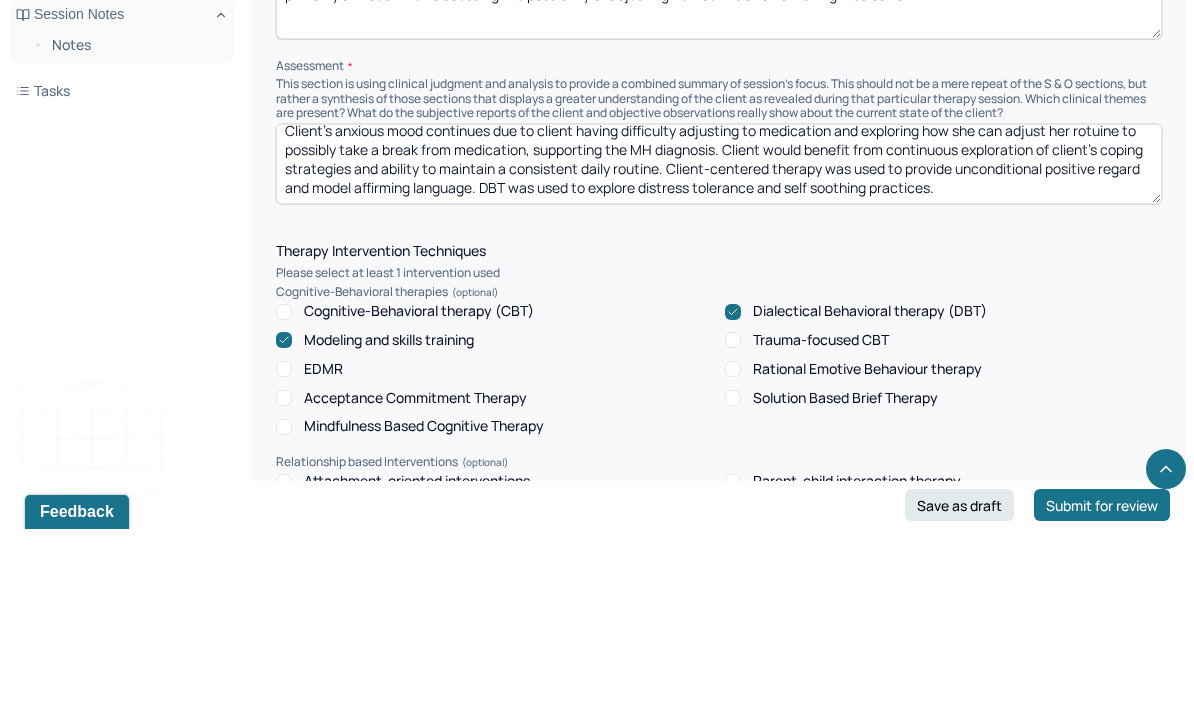 click on "Client’s anxious mood continues due to client having difficulty adjusting to medication and exploring how she can adjust her rotuine to possibly take a break from medication, supporting the MH diagnosis. Client would benefit from continuous exploration of client’s coping strategies and ability to maintain a consistent daily routine. Client-centered therapy was used to provide unconditional positive regard and model affirming language. DBT was used to explore distress tolerance and self soothing practices." at bounding box center (719, 345) 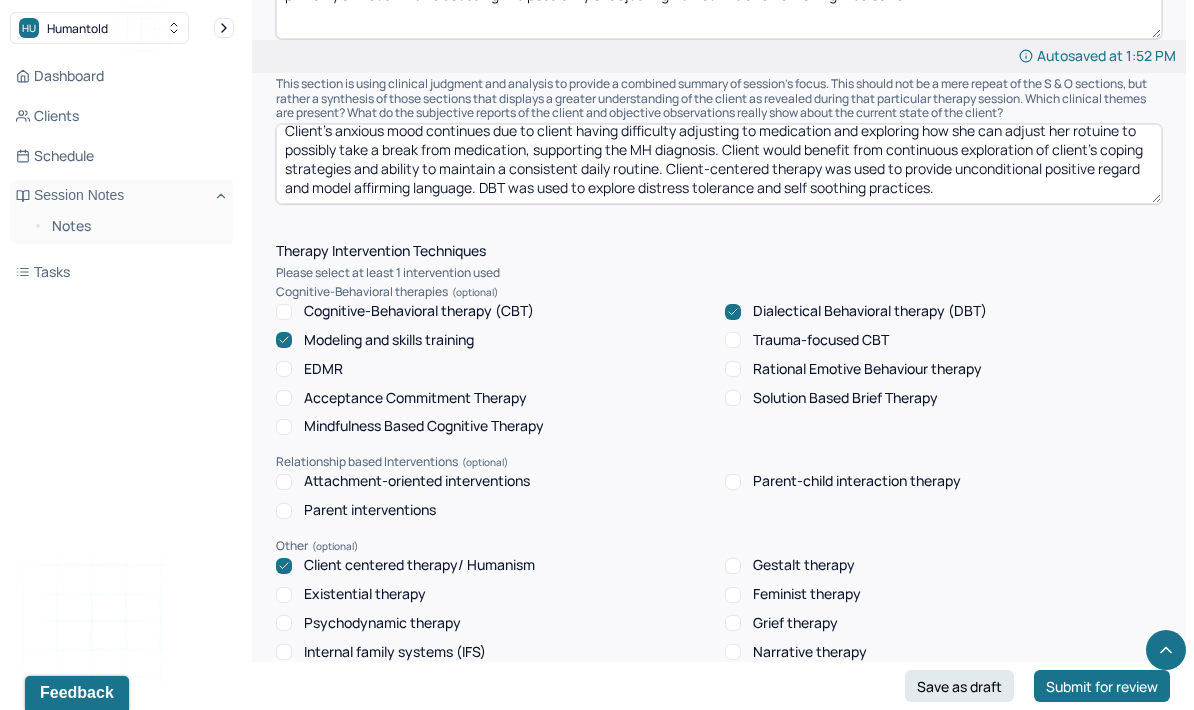 click on "Client’s anxious mood continues due to client having difficulty adjusting to medication and exploring how she can adjust her rotuine to possibly take a break from medication, supporting the MH diagnosis. Client would benefit from continuous exploration of client’s coping strategies and ability to maintain a consistent daily routine. Client-centered therapy was used to provide unconditional positive regard and model affirming language. DBT was used to explore distress tolerance and self soothing practices." at bounding box center [719, 164] 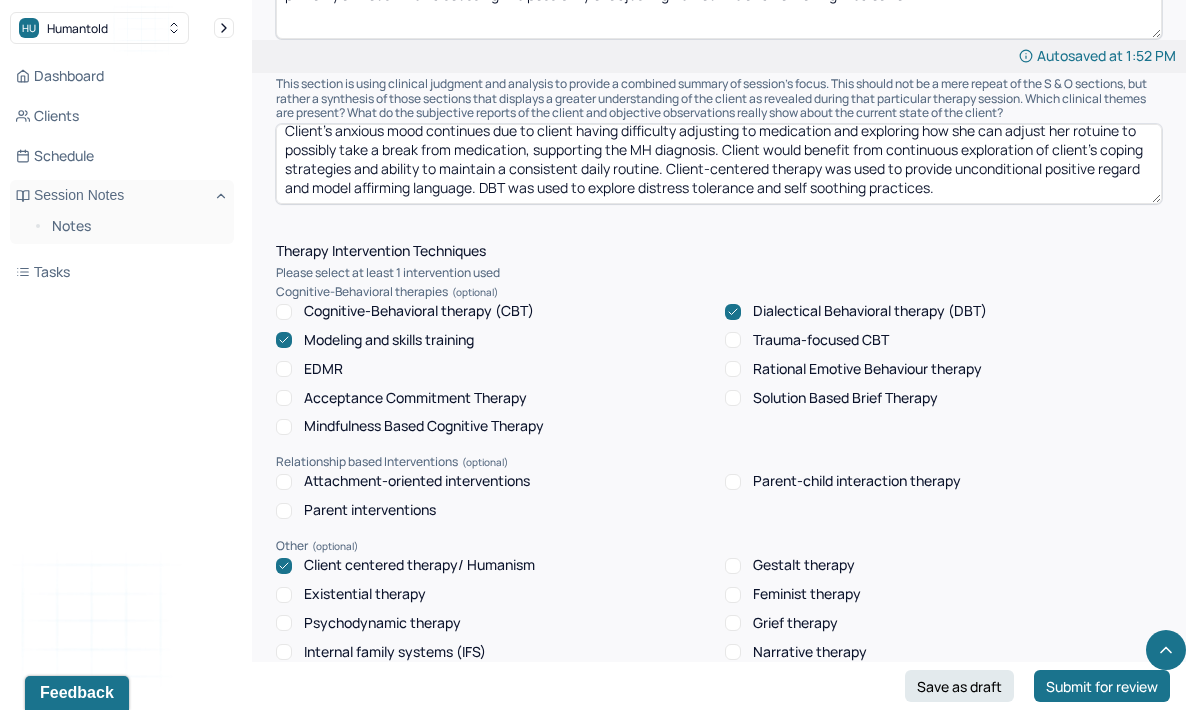scroll, scrollTop: 1546, scrollLeft: 0, axis: vertical 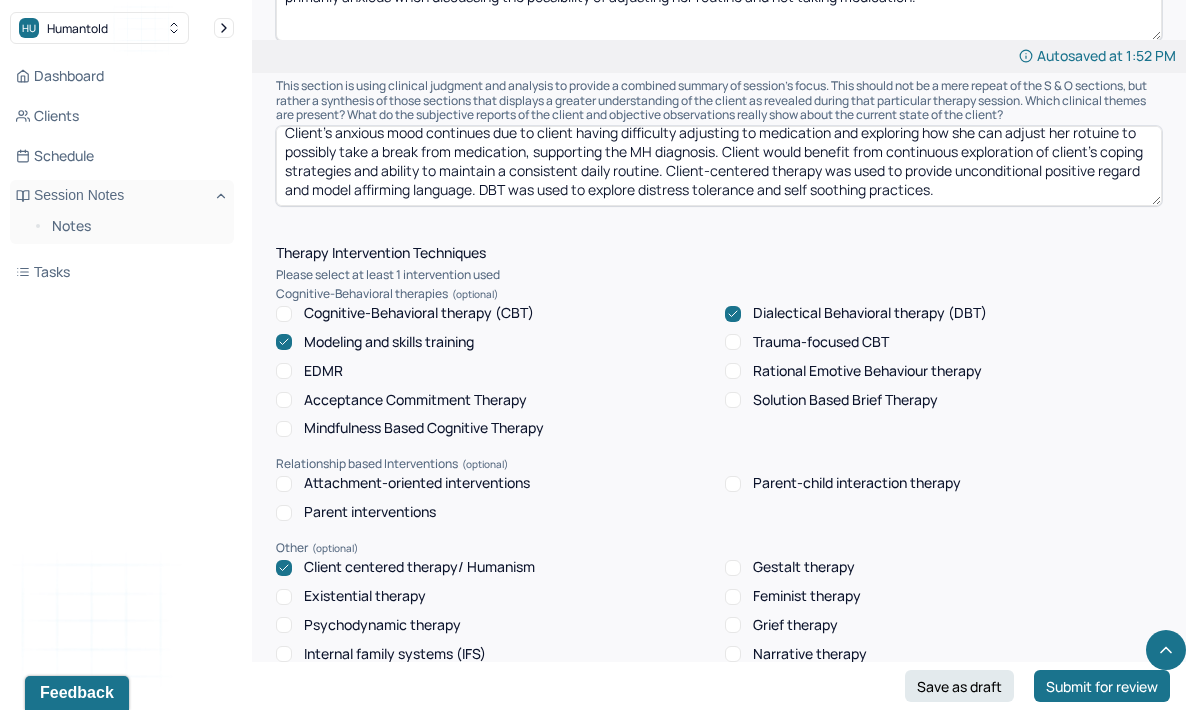 click on "Client’s anxious mood continues due to client having difficulty adjusting to medication and exploring how she can adjust her rotuine to possibly take a break from medication, supporting the MH diagnosis. Client would benefit from continuous exploration of client’s coping strategies and ability to maintain a consistent daily routine. Client-centered therapy was used to provide unconditional positive regard and model affirming language. DBT was used to explore distress tolerance and self soothing practices." at bounding box center [719, 166] 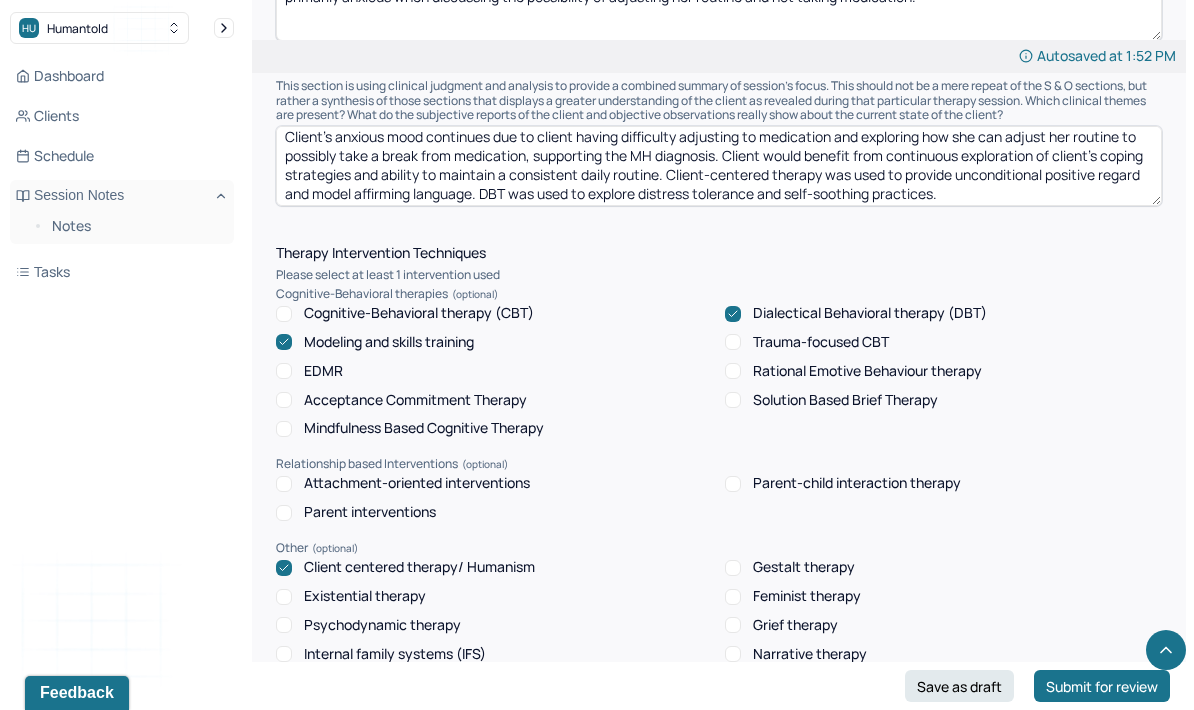 scroll, scrollTop: 8, scrollLeft: 0, axis: vertical 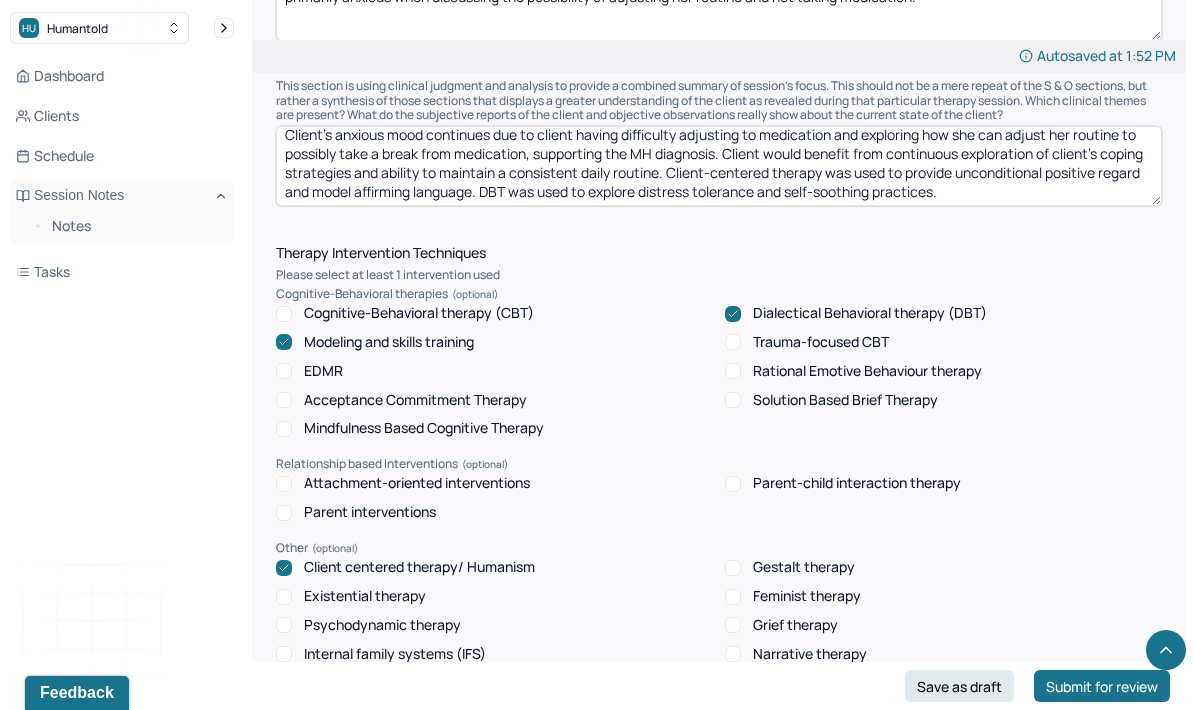 type on "Client’s anxious mood continues due to client having difficulty adjusting to medication and exploring how she can adjust her routine to possibly take a break from medication, supporting the MH diagnosis. Client would benefit from continuous exploration of client’s coping strategies and ability to maintain a consistent daily routine. Client-centered therapy was used to provide unconditional positive regard and model affirming language. DBT was used to explore distress tolerance and self-soothing practices." 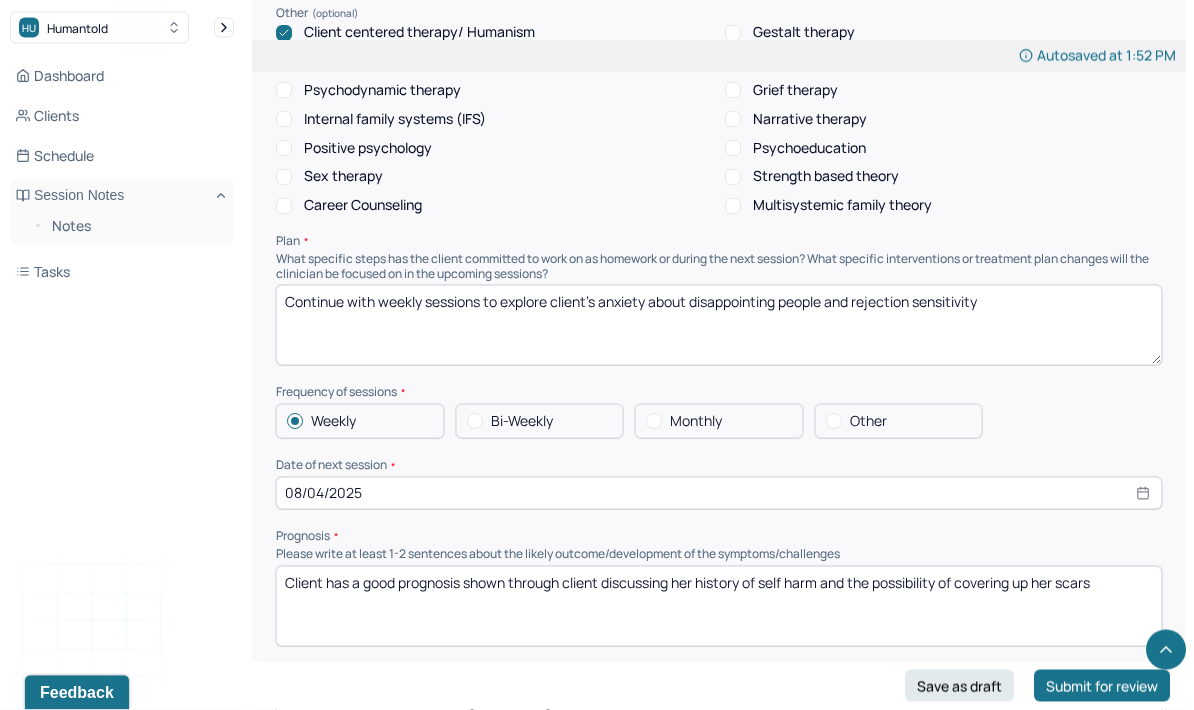 scroll, scrollTop: 2101, scrollLeft: 0, axis: vertical 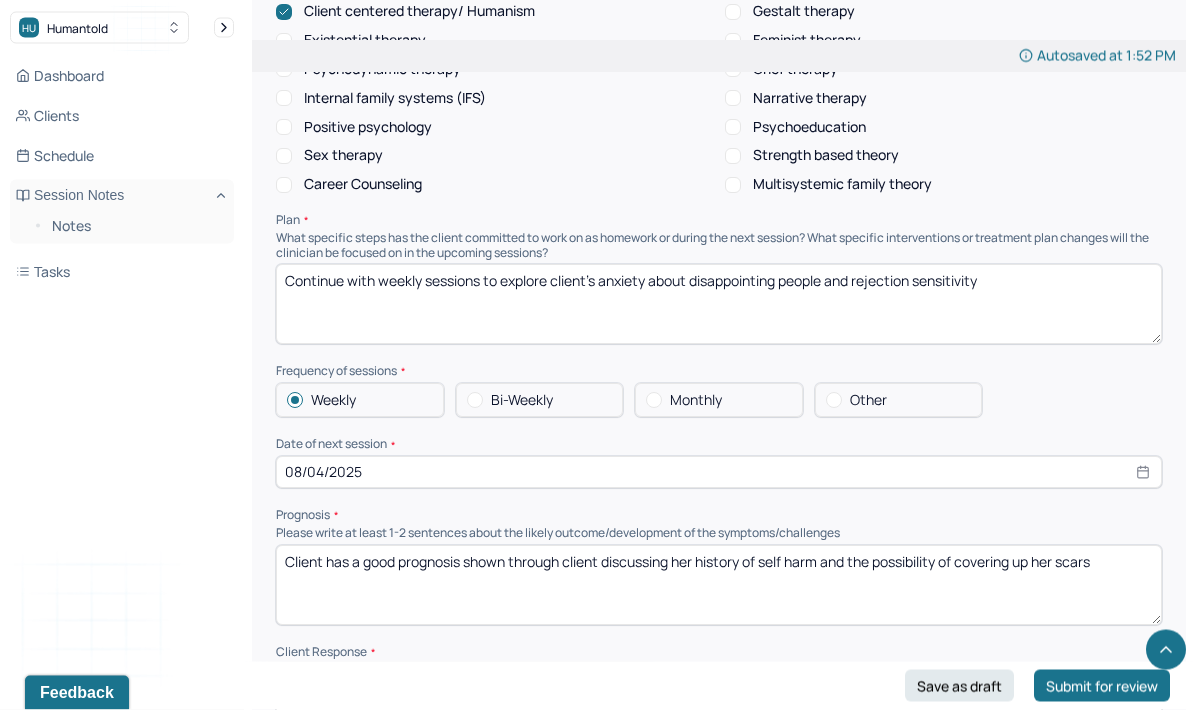 click on "08/04/2025" at bounding box center [719, 473] 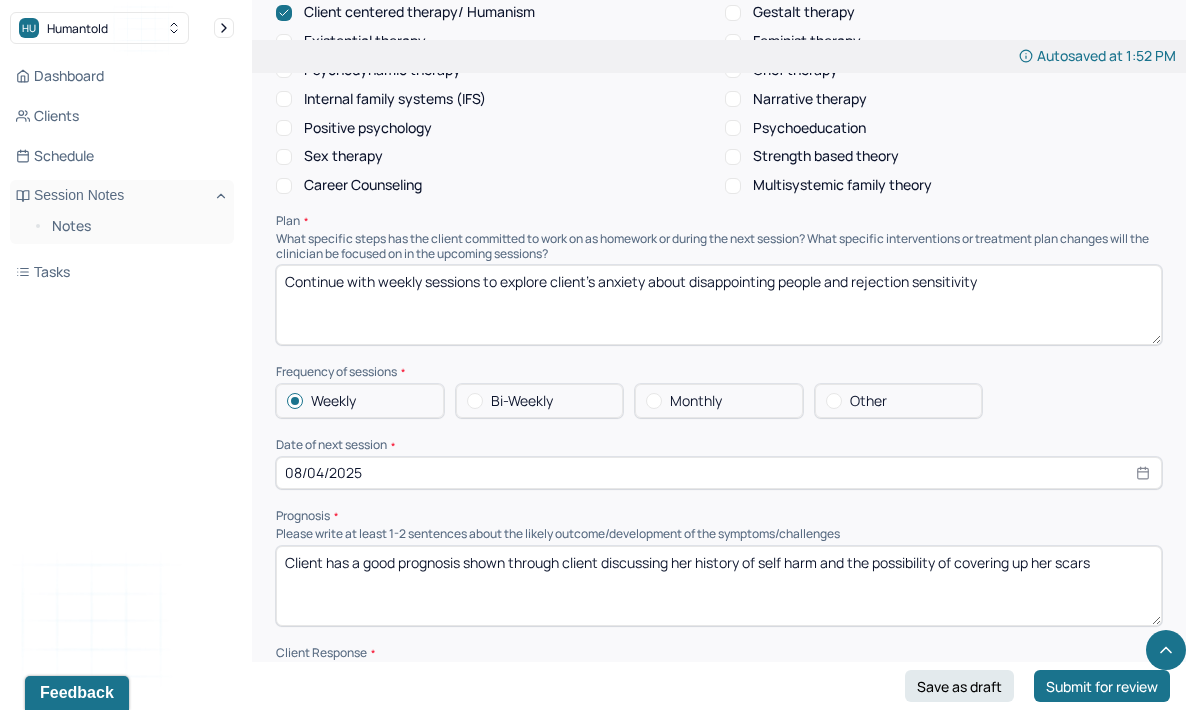 select on "7" 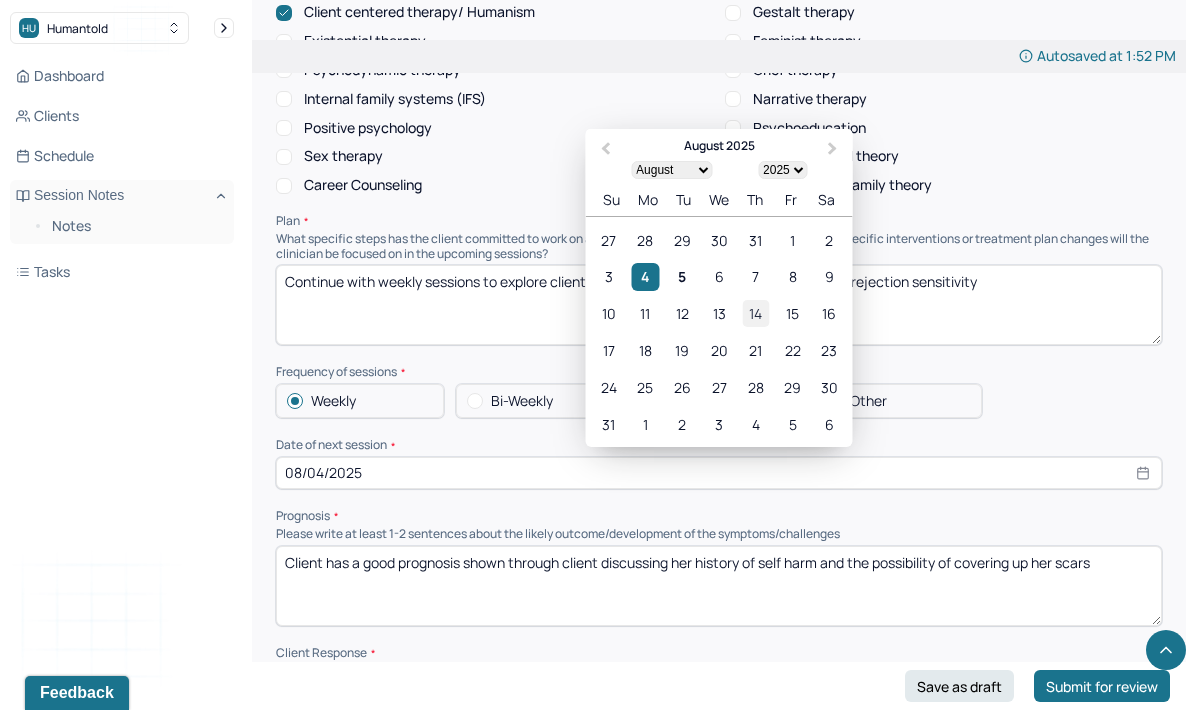 click on "14" at bounding box center [755, 313] 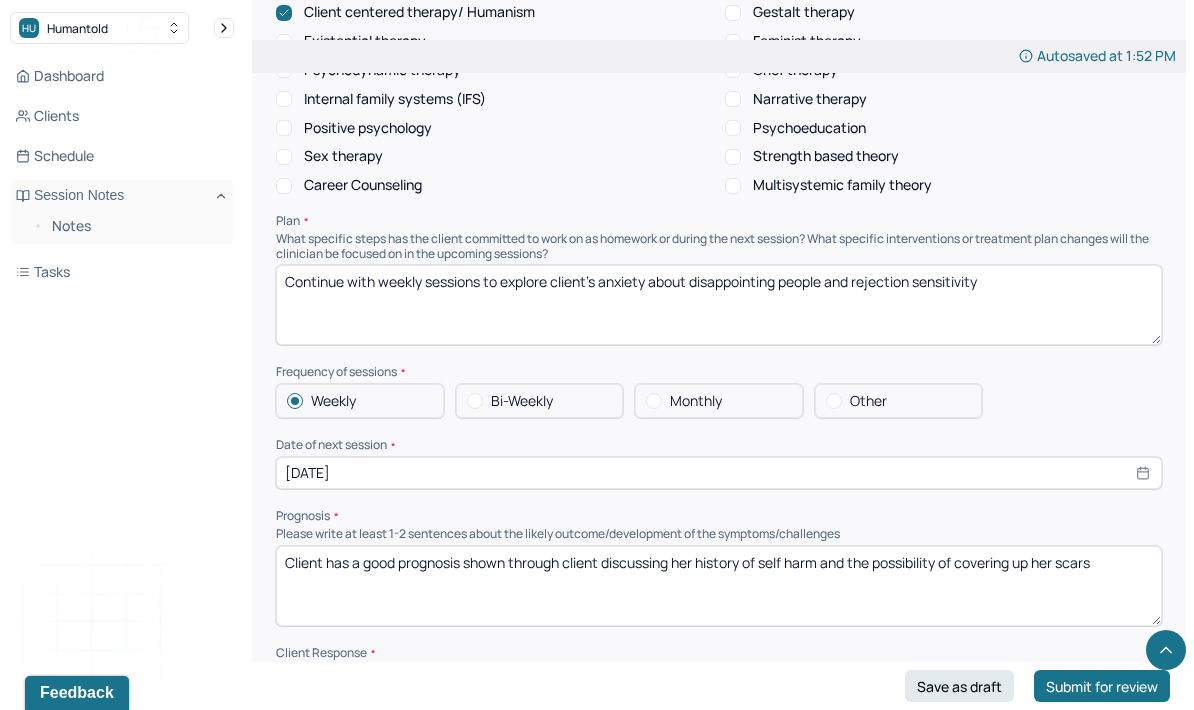 type on "[DATE]" 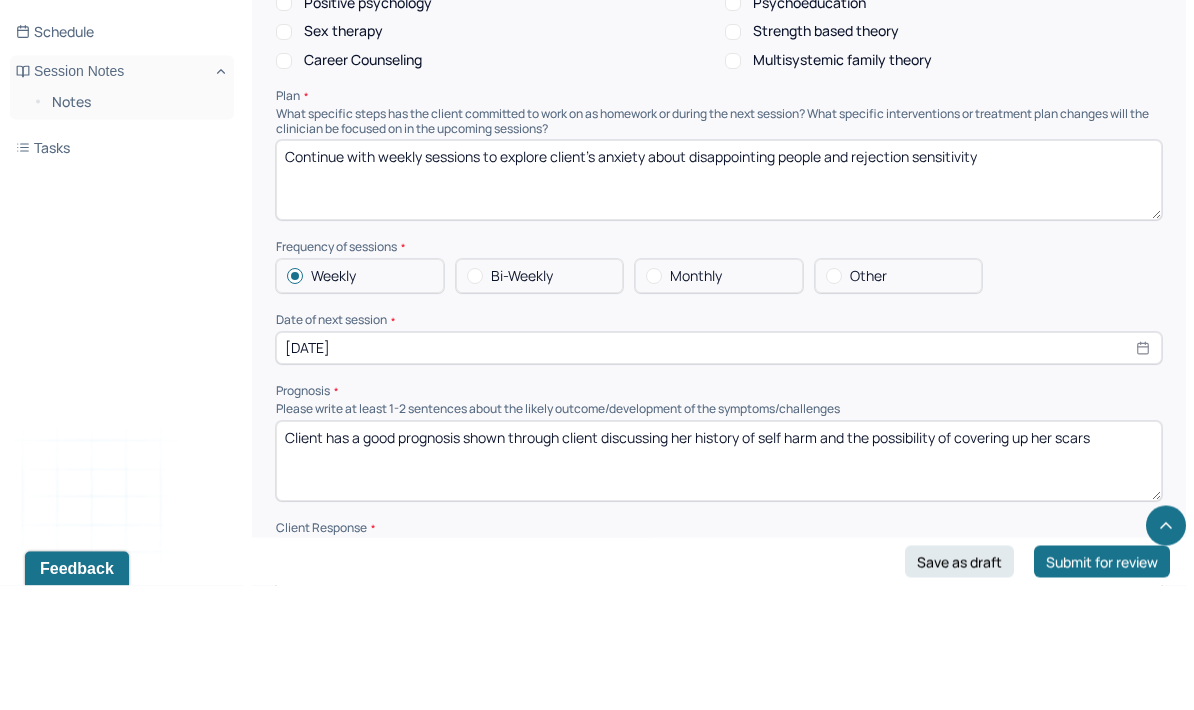 scroll, scrollTop: 2126, scrollLeft: 0, axis: vertical 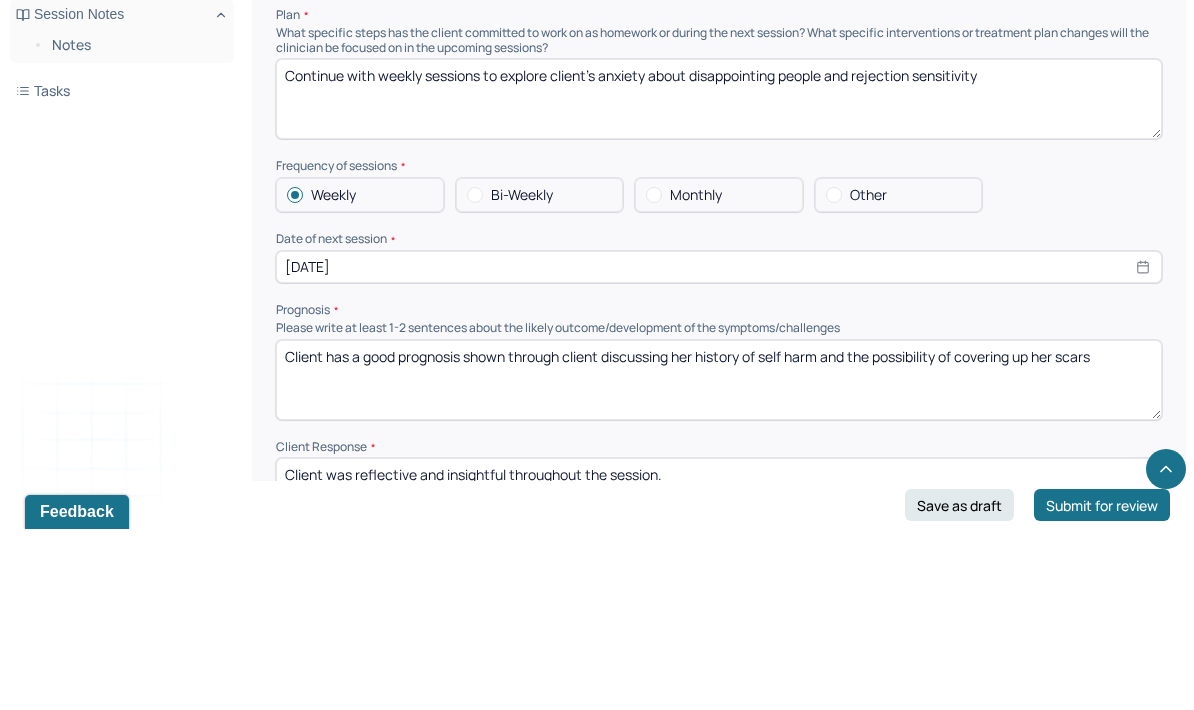 click on "Client has a good prognosis shown through client discussing her history of self harm and the possibility of covering up her scars" at bounding box center [719, 561] 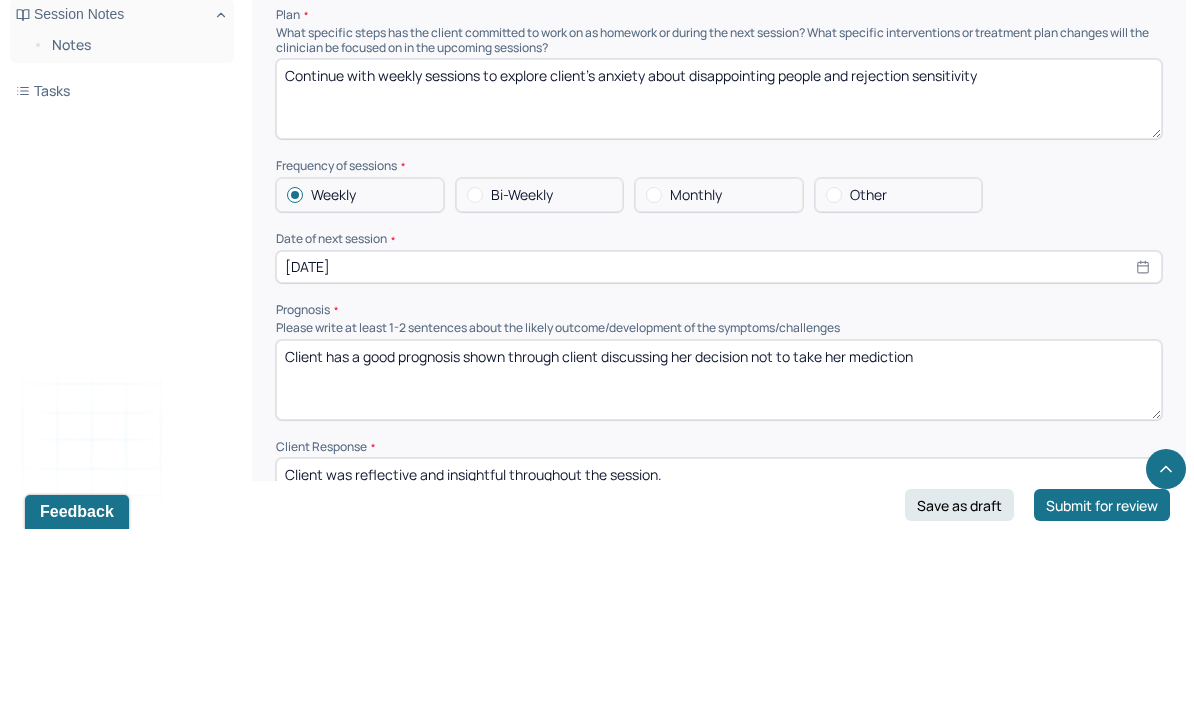 type on "Client has a good prognosis shown through client discussing her decision not to take her mediction" 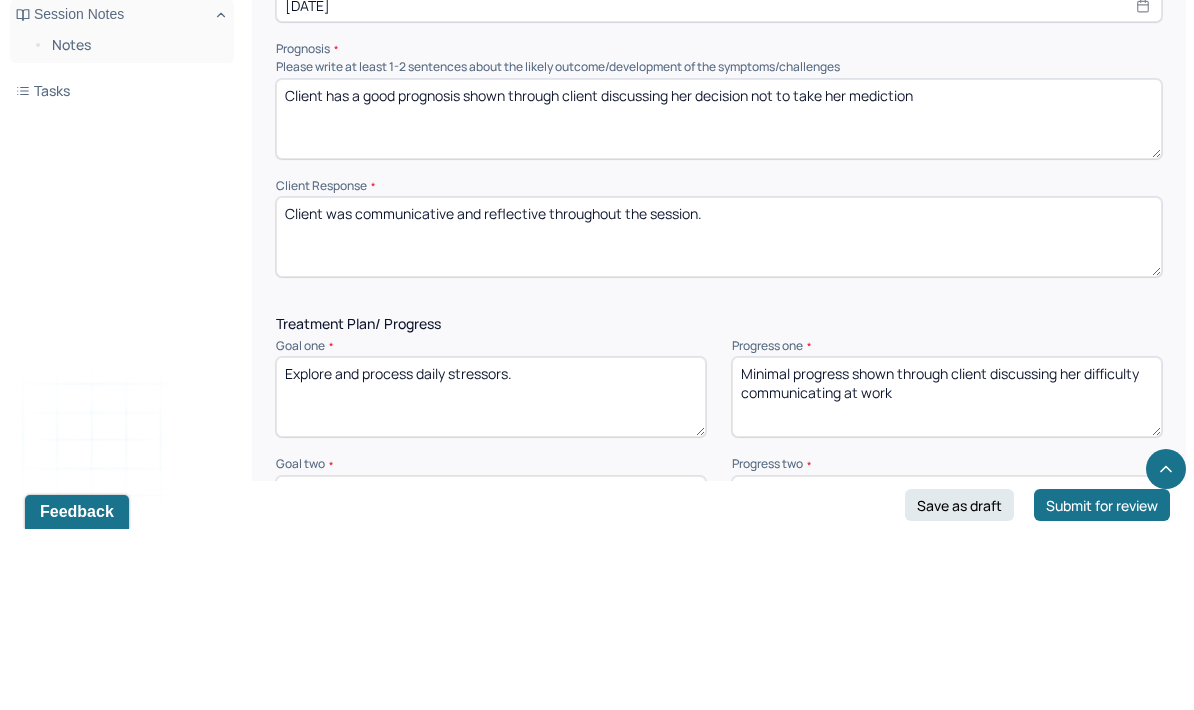 scroll, scrollTop: 2390, scrollLeft: 0, axis: vertical 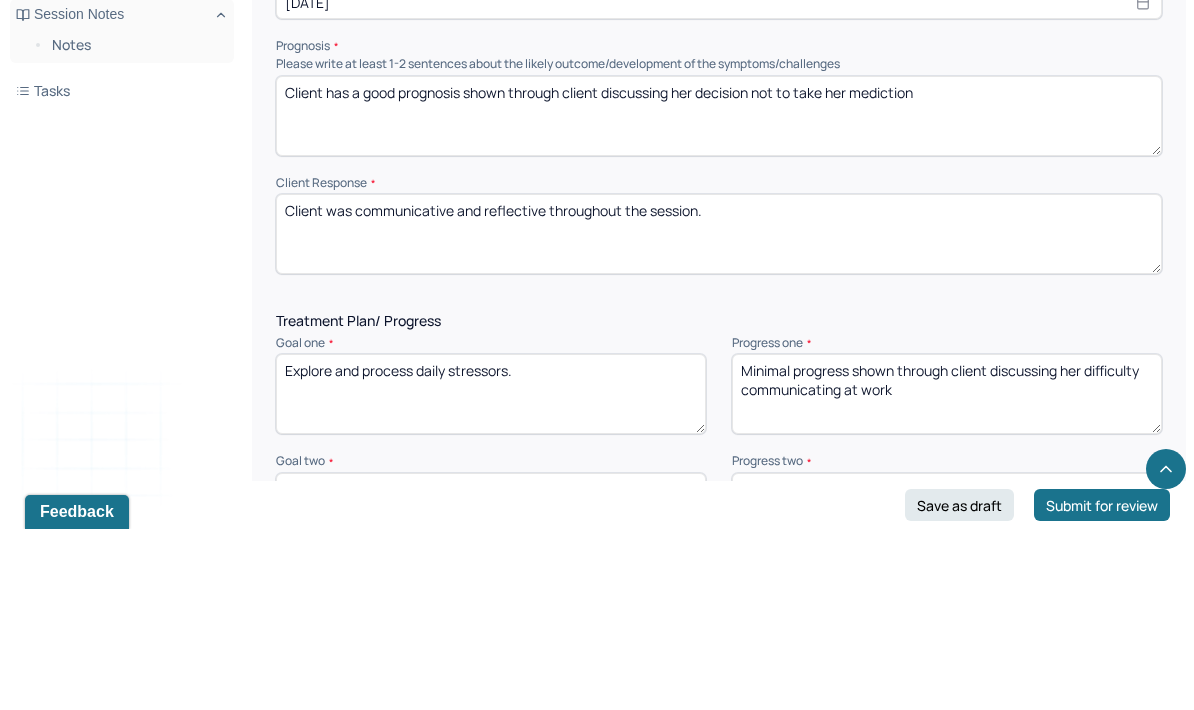 type on "Client was communicative and reflective throughout the session." 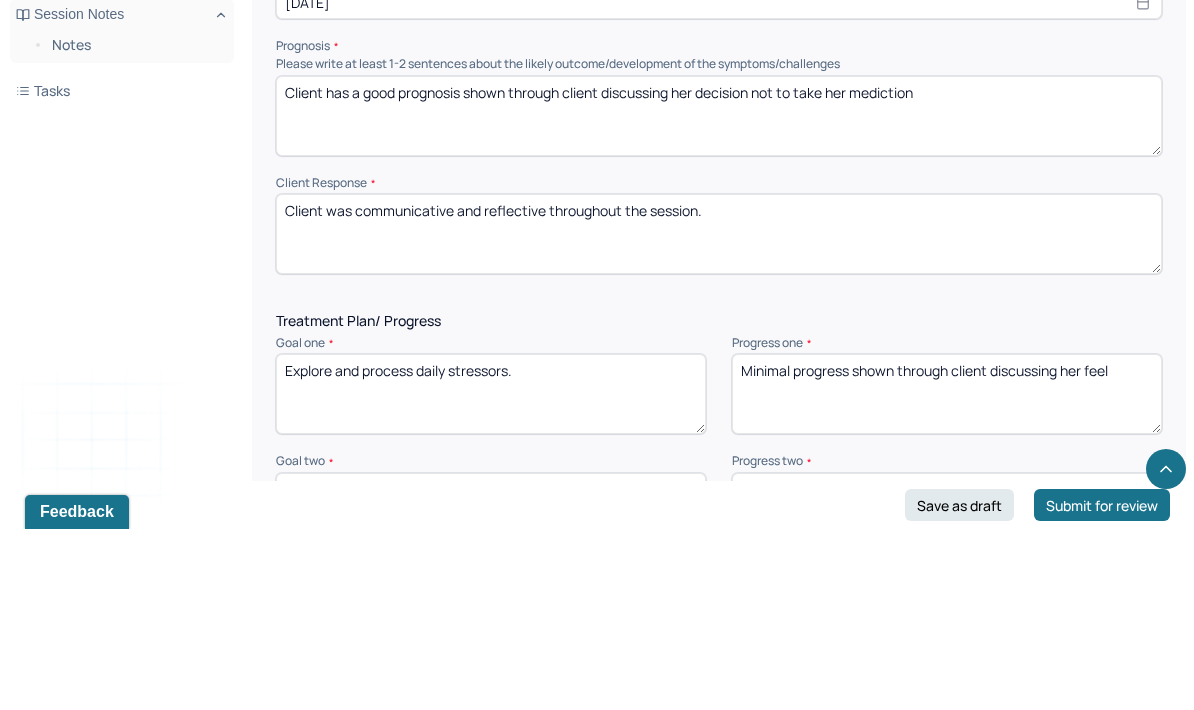 scroll, scrollTop: 2470, scrollLeft: 0, axis: vertical 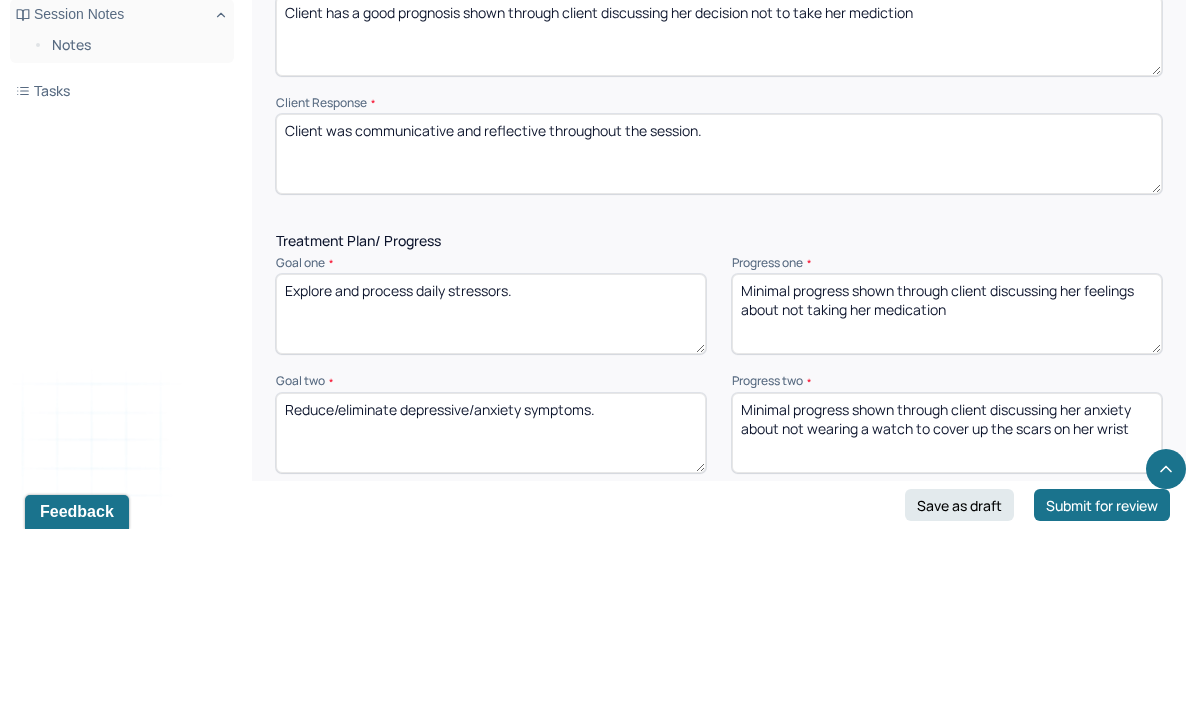 type on "Minimal progress shown through client discussing her feelings about not taking her medication" 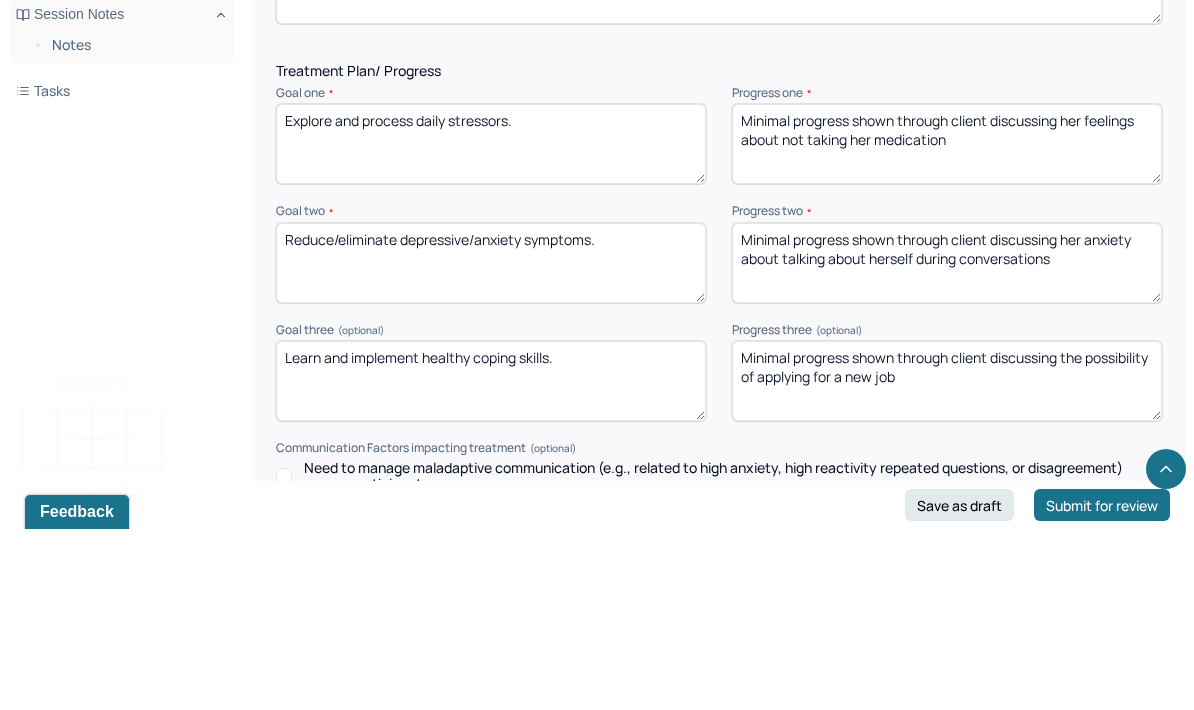 scroll, scrollTop: 2720, scrollLeft: 0, axis: vertical 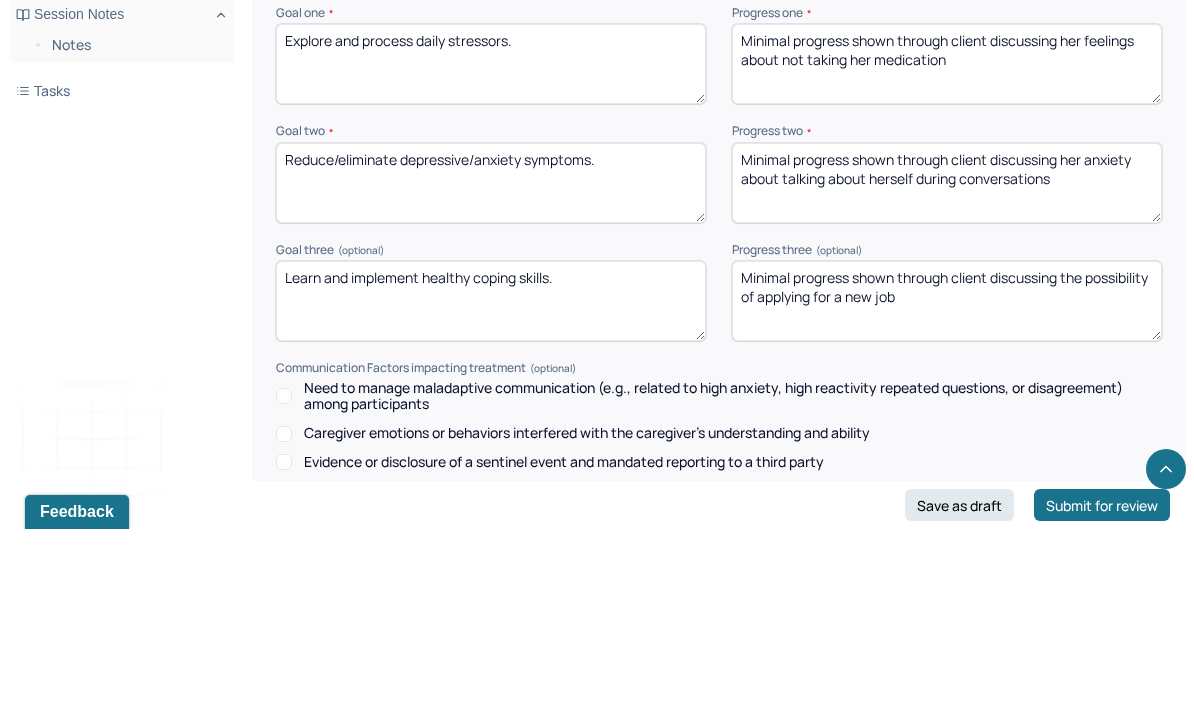 type on "Minimal progress shown through client discussing her anxiety about talking about herself during conversations" 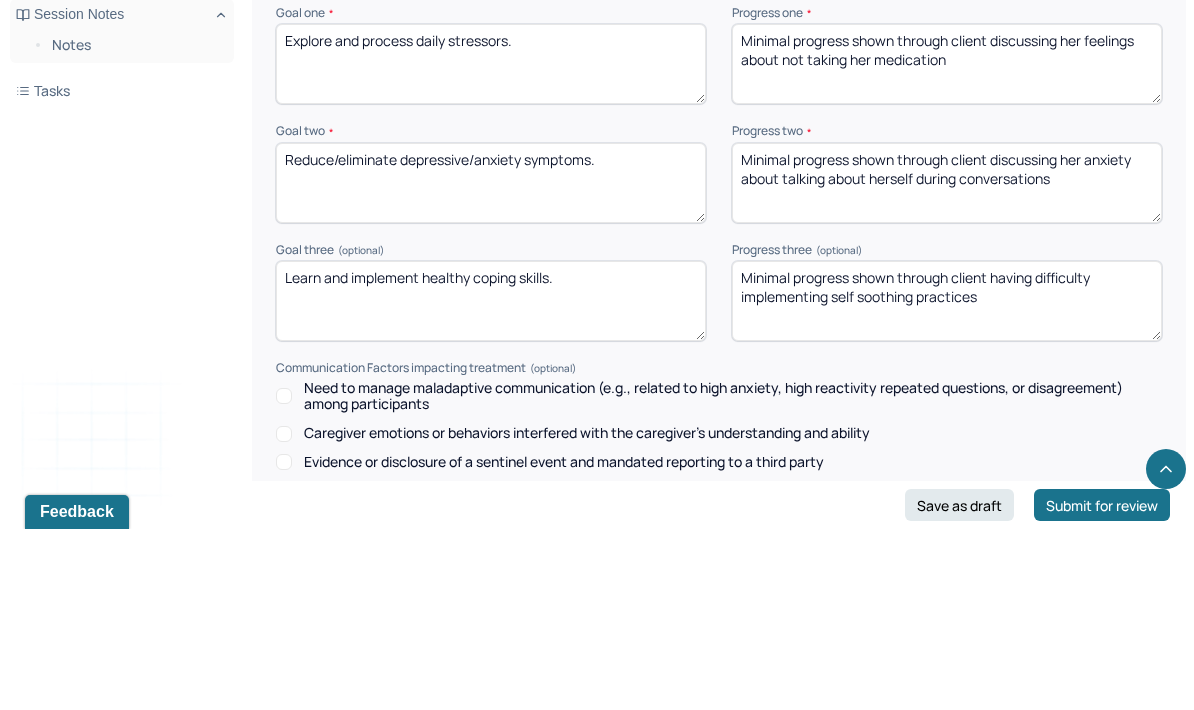 type on "Minimal progress shown through client having difficulty implementing self soothing practices" 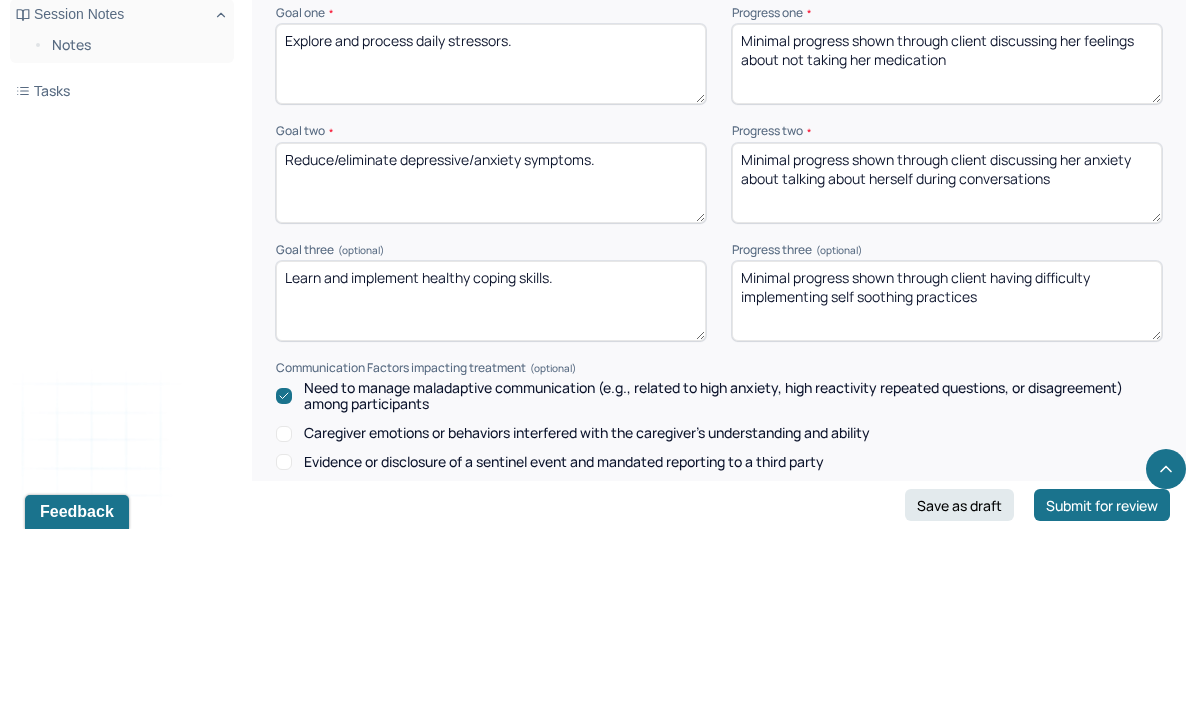 scroll, scrollTop: 2901, scrollLeft: 0, axis: vertical 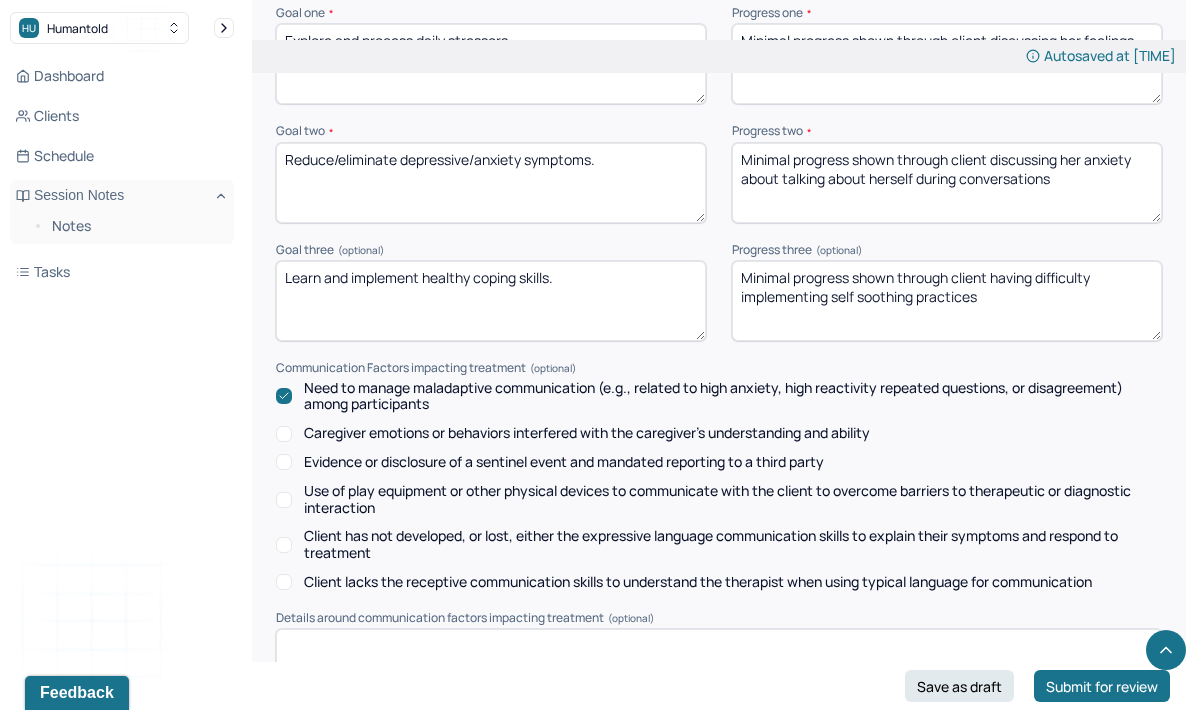 click on "Need to manage maladaptive communication (e.g., related to high anxiety, high reactivity repeated questions, or disagreement) among participants" at bounding box center [733, 397] 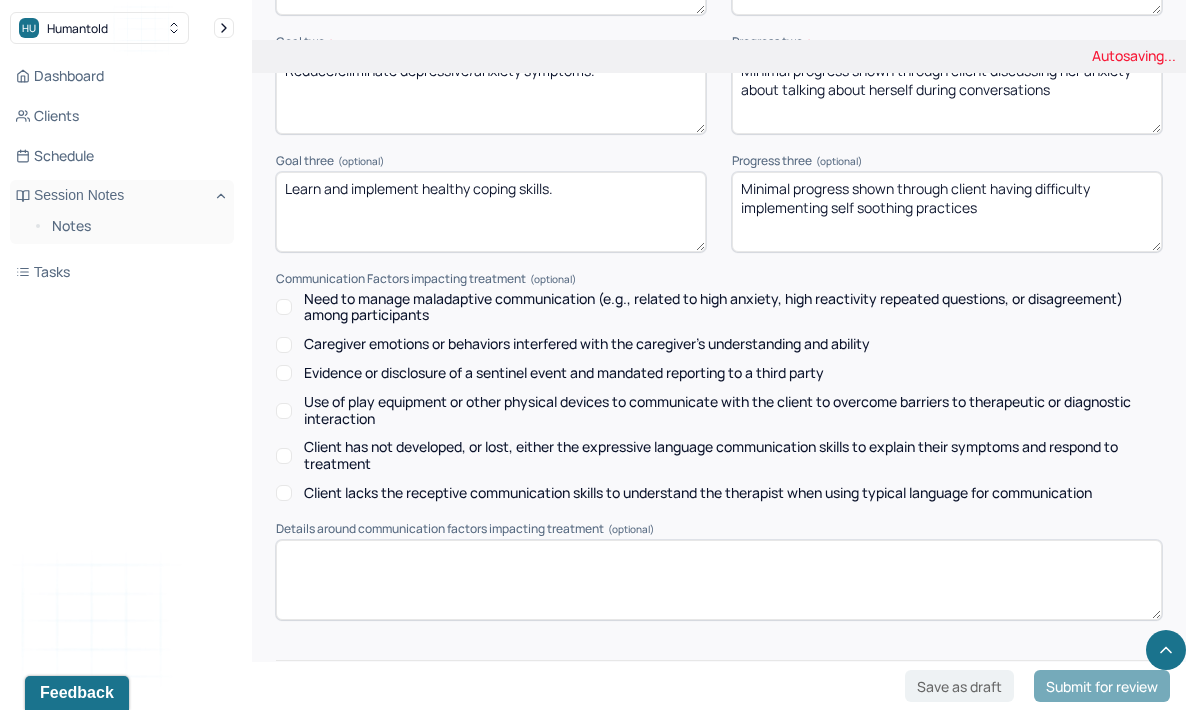 click at bounding box center (719, 744) 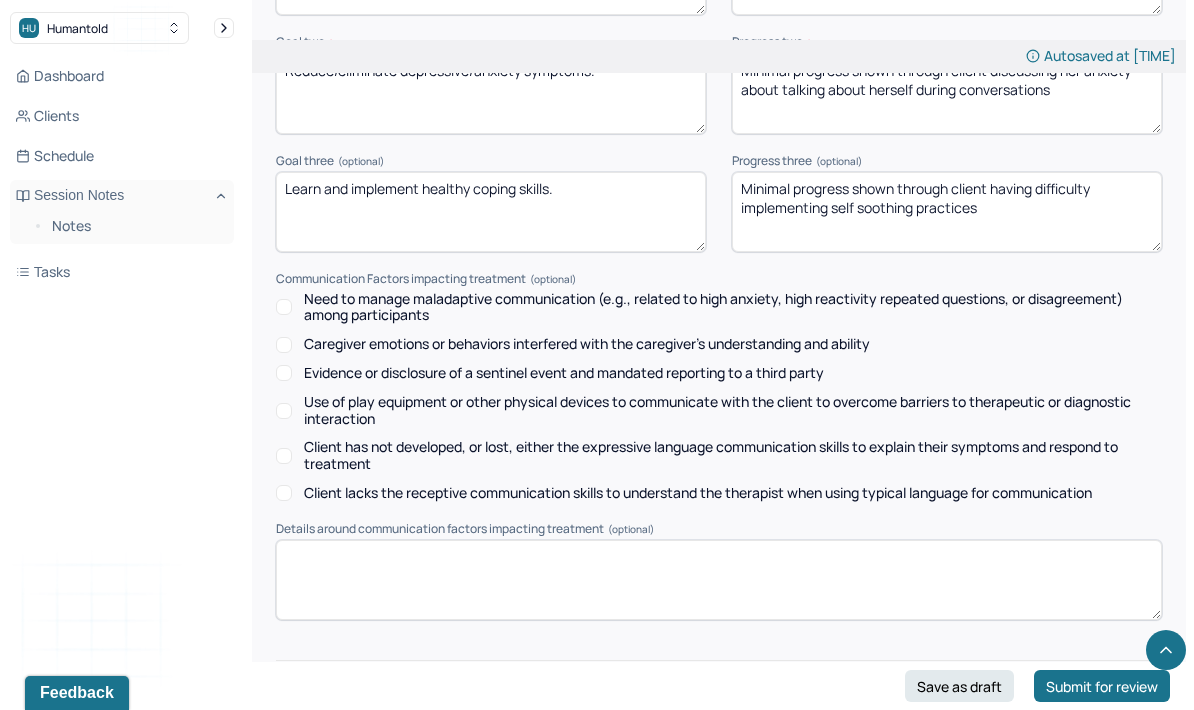 scroll, scrollTop: 3070, scrollLeft: 0, axis: vertical 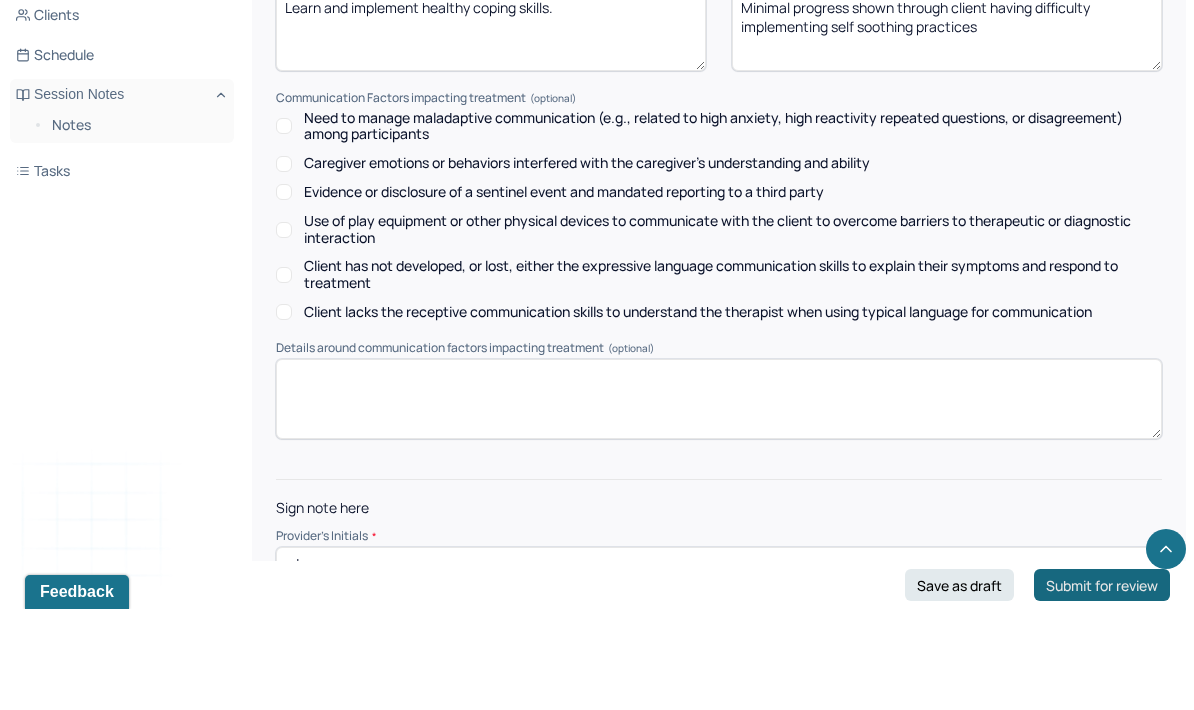 type on "zd" 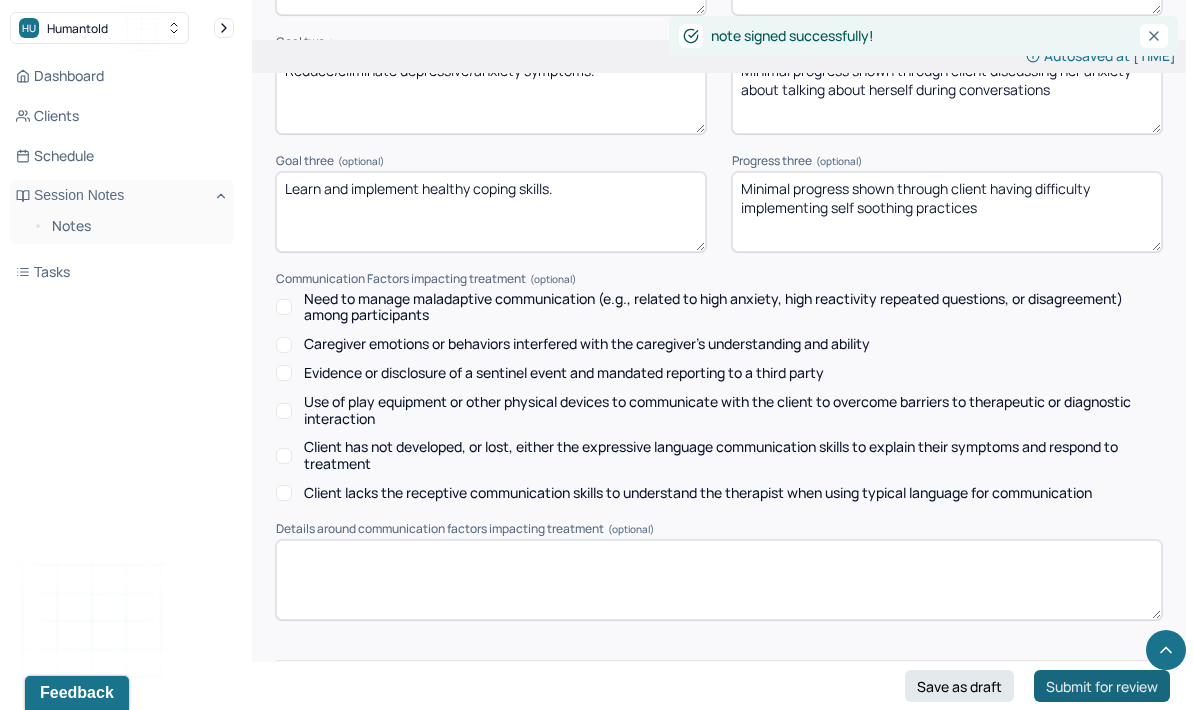scroll, scrollTop: 80, scrollLeft: 0, axis: vertical 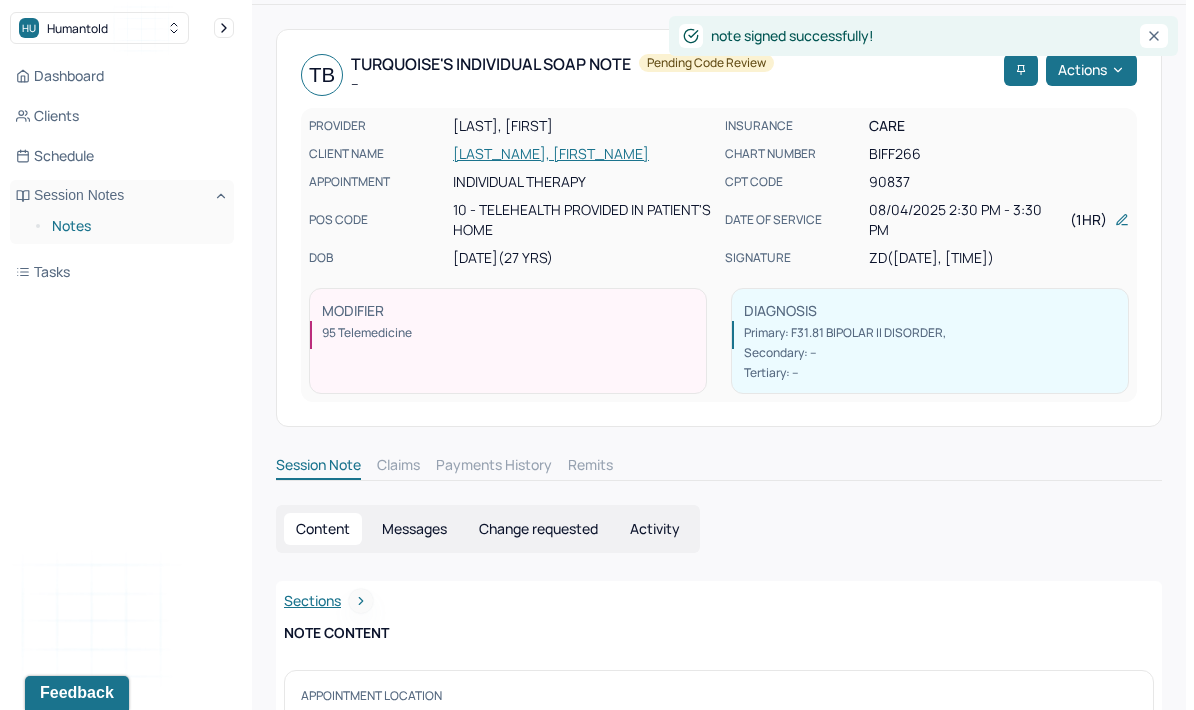 click on "Notes" at bounding box center (135, 226) 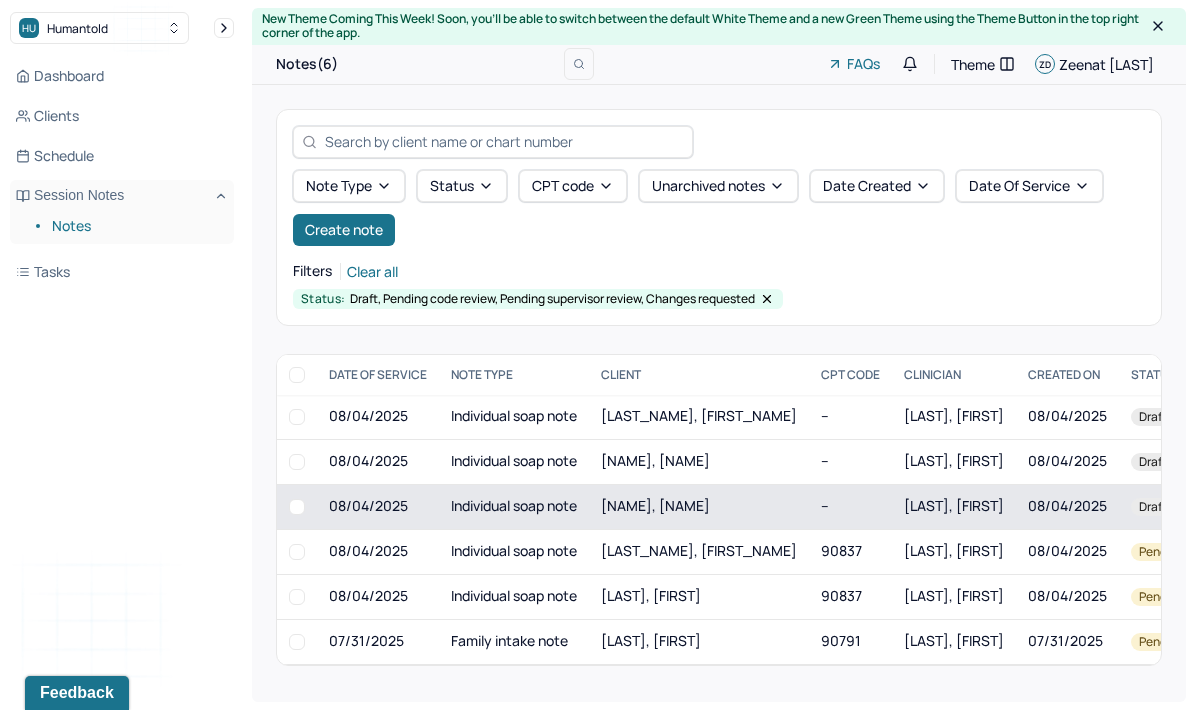 click on "[NAME], [NAME]" at bounding box center (655, 505) 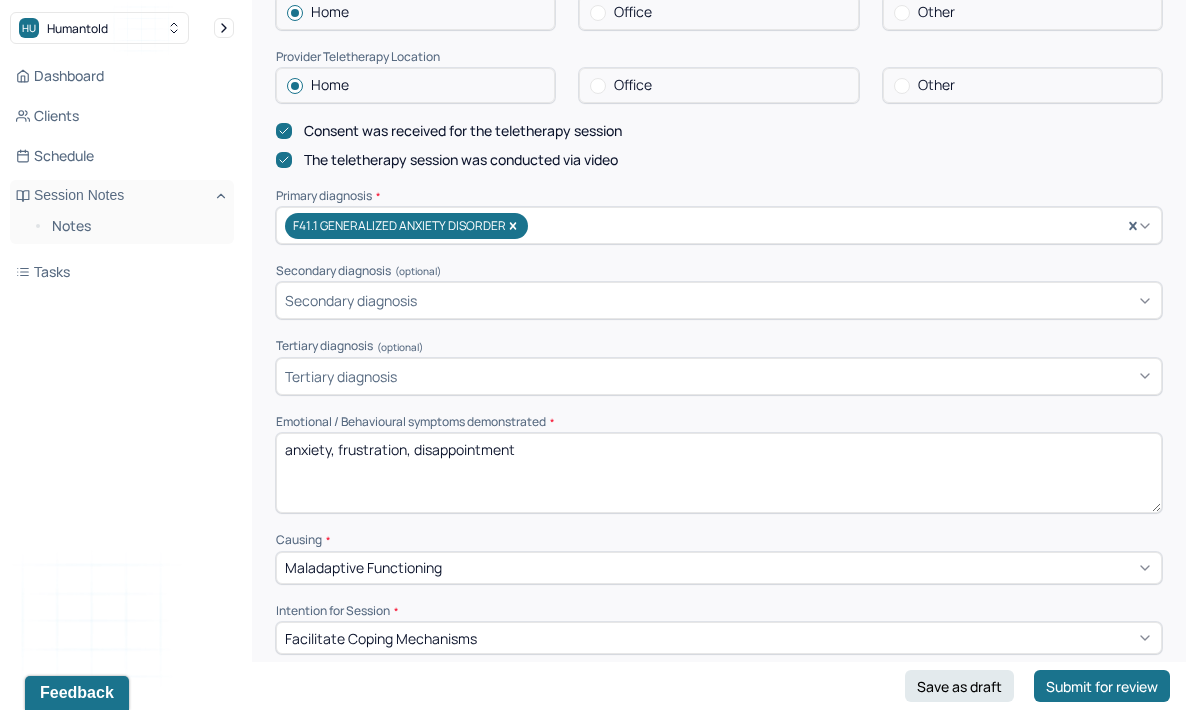 scroll, scrollTop: 571, scrollLeft: 0, axis: vertical 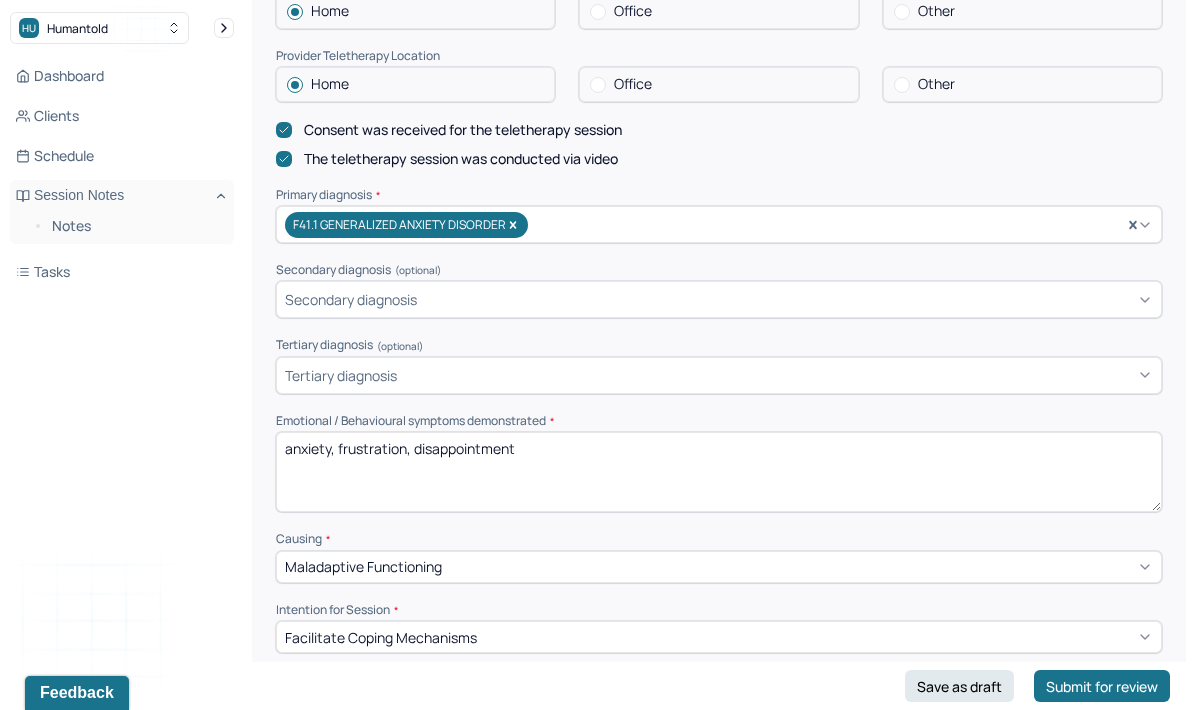 click on "anxiety, frustration, disappointment" at bounding box center (719, 472) 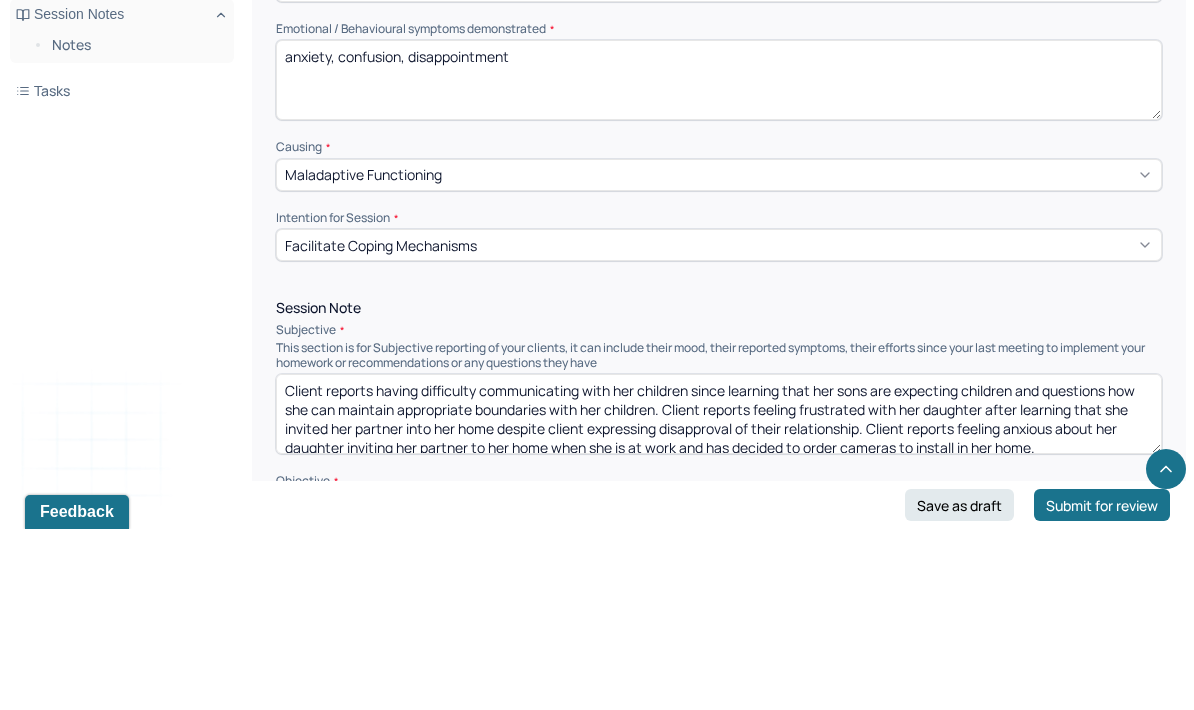 scroll, scrollTop: 783, scrollLeft: 0, axis: vertical 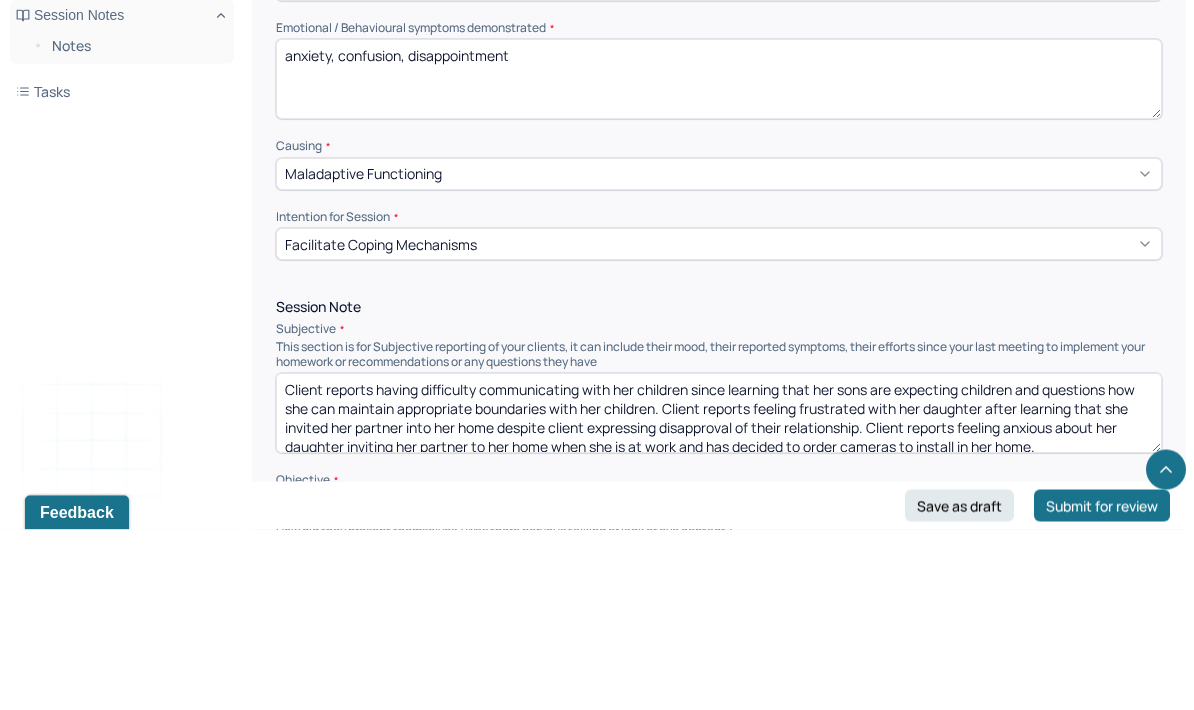 type on "anxiety, confusion, disappointment" 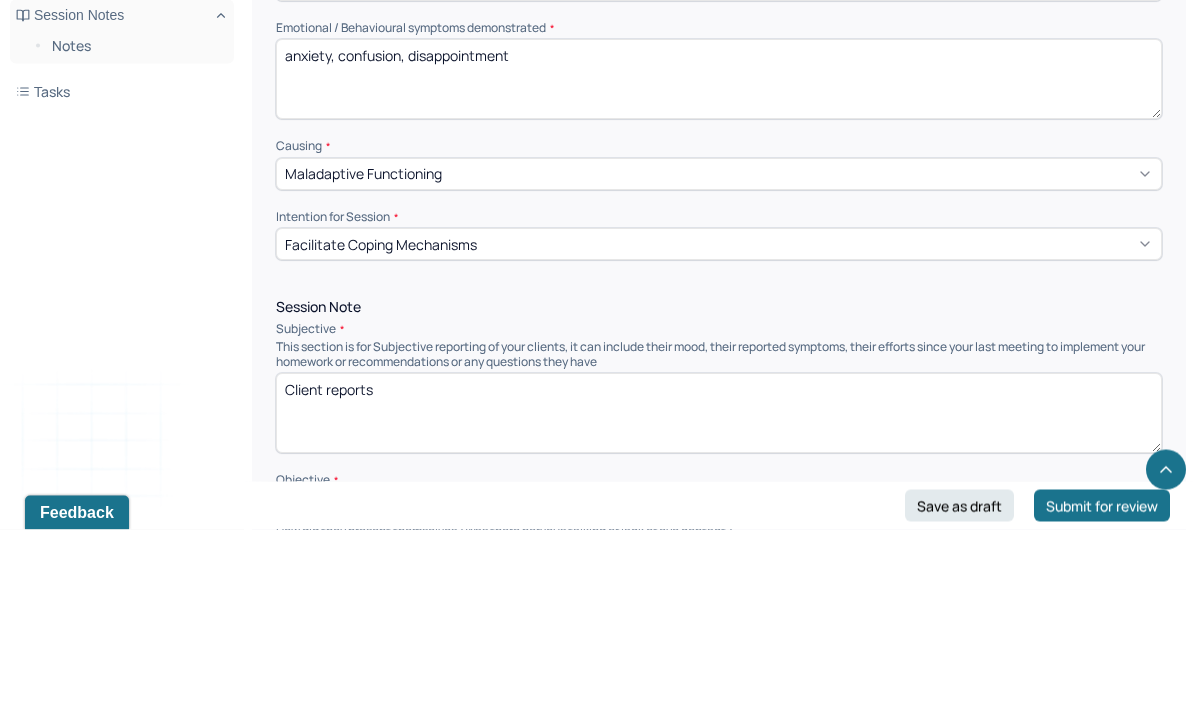 scroll, scrollTop: 0, scrollLeft: 0, axis: both 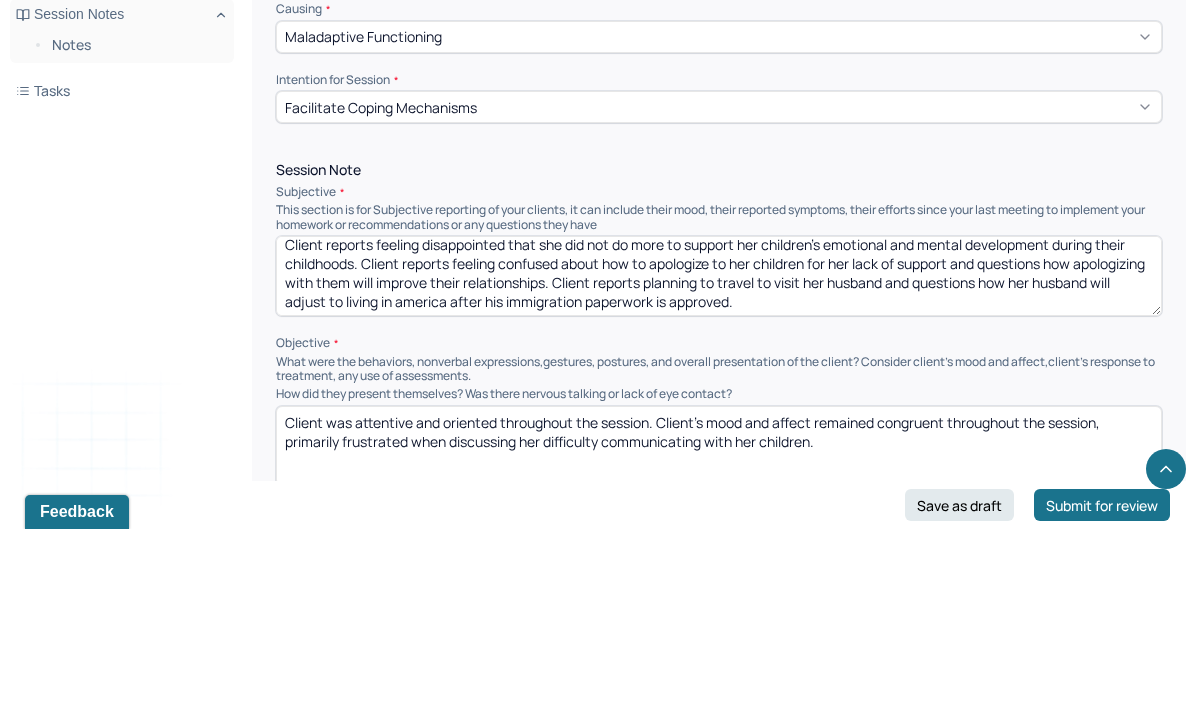 click on "Client reports feeling disappointed that she did not do more to support her children’s emotional and mental development during their childhoods. Client reports feeling confused about how to apologize to her children for her lack of support and questions how apologizing with them will improve their relationships. Client reports planning to travel to visit her husband and questions how her husband will adjust to living in america after his" at bounding box center [719, 457] 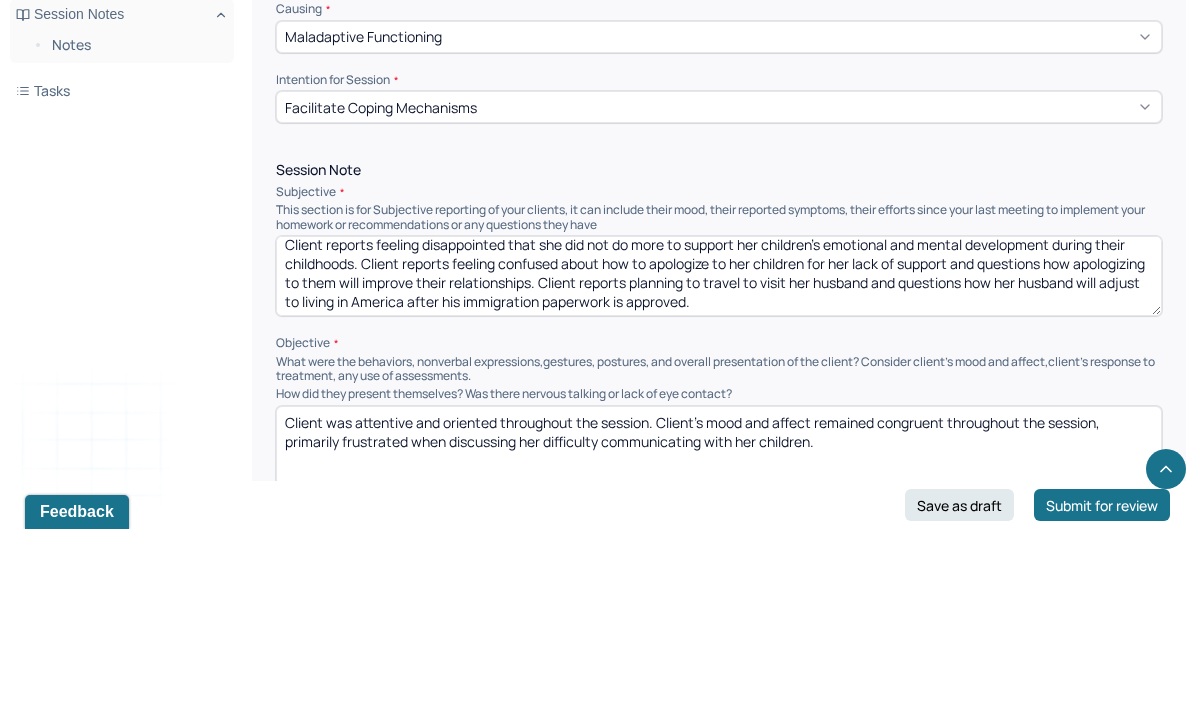 click on "Client reports feeling disappointed that she did not do more to support her children’s emotional and mental development during their childhoods. Client reports feeling confused about how to apologize to her children for her lack of support and questions how apologizing to them will improve their relationships. Client reports planning to travel to visit her husband and questions how her husband will adjust to living in America after his immigration paperwork is approved." at bounding box center (719, 457) 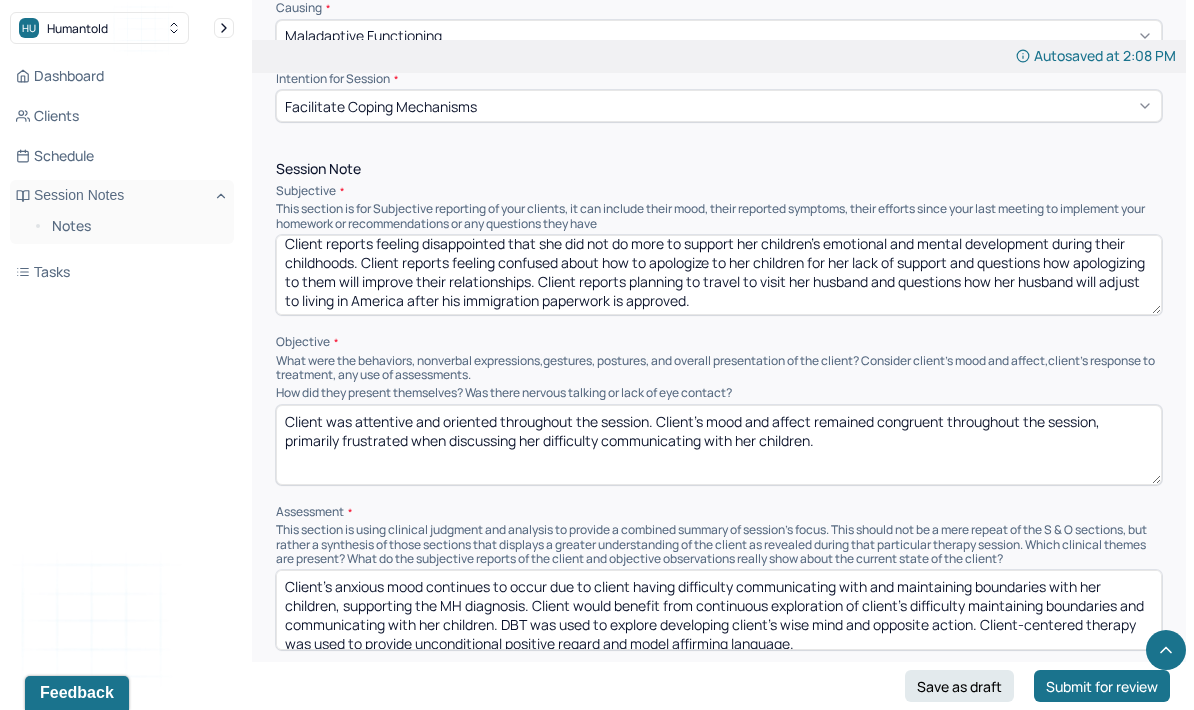 click on "Client was attentive and oriented throughout the session. Client’s mood and affect remained congruent throughout the session, primarily frustrated when discussing her difficulty communicating with her children." at bounding box center [719, 445] 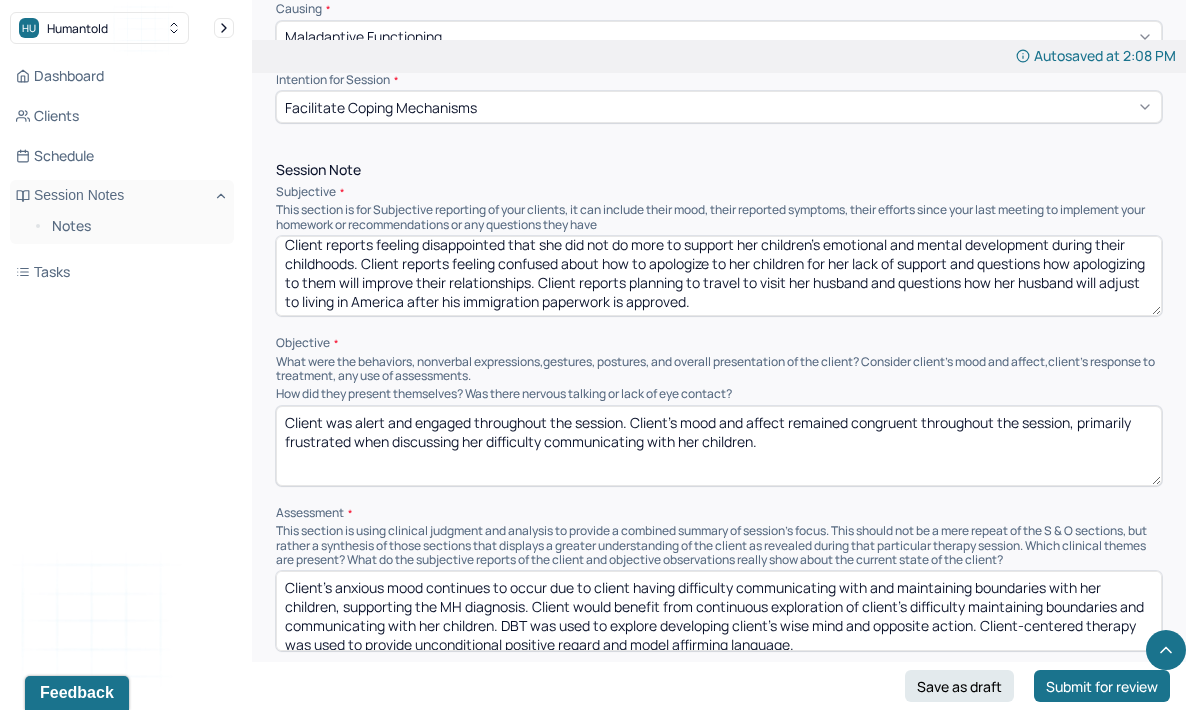 click on "Client was alert and engaged throughout the session. Client’s mood and affect remained congruent throughout the session, primarily frustrated when discussing her difficulty communicating with her children." at bounding box center (719, 446) 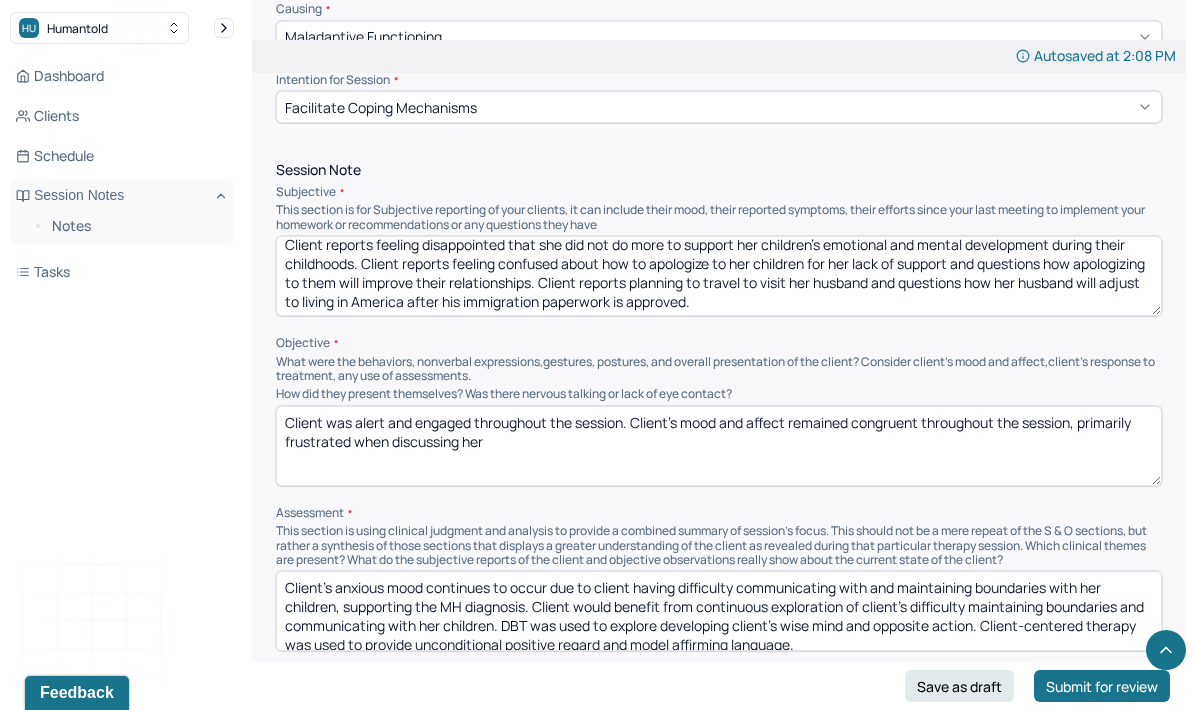 click on "Client was alert and engaged throughout the session. Client’s mood and affect remained congruent throughout the session, primarily frustrated when discussing her" at bounding box center [719, 446] 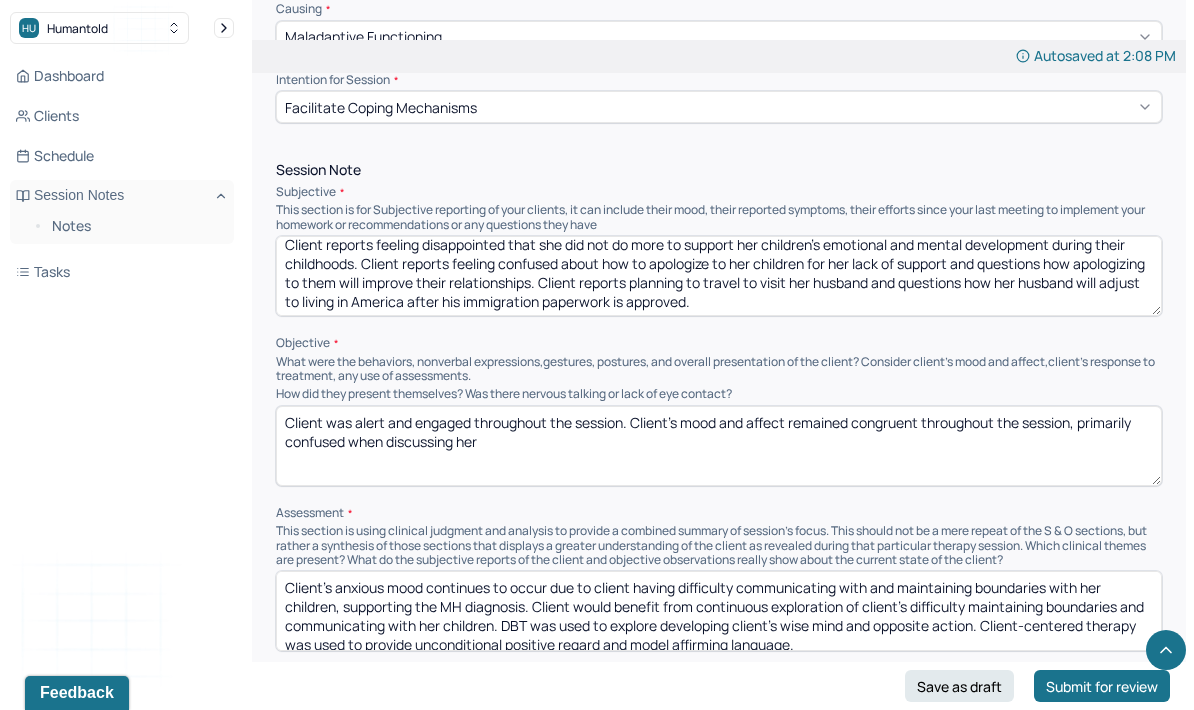 click on "Client was alert and engaged throughout the session. Client’s mood and affect remained congruent throughout the session, primarily frustrated when discussing her" at bounding box center [719, 446] 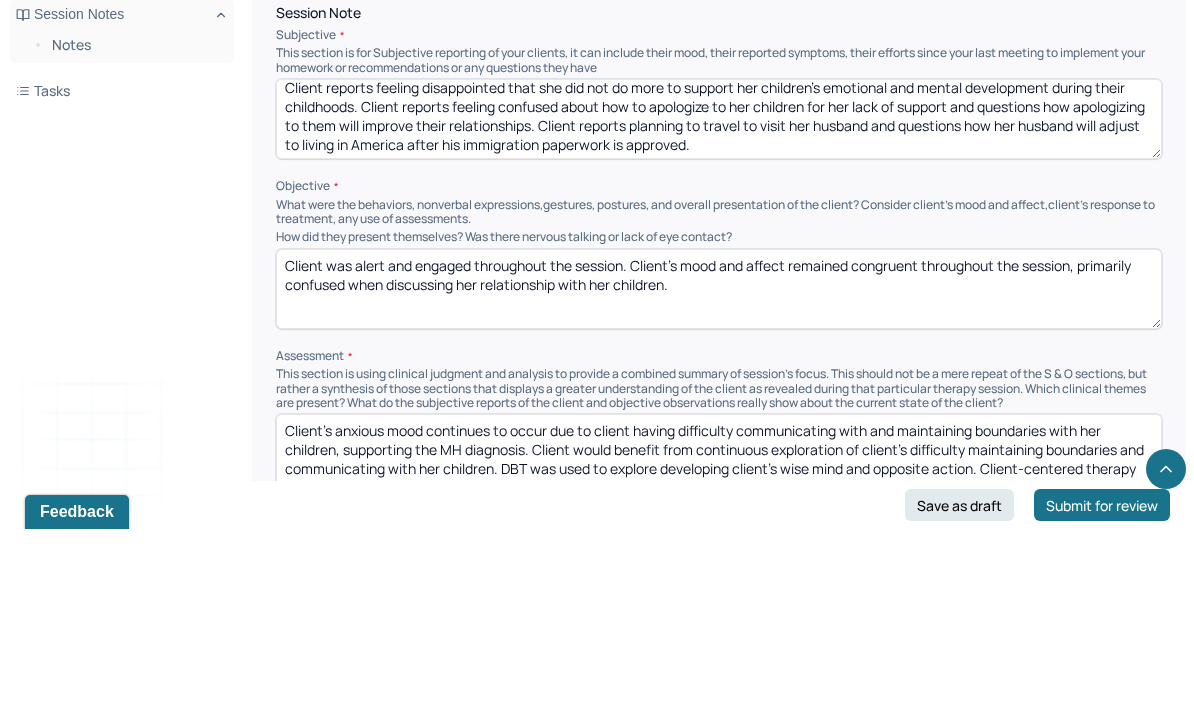 scroll, scrollTop: 1077, scrollLeft: 0, axis: vertical 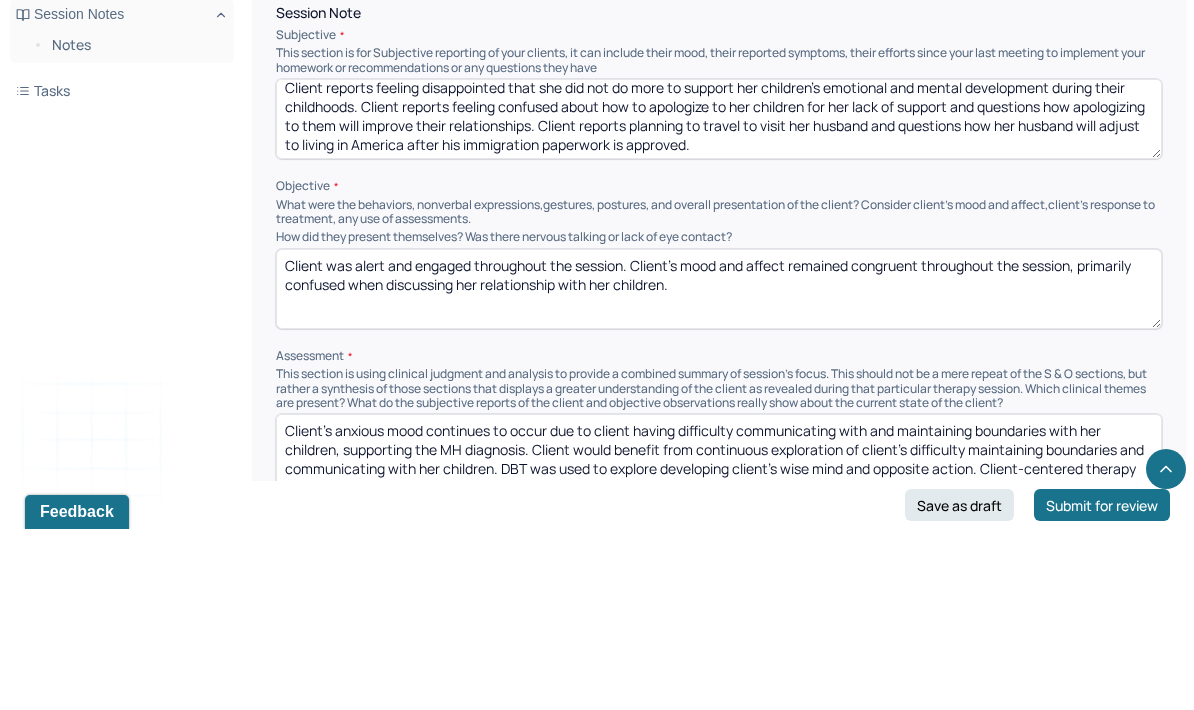type on "Client was alert and engaged throughout the session. Client’s mood and affect remained congruent throughout the session, primarily confused when discussing her relationship with her children." 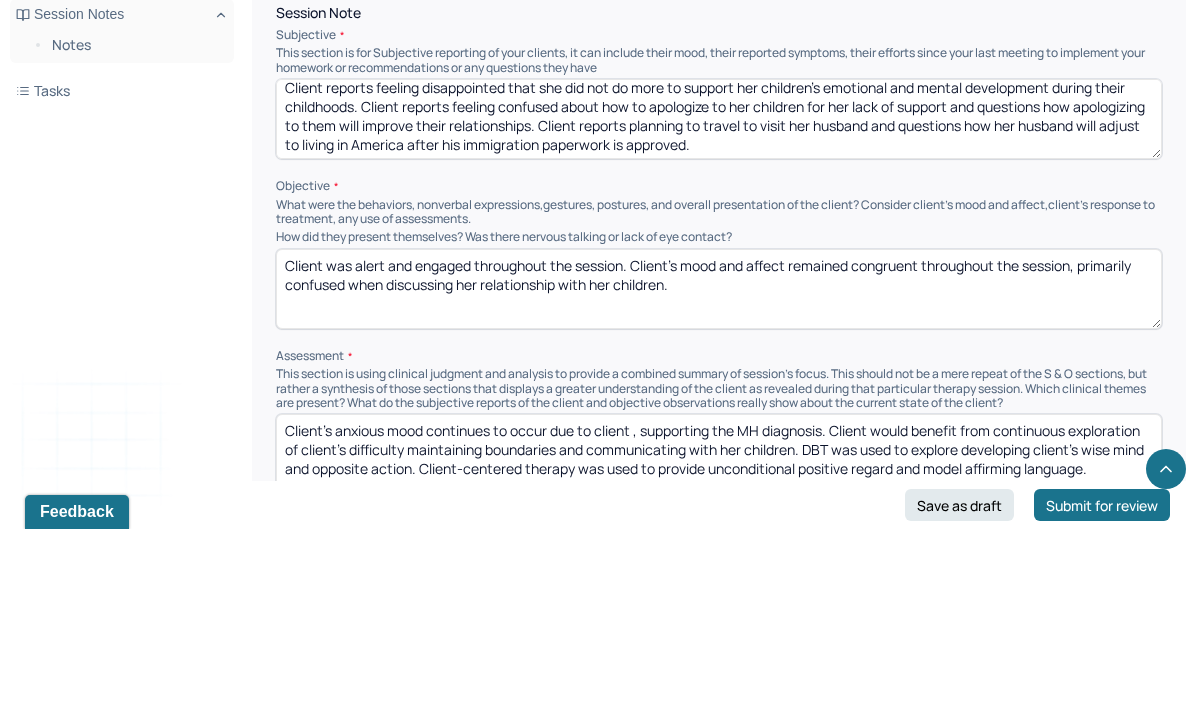 scroll, scrollTop: 1157, scrollLeft: 0, axis: vertical 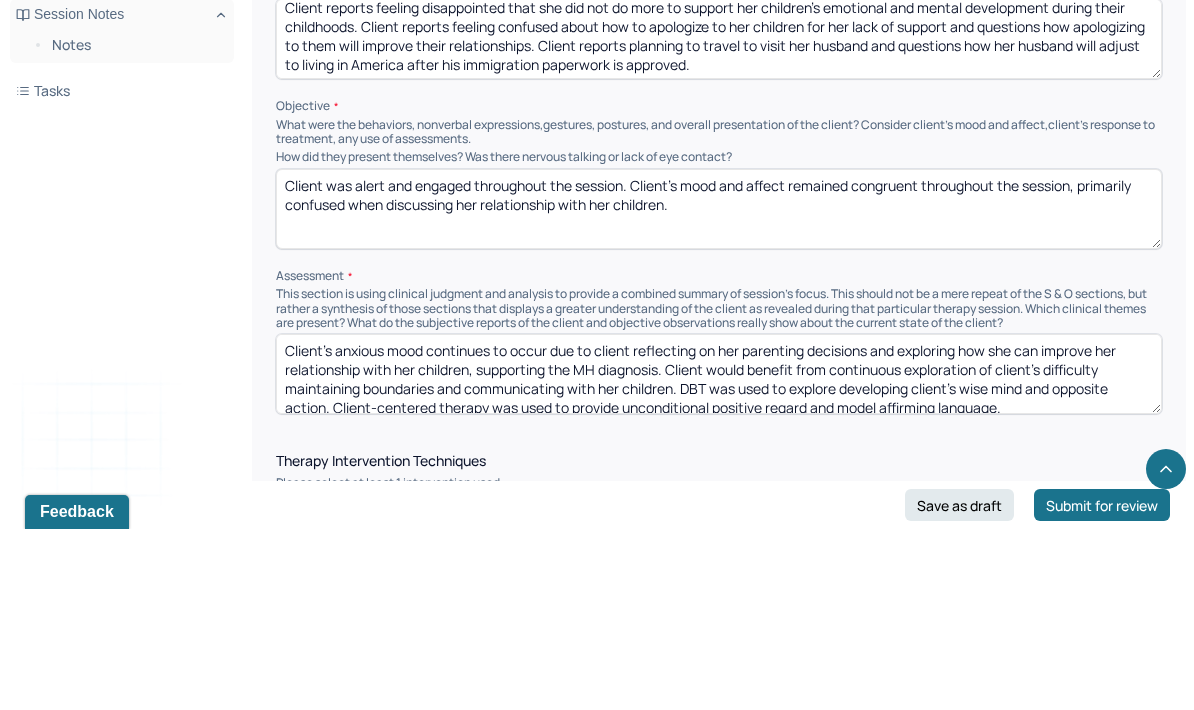 click on "Client’s anxious mood continues to occur due to client reflecting on her parenting decisions and exploring how she can improve her relationship with her children, supporting the MH diagnosis. Client would benefit from continuous exploration of client’s difficulty maintaining boundaries and communicating with her children. DBT was used to explore developing client’s wise mind and opposite action. Client-centered therapy was used to provide unconditional positive regard and model affirming language." at bounding box center (719, 555) 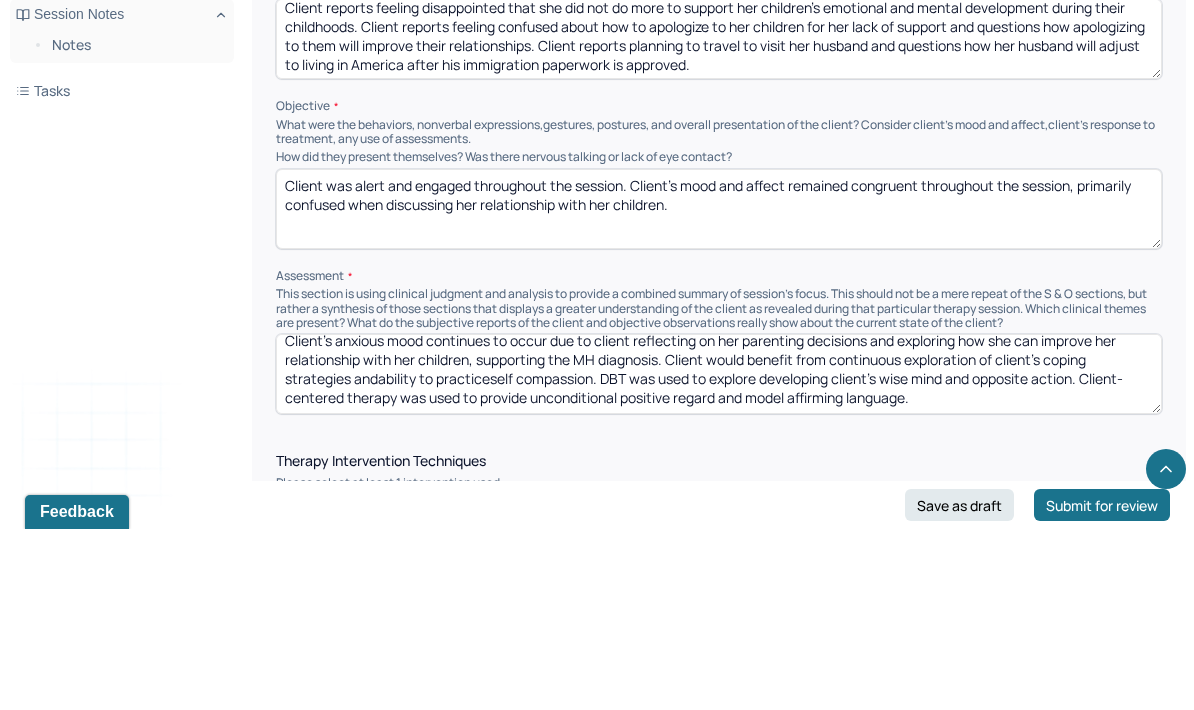 scroll, scrollTop: 13, scrollLeft: 0, axis: vertical 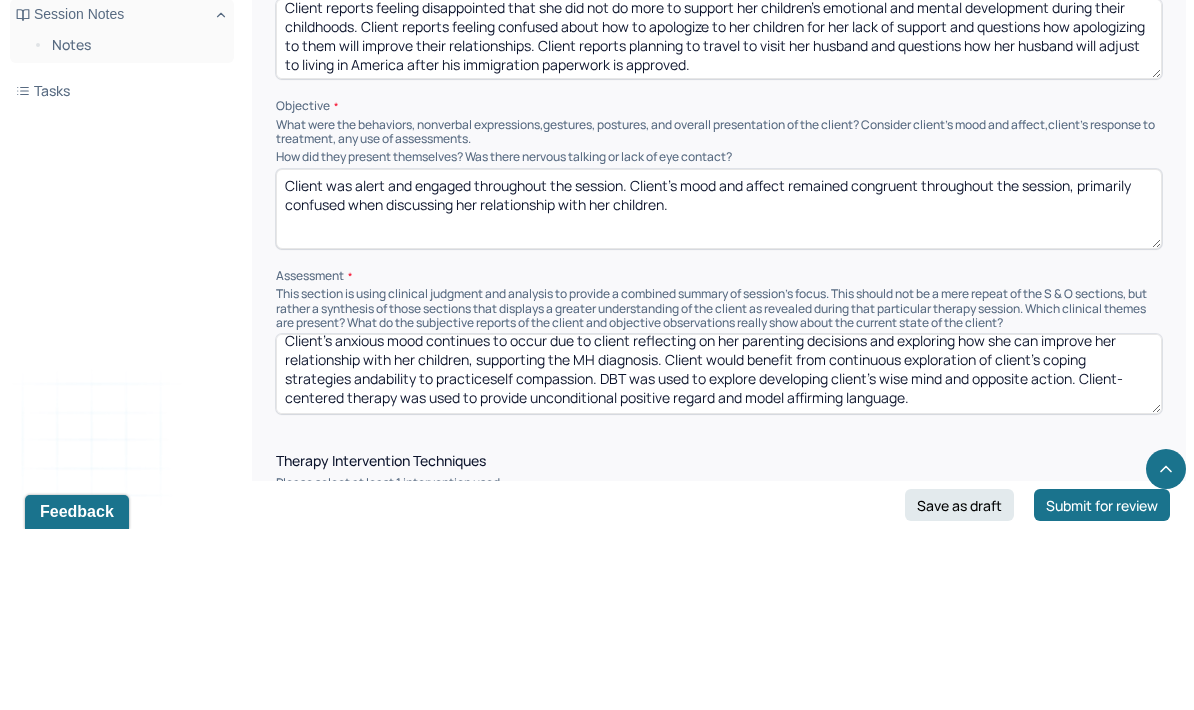 click on "Client’s anxious mood continues to occur due to client reflecting on her parenting decisions and exploring how she can improve her relationship with her children, supporting the MH diagnosis. Client would benefit from continuous exploration of client’s coping strategies andability to practiceself compassion. DBT was used to explore developing client’s wise mind and opposite action. Client-centered therapy was used to provide unconditional positive regard and model affirming language." at bounding box center [719, 555] 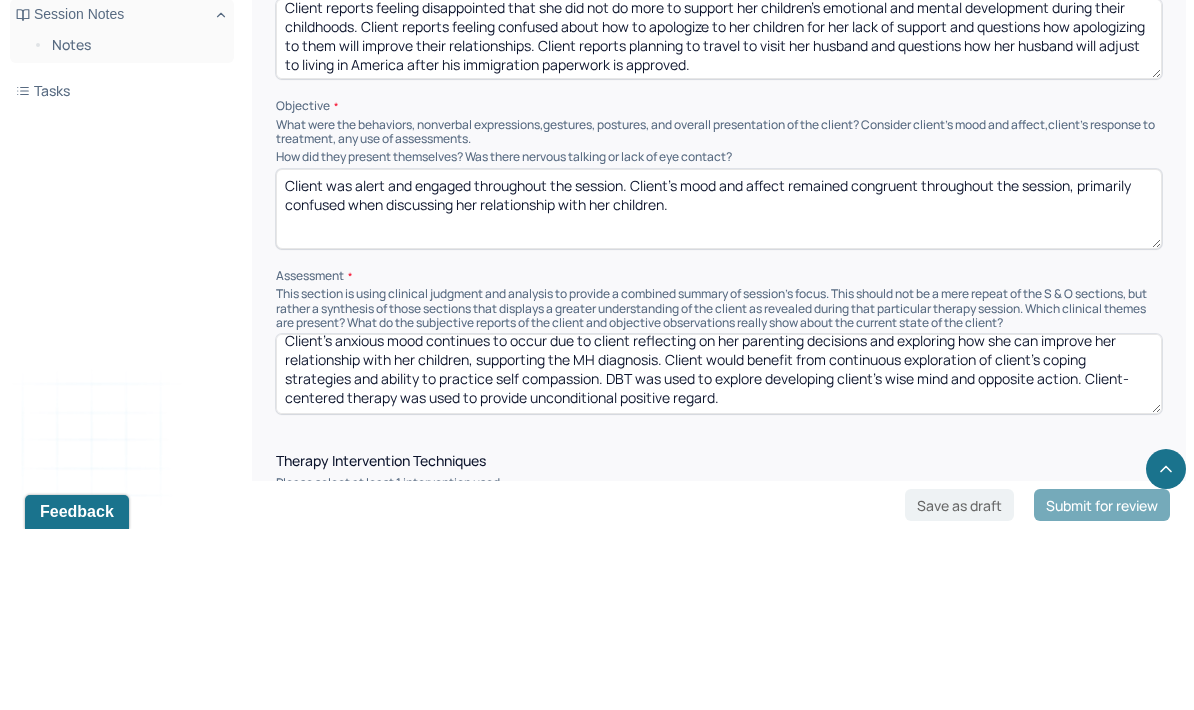 click on "Client’s anxious mood continues to occur due to client reflecting on her parenting decisions and exploring how she can improve her relationship with her children, supporting the MH diagnosis. Client would benefit from continuous exploration of client’s coping strategies andability to practiceself compassion. DBT was used to explore developing client’s wise mind and opposite action. Client-centered therapy was used to provide unconditional positive regard and model affirming language." at bounding box center (719, 555) 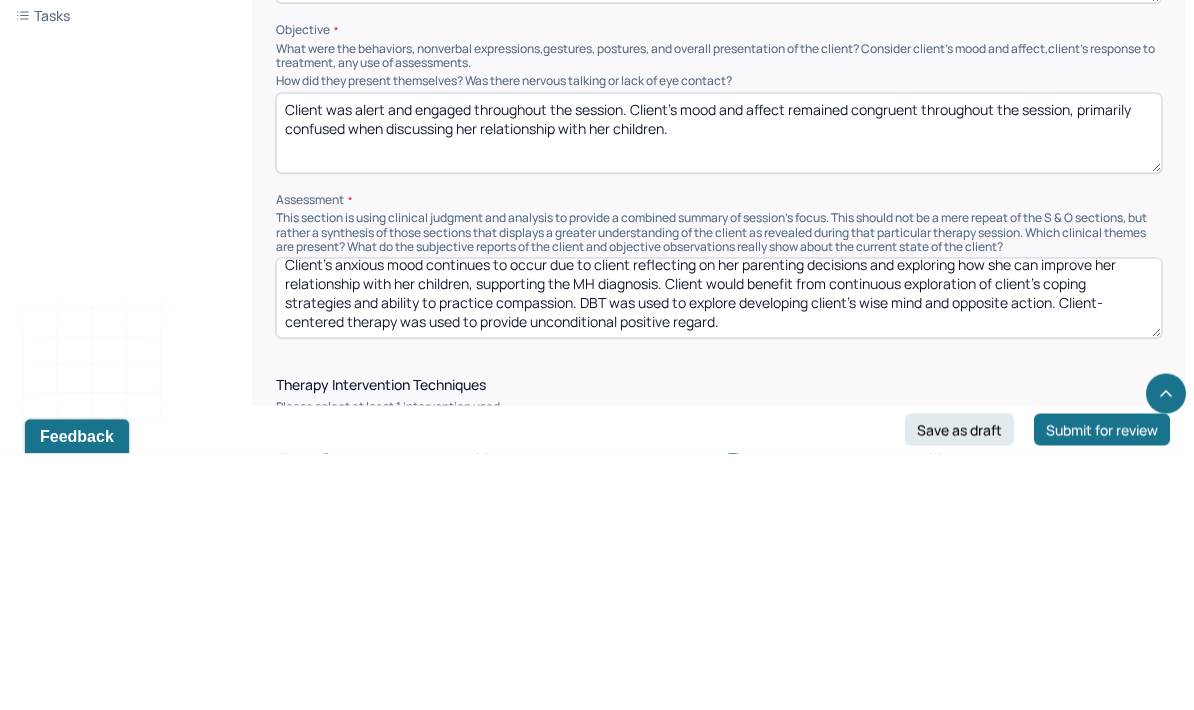 click on "Client’s anxious mood continues to occur due to client reflecting on her parenting decisions and exploring how she can improve her relationship with her children, supporting the MH diagnosis. Client would benefit from continuous exploration of client’s coping strategies and ability to practice compassion. DBT was used to explore developing client’s wise mind and opposite action. Client-centered therapy was used to provide unconditional positive regard." at bounding box center (719, 555) 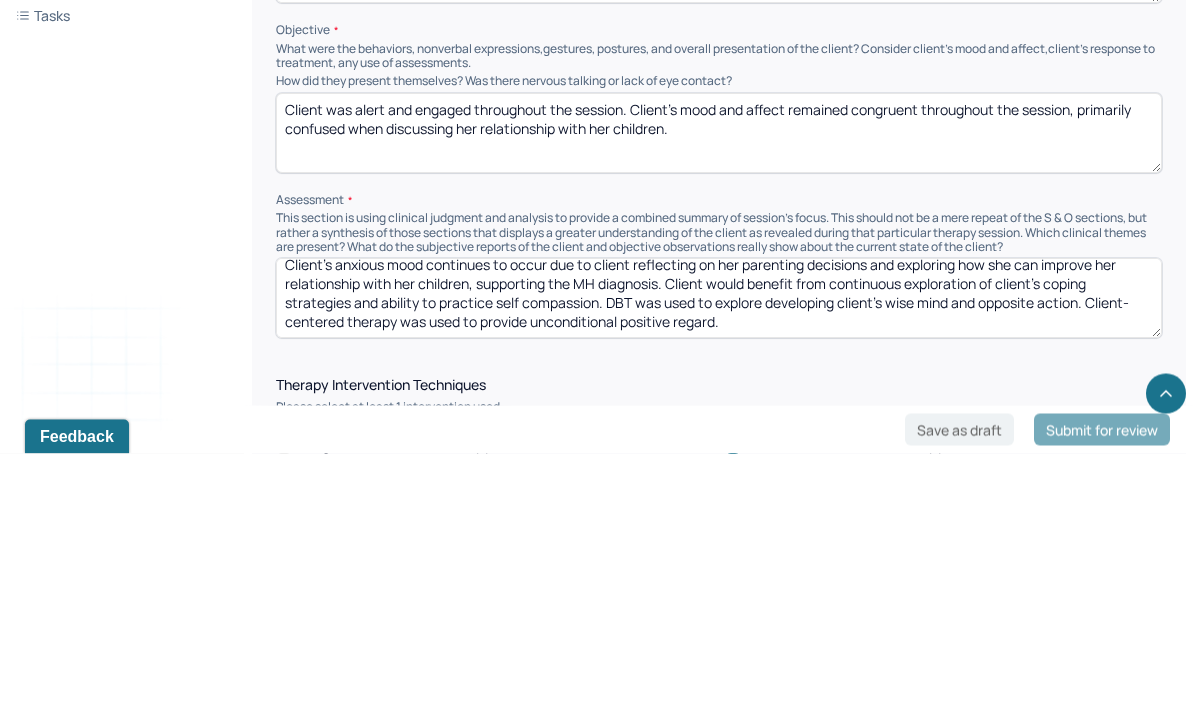 click on "Client’s anxious mood continues to occur due to client reflecting on her parenting decisions and exploring how she can improve her relationship with her children, supporting the MH diagnosis. Client would benefit from continuous exploration of client’s coping strategies and ability to practice compassion. DBT was used to explore developing client’s wise mind and opposite action. Client-centered therapy was used to provide unconditional positive regard." at bounding box center [719, 555] 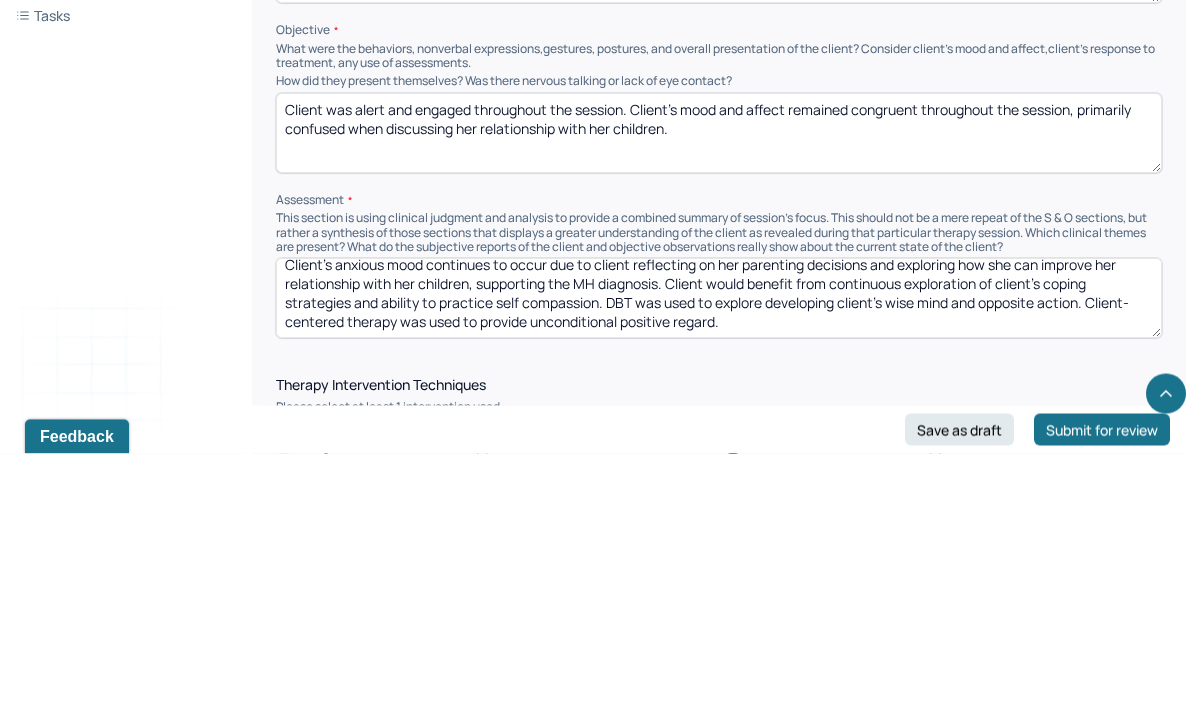 type on "Client’s anxious mood continues to occur due to client reflecting on her parenting decisions and exploring how she can improve her relationship with her children, supporting the MH diagnosis. Client would benefit from continuous exploration of client’s coping strategies and ability to practice self compassion. DBT was used to explore developing client’s wise mind and opposite action. Client-centered therapy was used to provide unconditional positive regard." 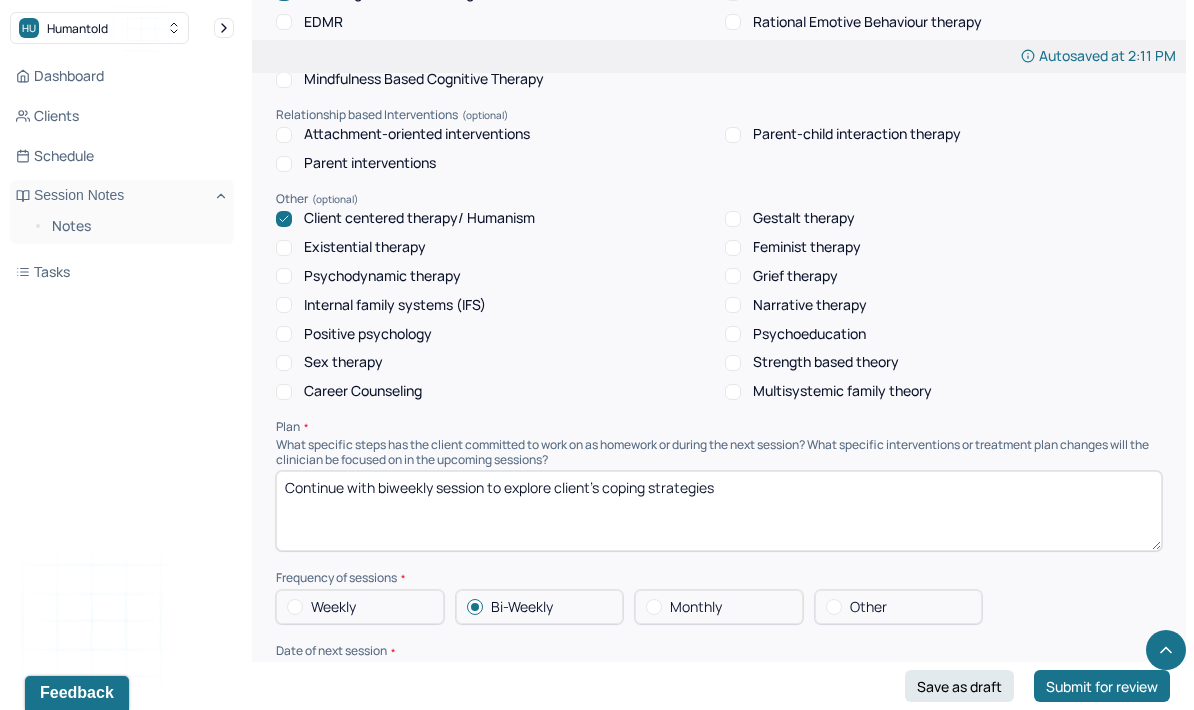 click on "07/21/2025" at bounding box center [719, 679] 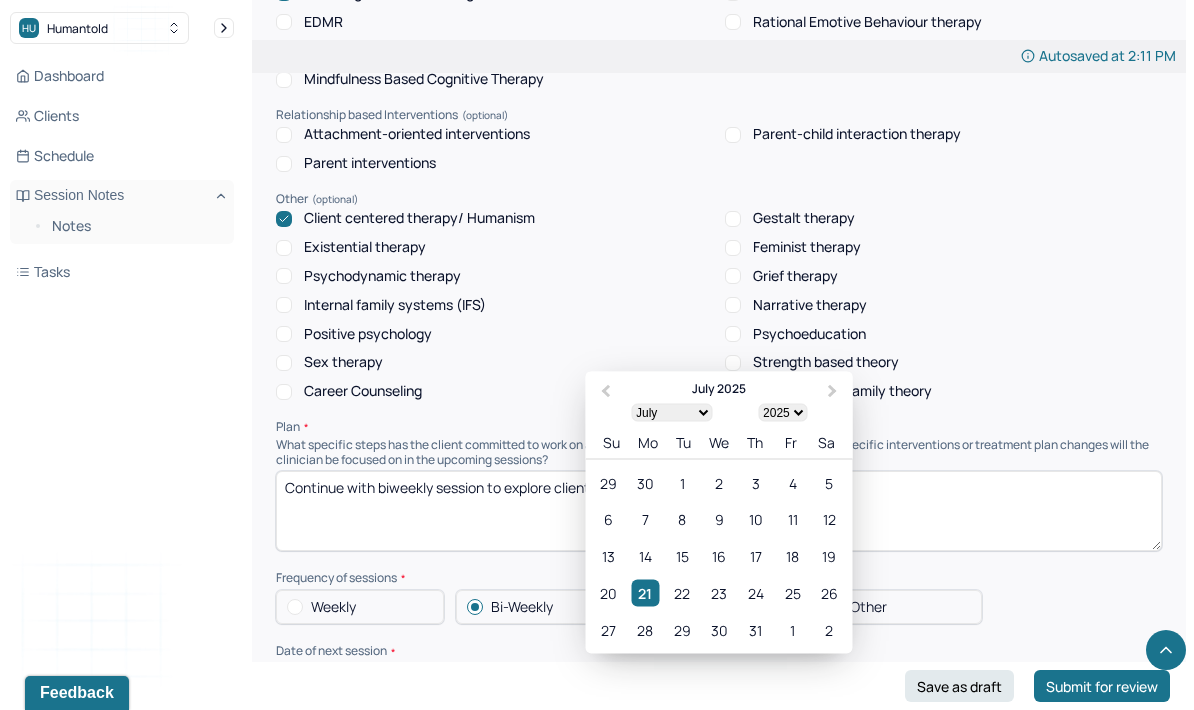 scroll, scrollTop: 2053, scrollLeft: 0, axis: vertical 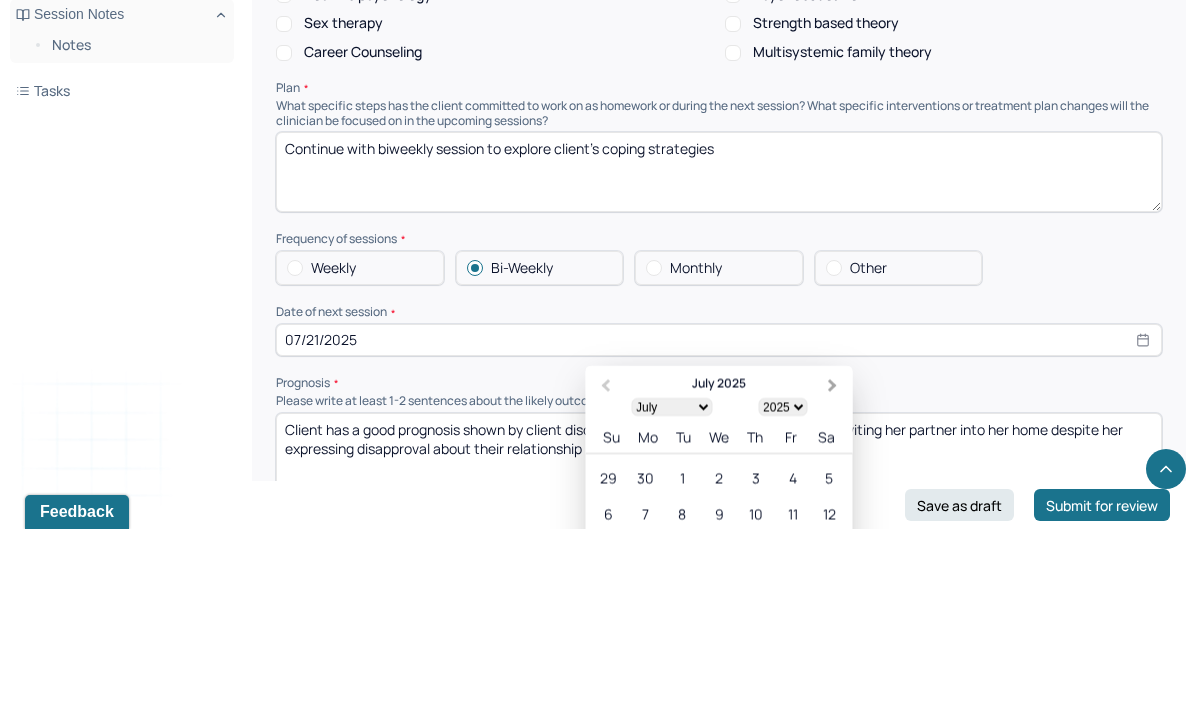 click on "Next Month" at bounding box center [833, 566] 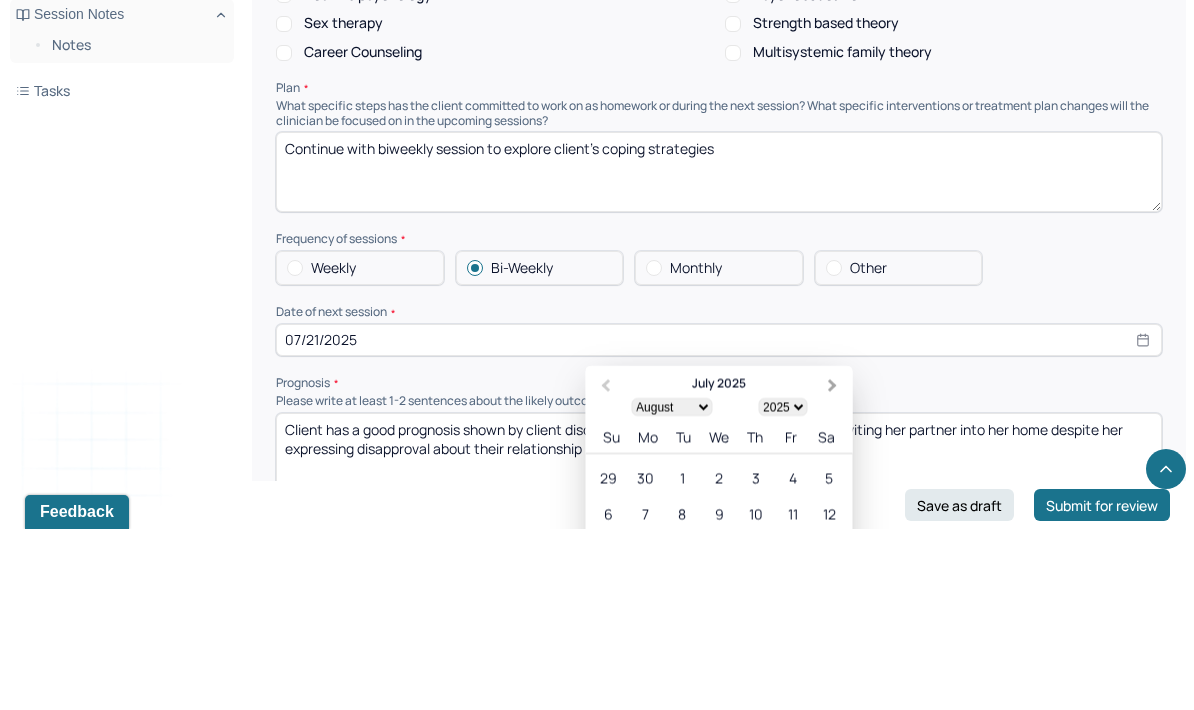 scroll, scrollTop: 2235, scrollLeft: 0, axis: vertical 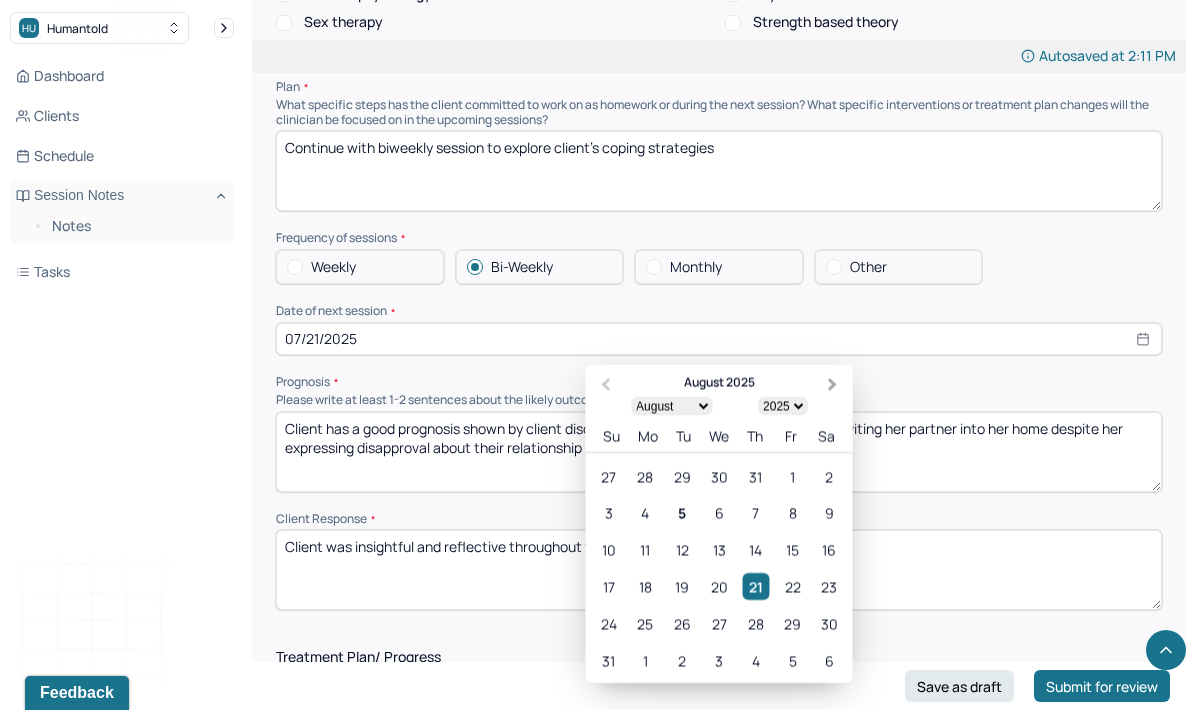 click on "Next Month" at bounding box center [835, 386] 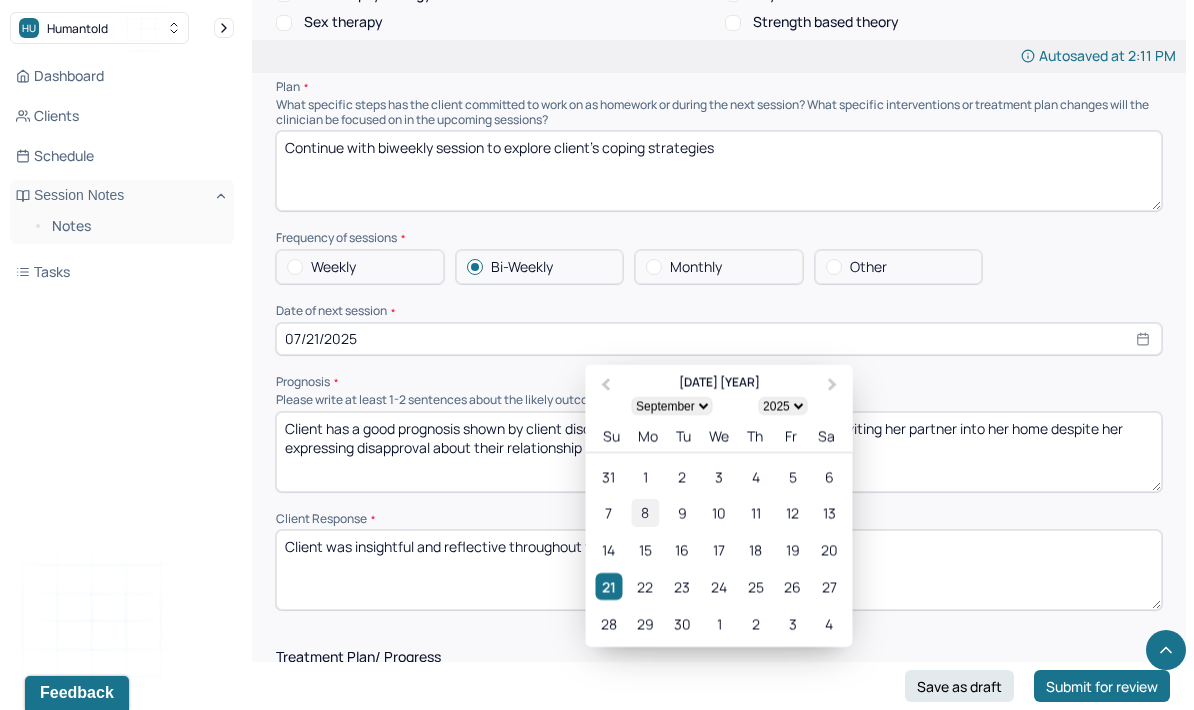 click on "8" at bounding box center [645, 512] 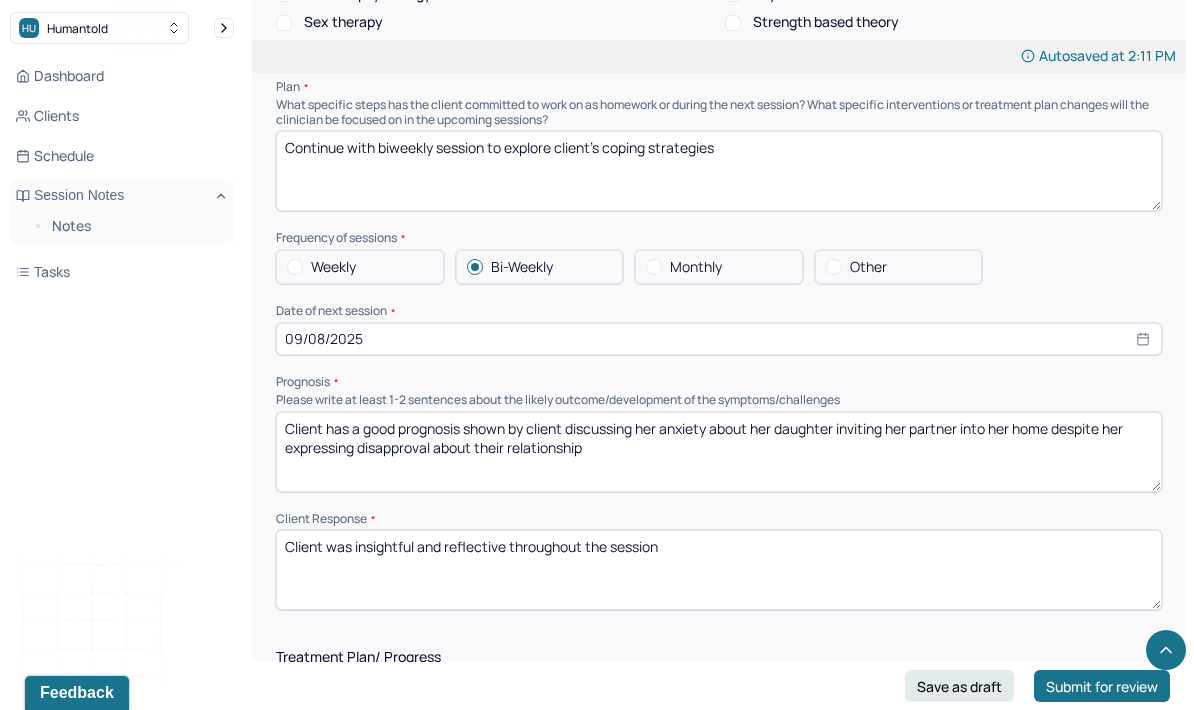 scroll, scrollTop: 2234, scrollLeft: 0, axis: vertical 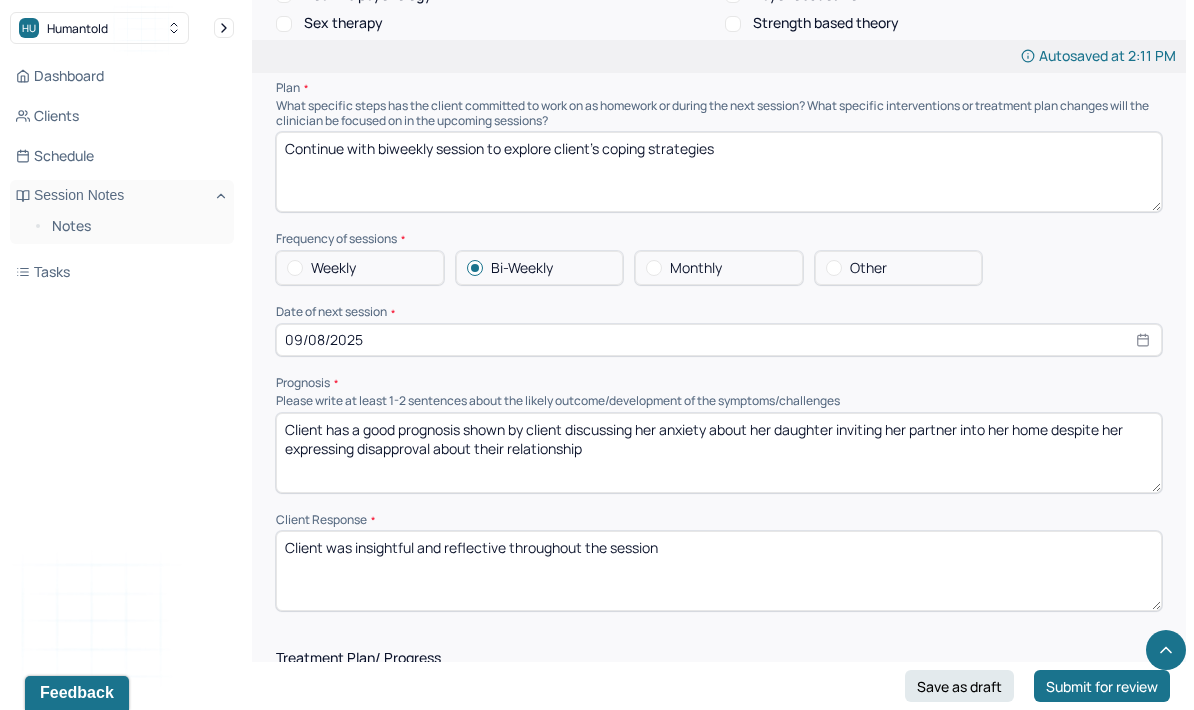 click on "Client has a good prognosis shown by client discussing her anxiety about her daughter inviting her partner into her home despite her expressing disapproval about their relationship" at bounding box center [719, 453] 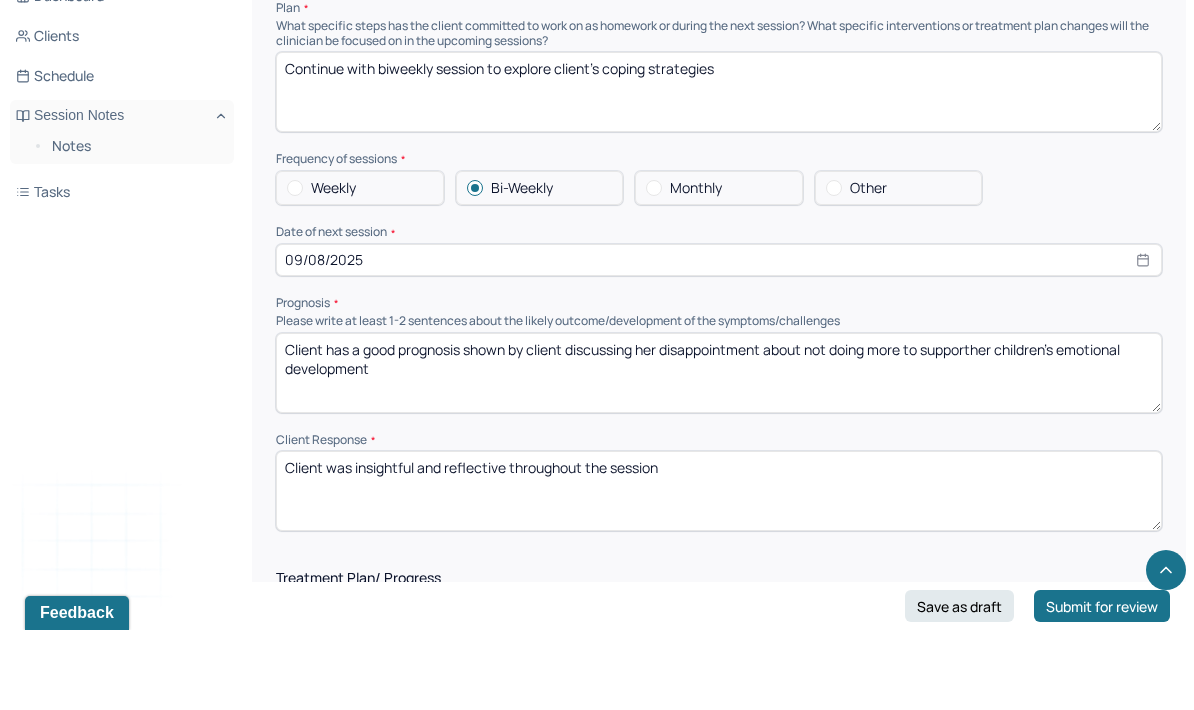 type on "Client has a good prognosis shown by client discussing her disappointment about not doing more to supporther children’s emotional development" 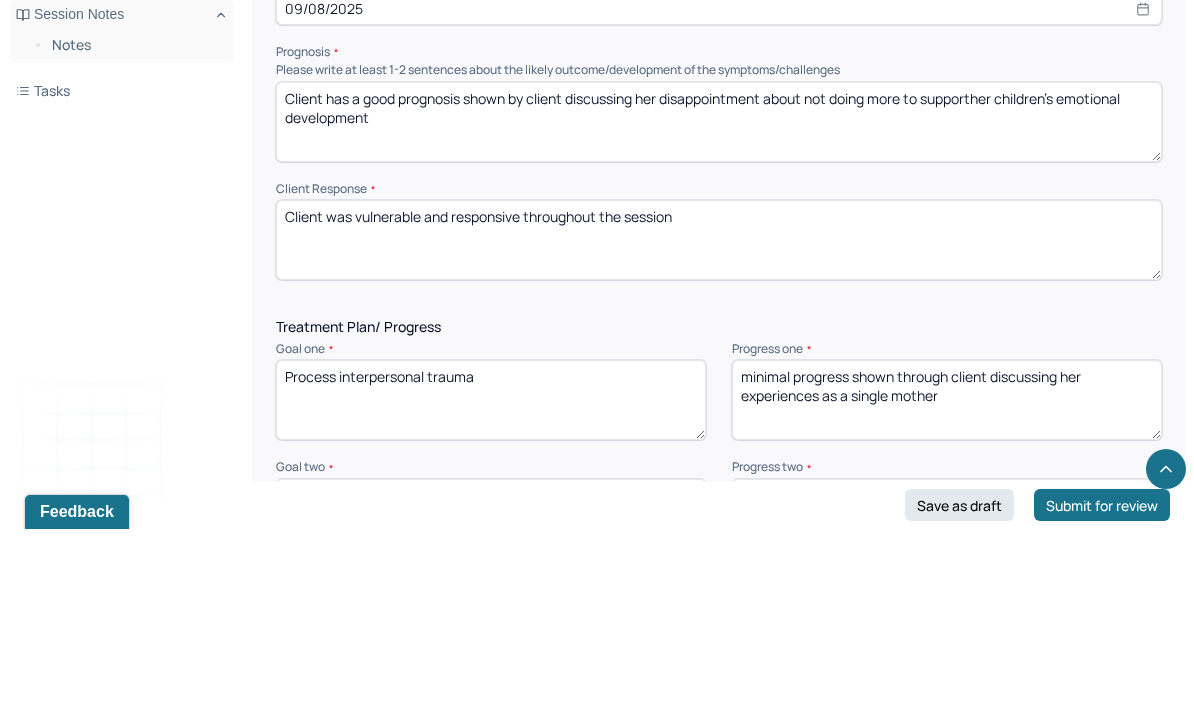 scroll, scrollTop: 2389, scrollLeft: 0, axis: vertical 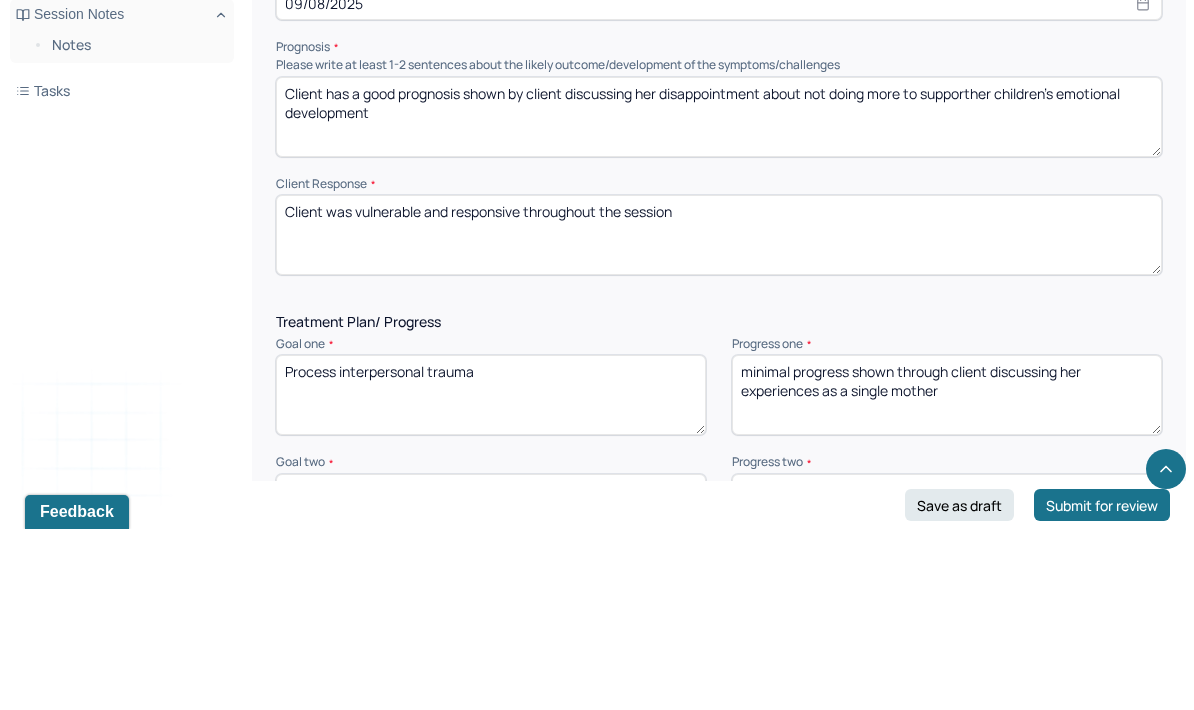 type on "Client was vulnerable and responsive throughout the session" 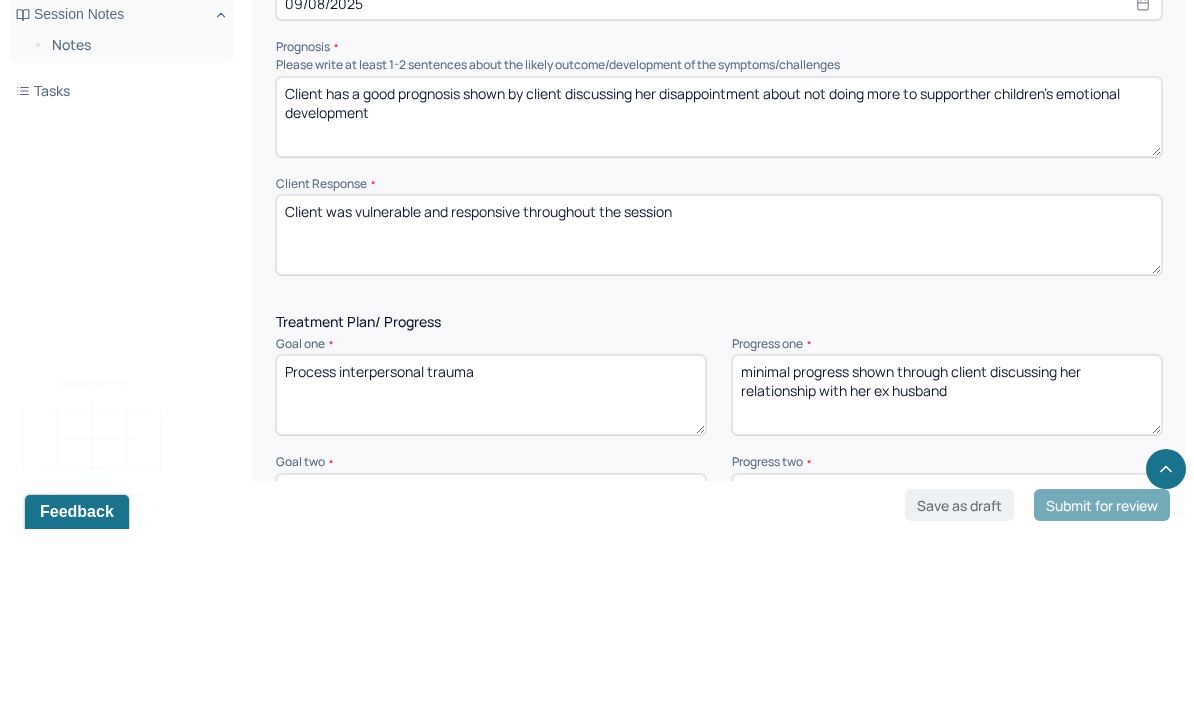 click on "minimal progress shown through client discussing her" at bounding box center (947, 576) 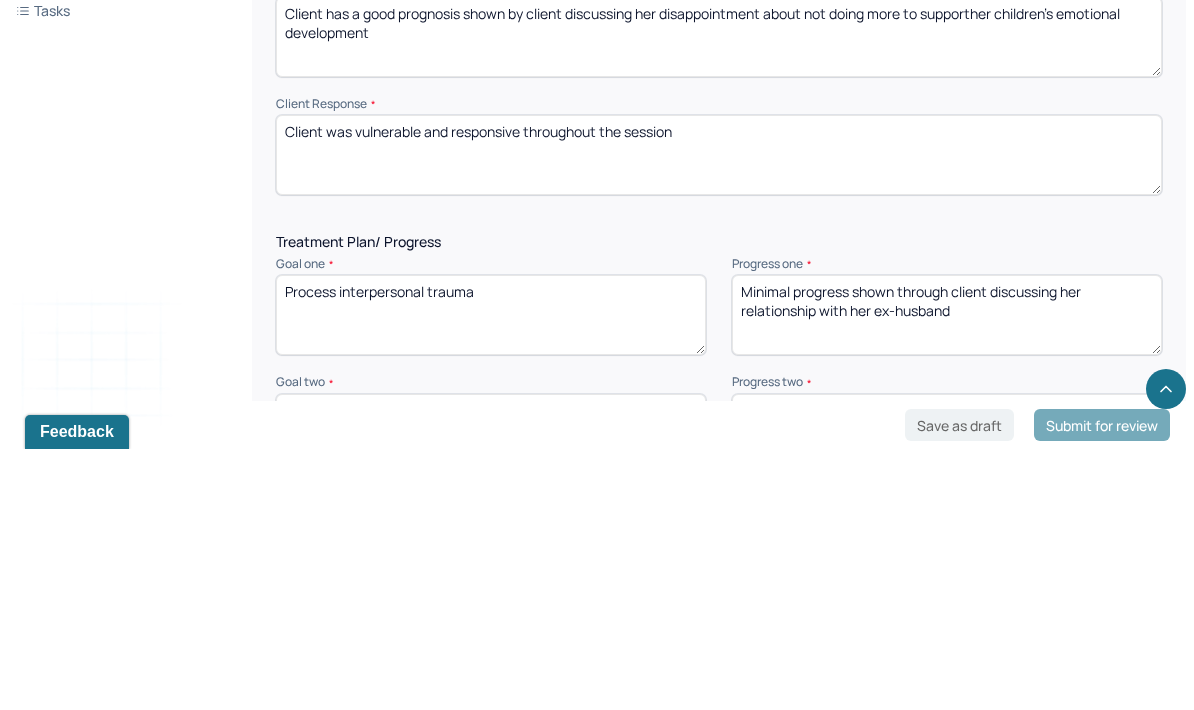 type on "Minimal progress shown through client discussing her relationship with her ex-husband" 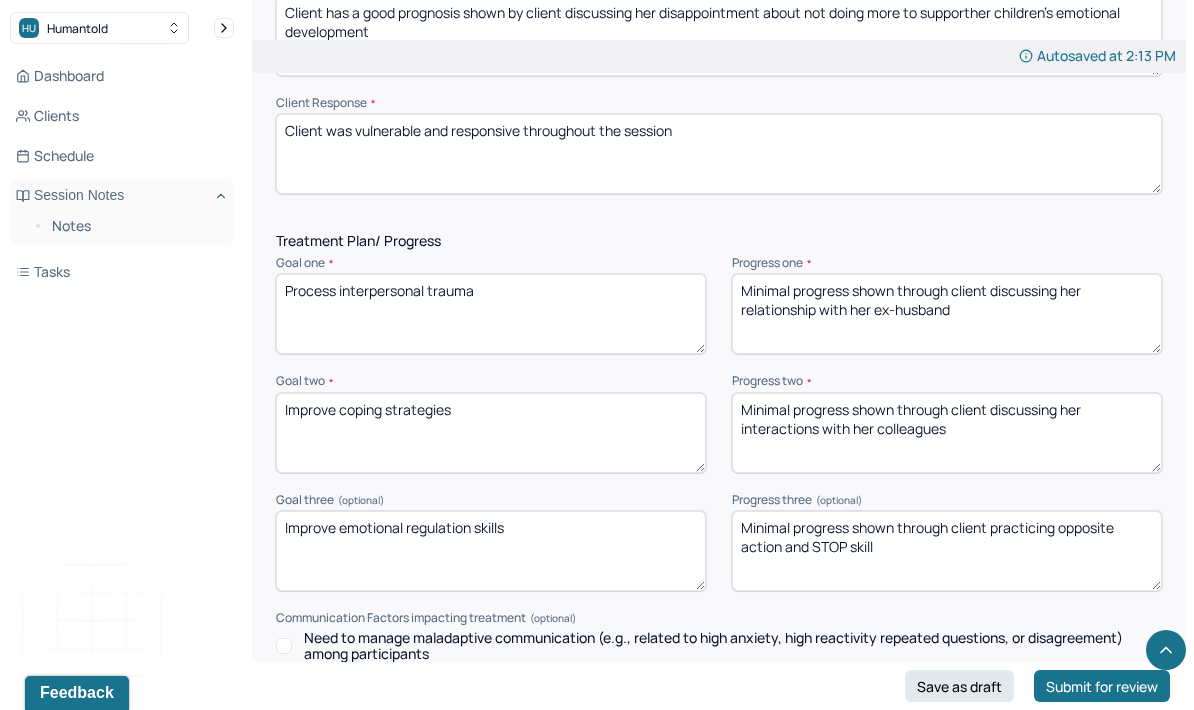 click on "Minimal progress shown through client discussing her interactions with her colleagues" at bounding box center (947, 433) 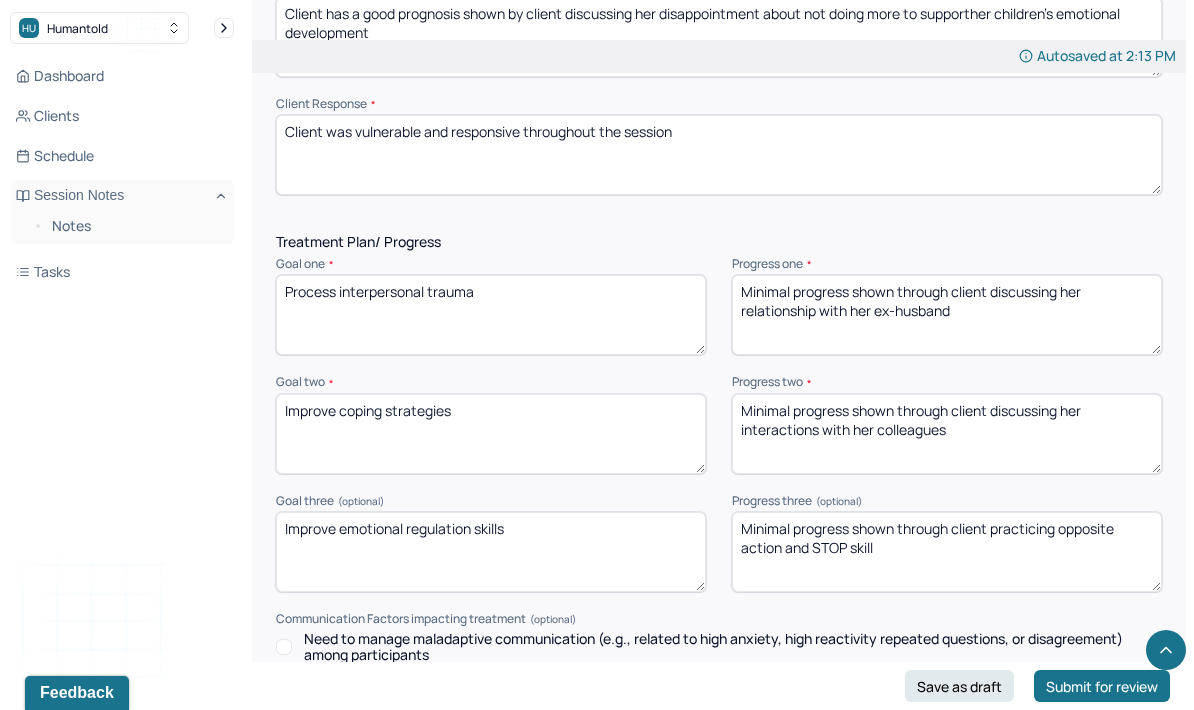 click on "Minimal progress shown through client discussing her interactions with her colleagues" at bounding box center [947, 434] 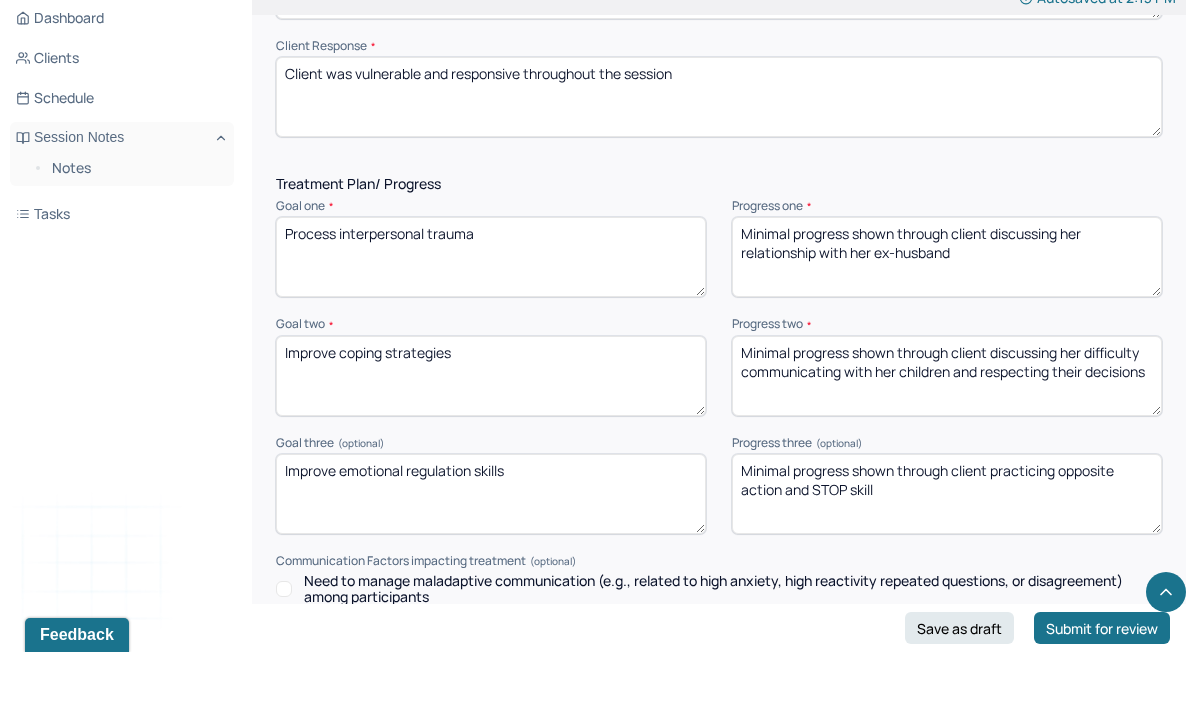 type on "Minimal progress shown through client discussing her difficulty communicating with her children and respecting their decisions" 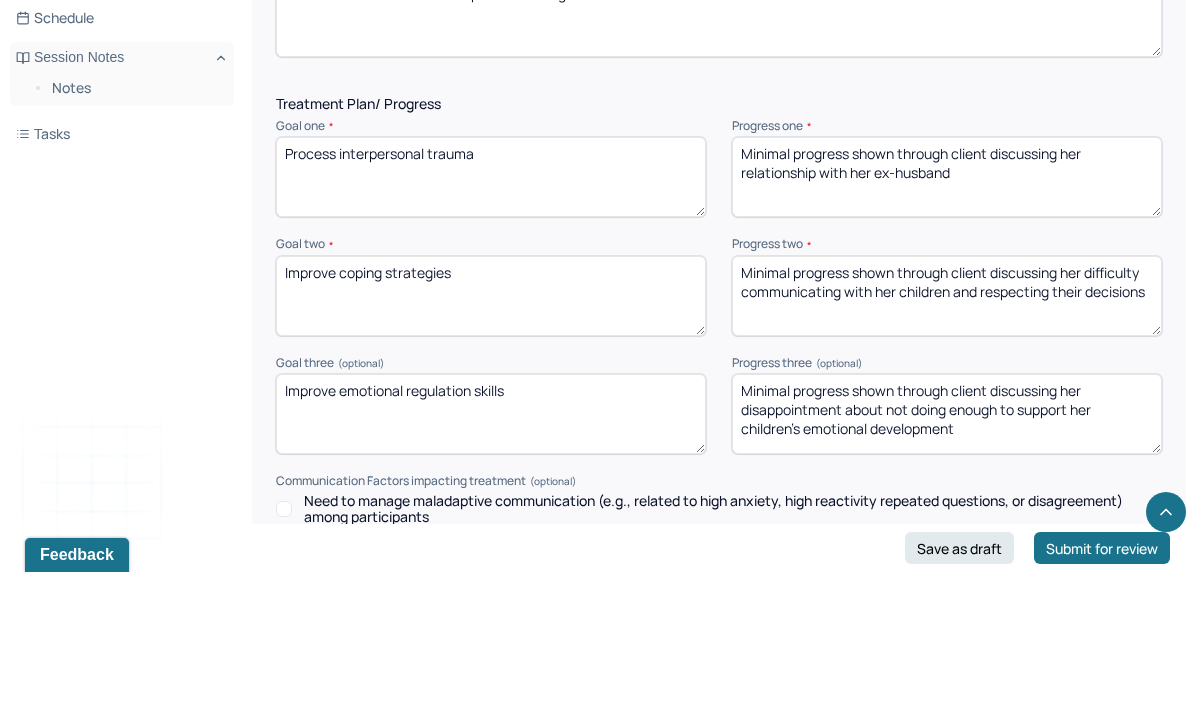type on "Minimal progress shown through client discussing her disappointment about not doing enough to support her children’s emotional development" 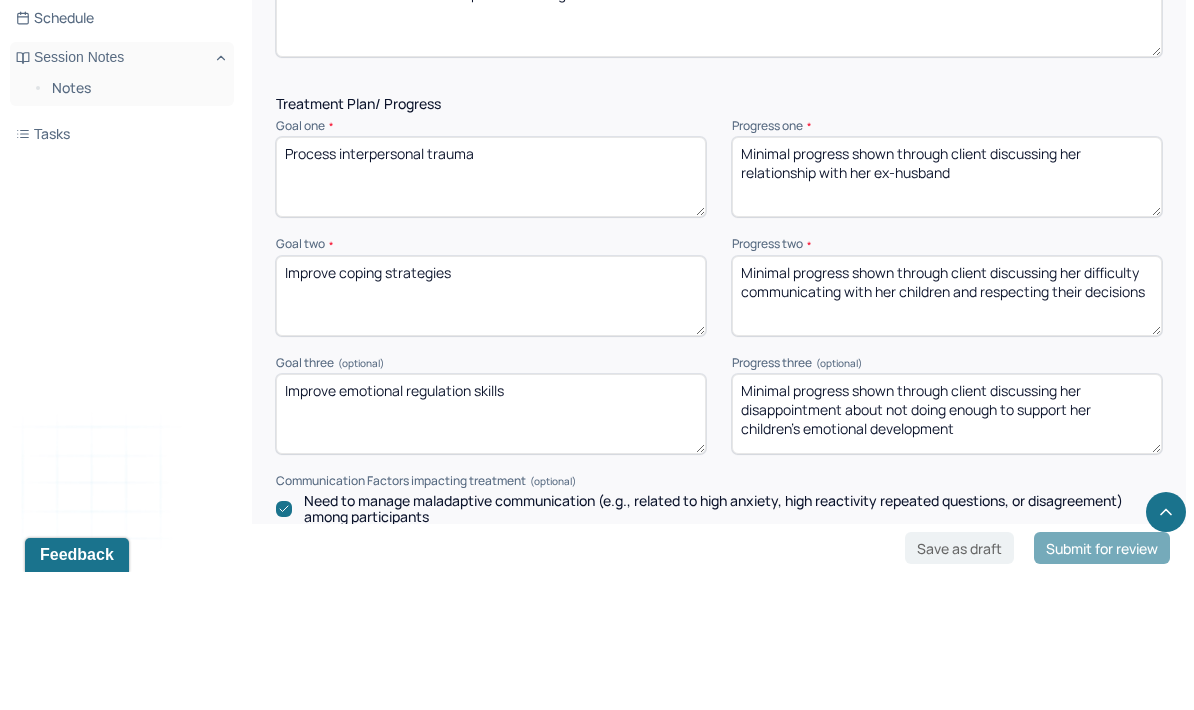 scroll, scrollTop: 2789, scrollLeft: 0, axis: vertical 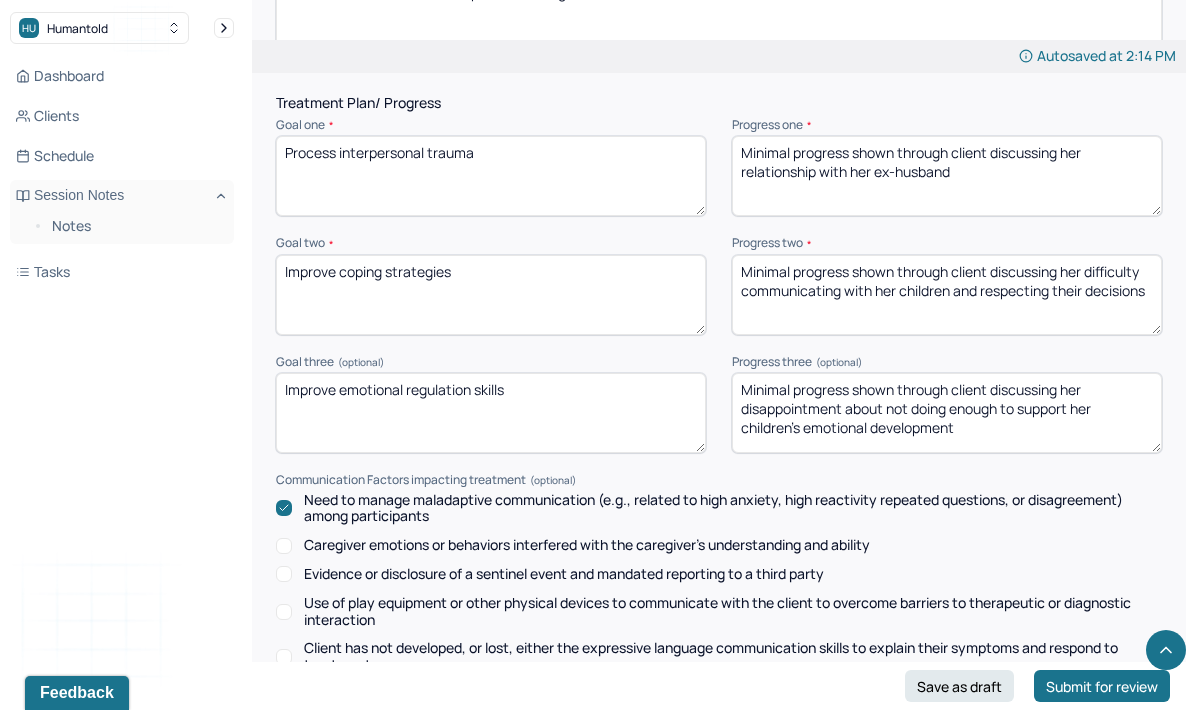 click on "Need to manage maladaptive communication (e.g., related to high anxiety, high reactivity repeated questions, or disagreement) among participants" at bounding box center (733, 509) 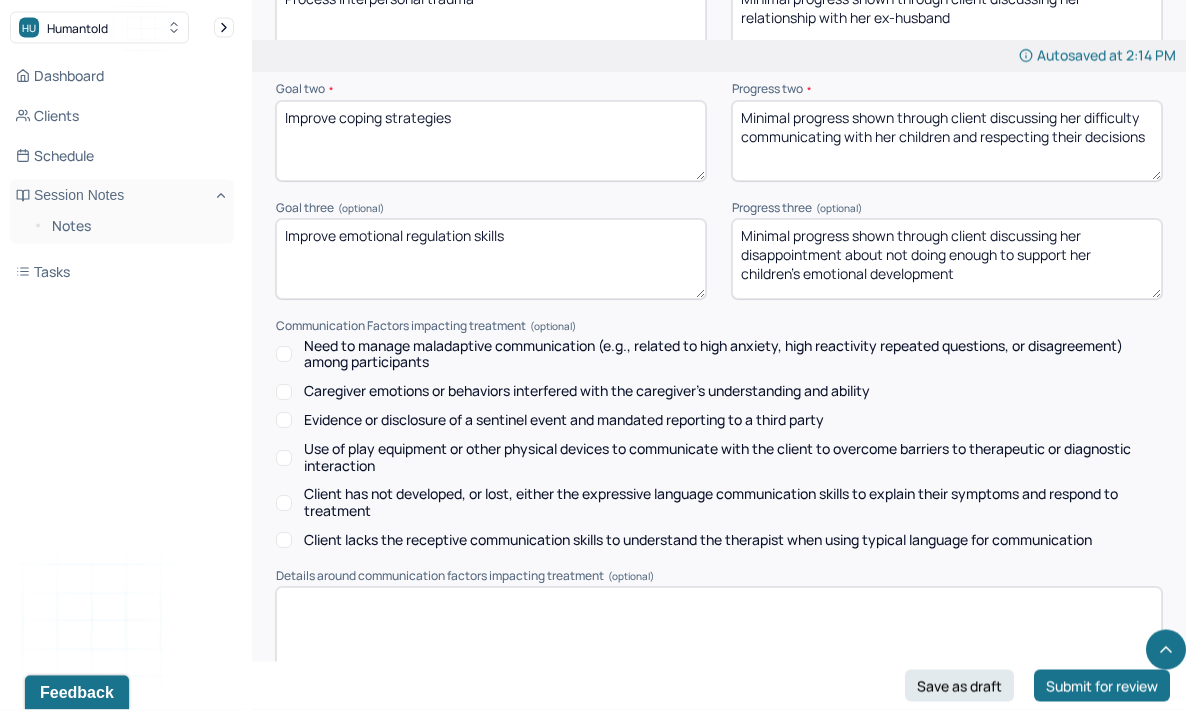 scroll, scrollTop: 2990, scrollLeft: 0, axis: vertical 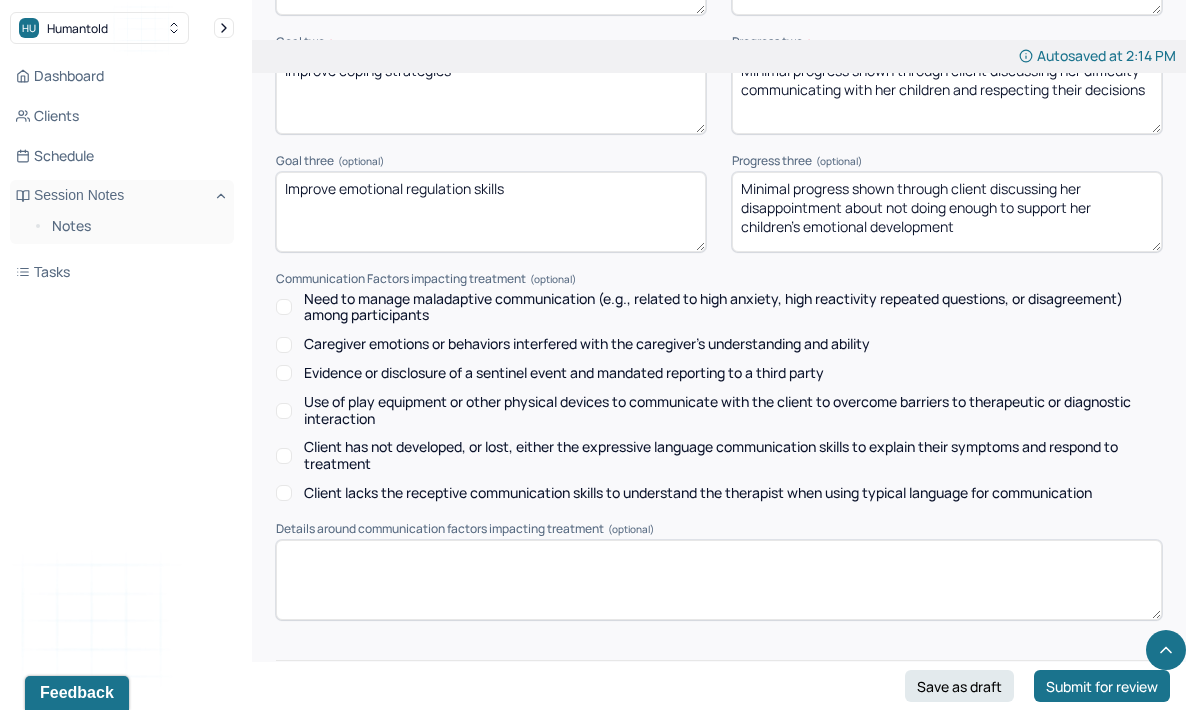 click at bounding box center [719, 744] 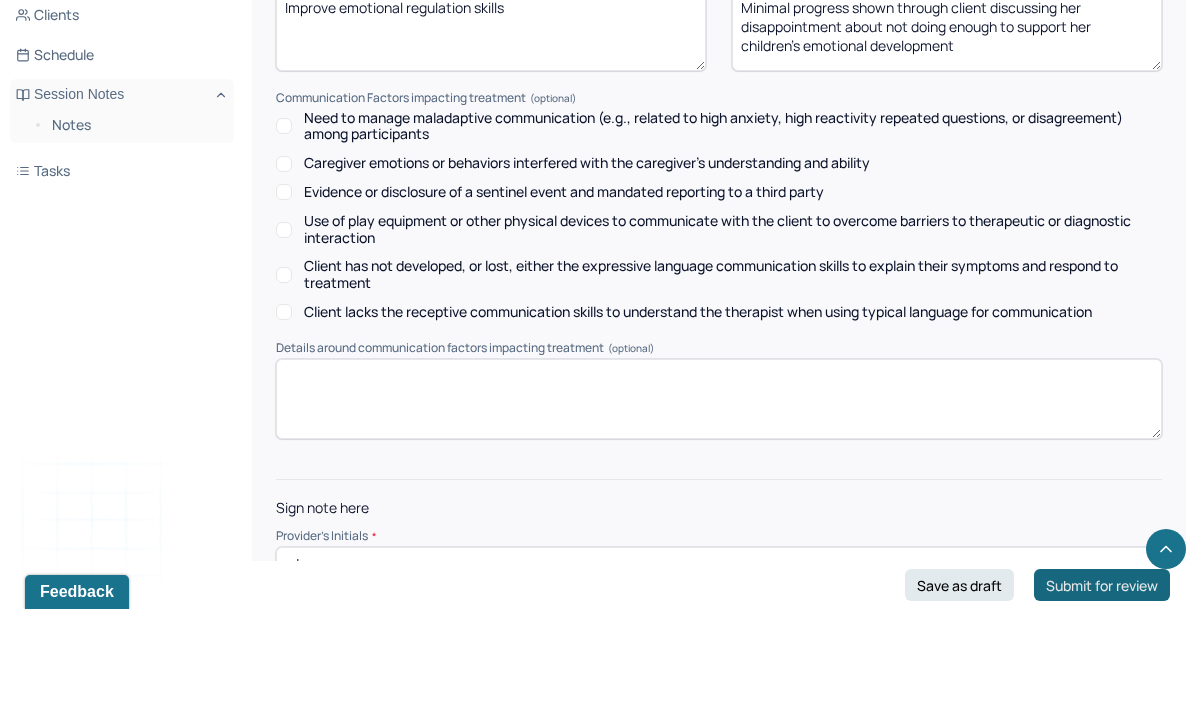 type on "zd" 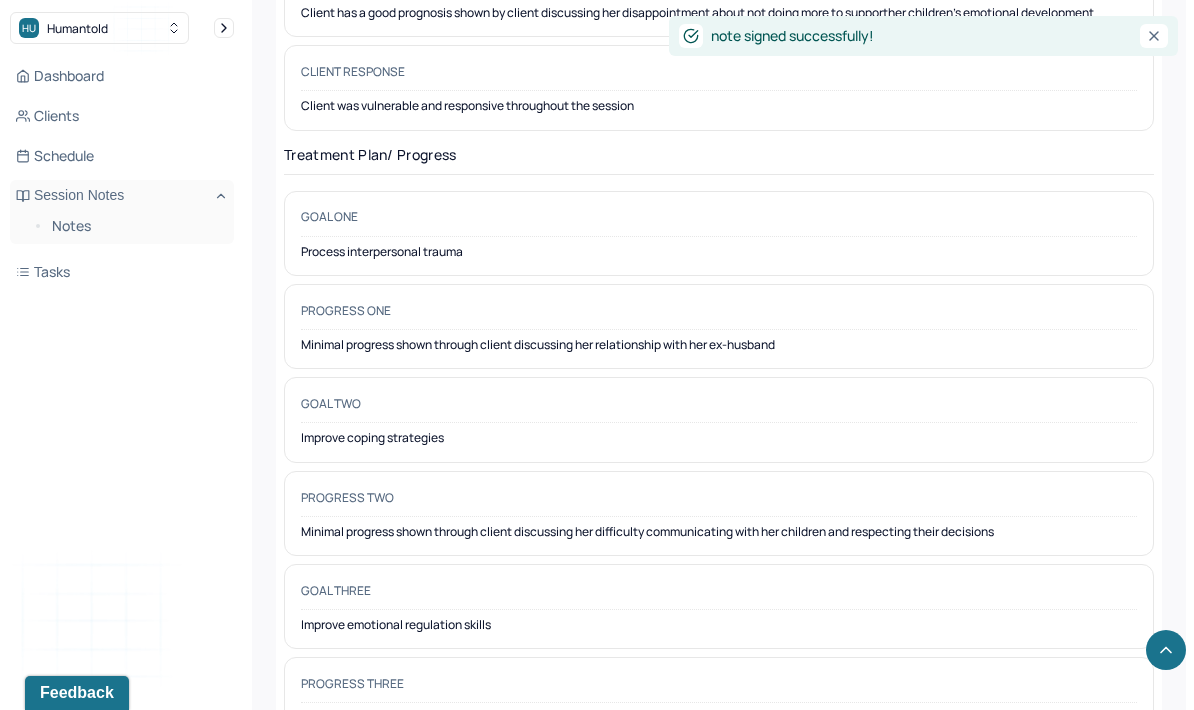 scroll, scrollTop: 2977, scrollLeft: 0, axis: vertical 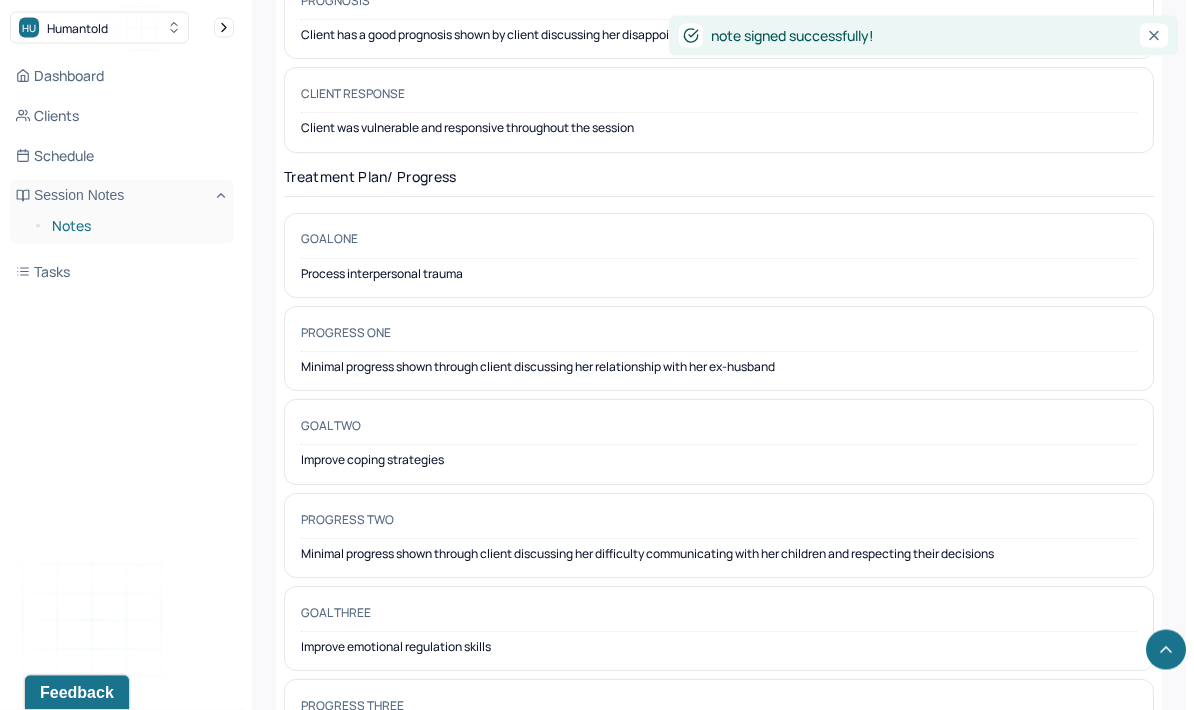 click on "Notes" at bounding box center [135, 226] 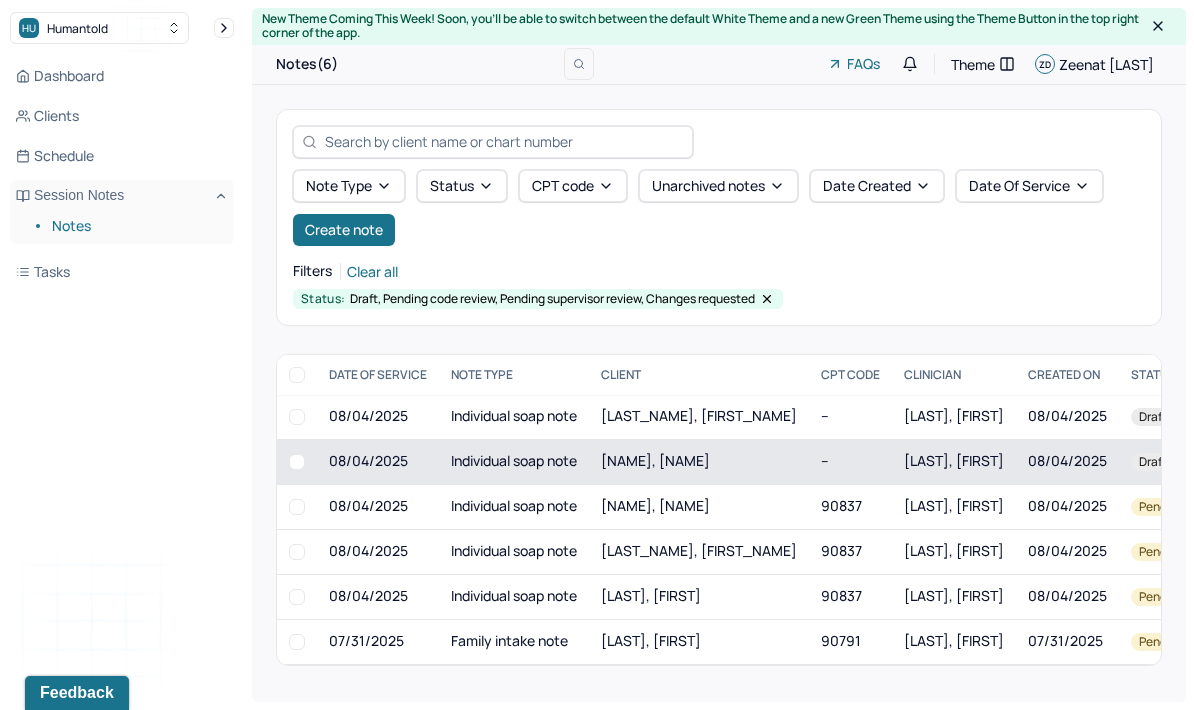 click on "[NAME], [NAME]" at bounding box center [699, 461] 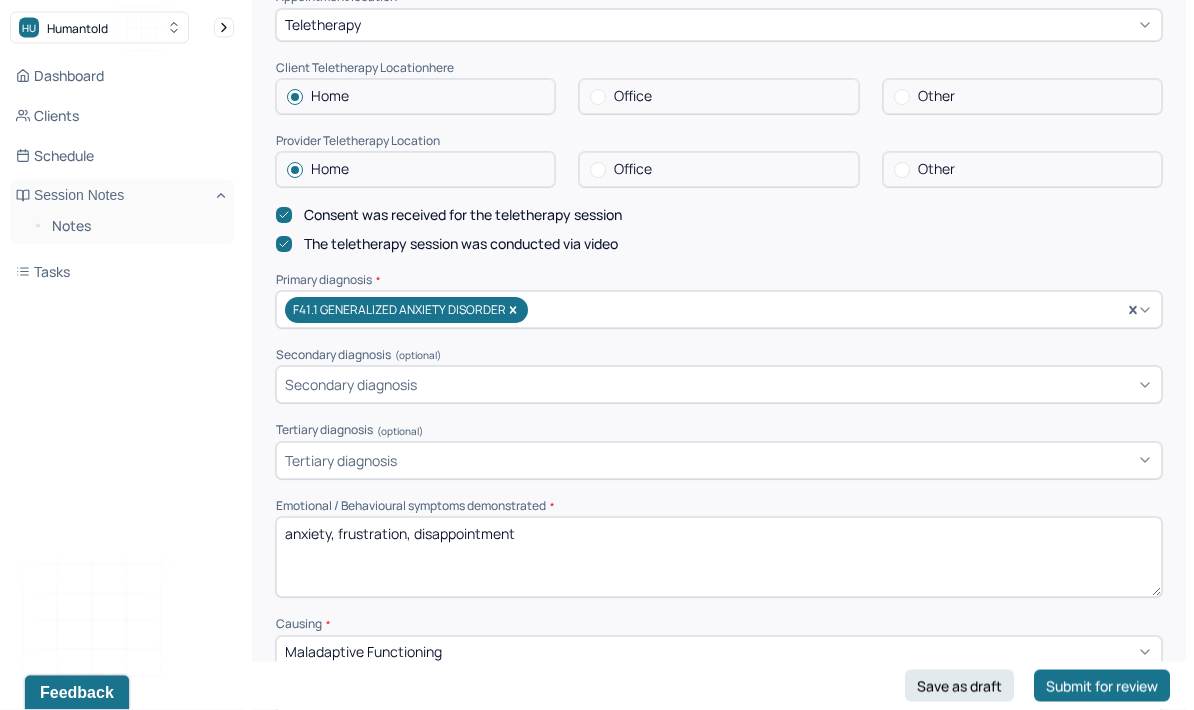 scroll, scrollTop: 487, scrollLeft: 0, axis: vertical 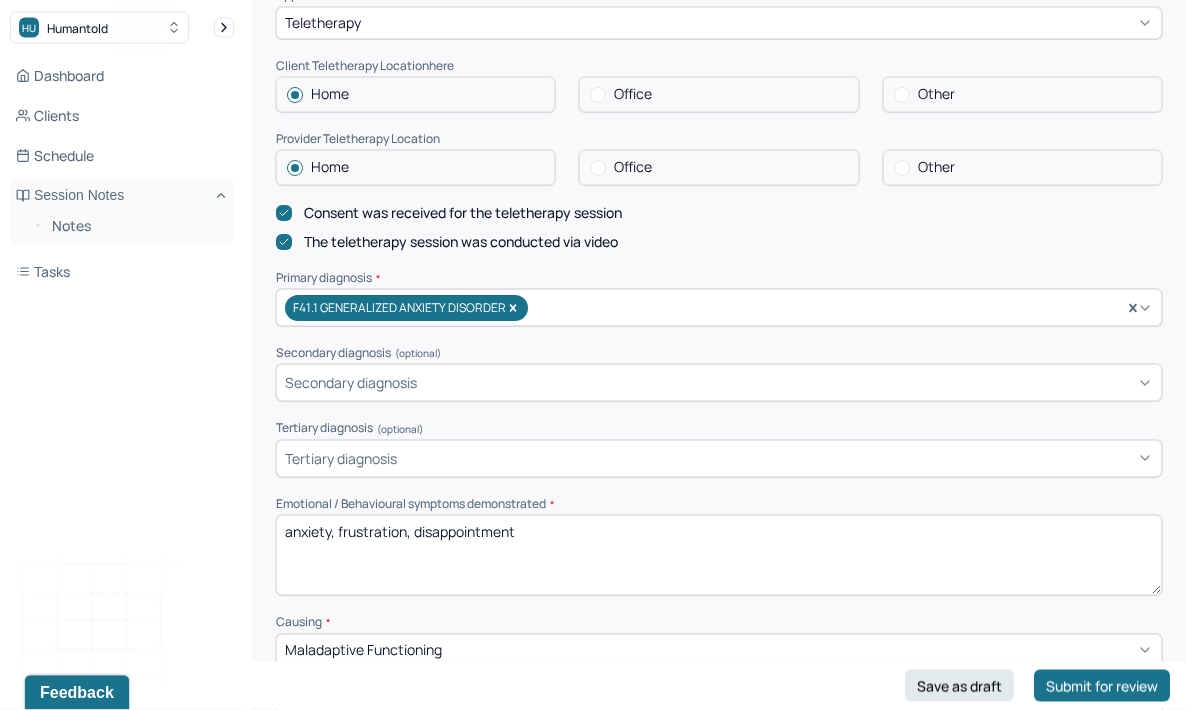 click on "anxiety, frustration, disappointment" at bounding box center [719, 556] 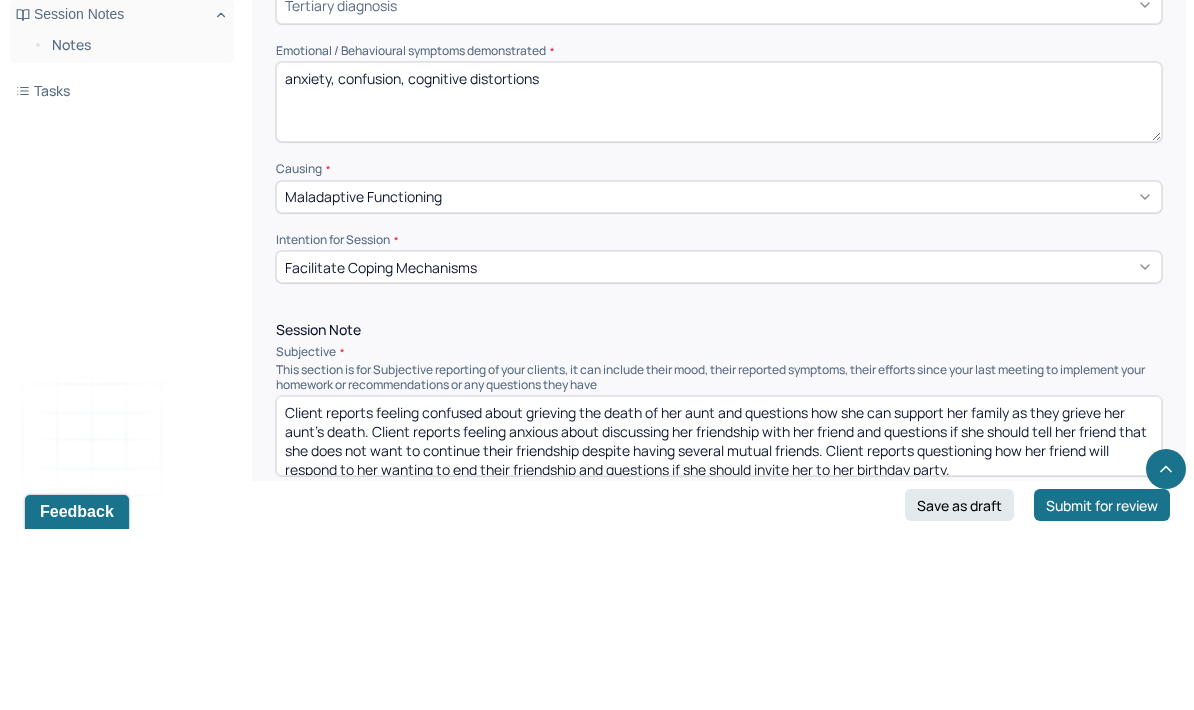 scroll, scrollTop: 761, scrollLeft: 0, axis: vertical 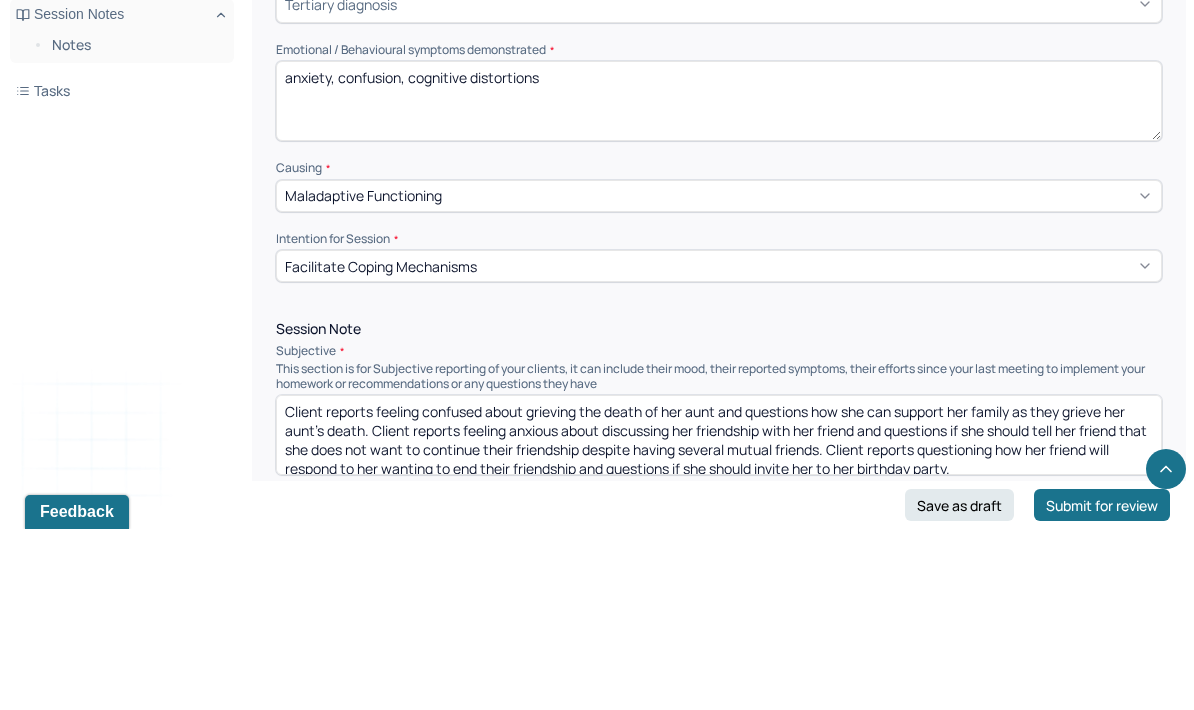 type on "anxiety, confusion, cognitive distortions" 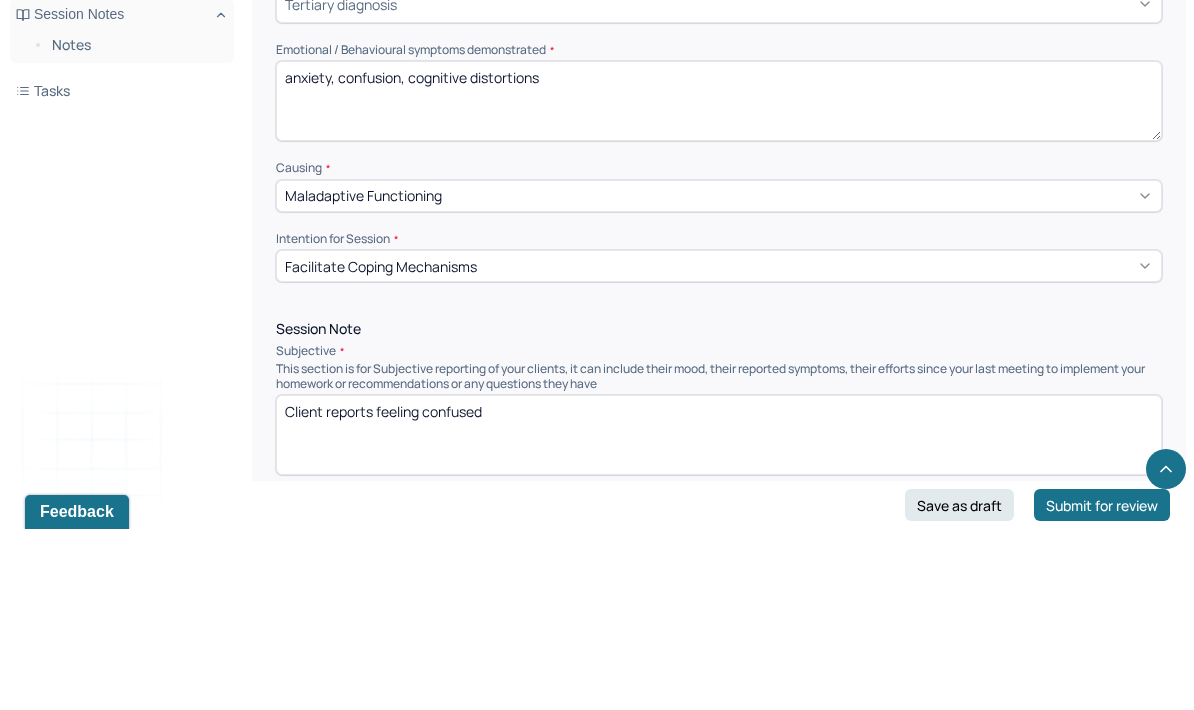 scroll, scrollTop: 0, scrollLeft: 0, axis: both 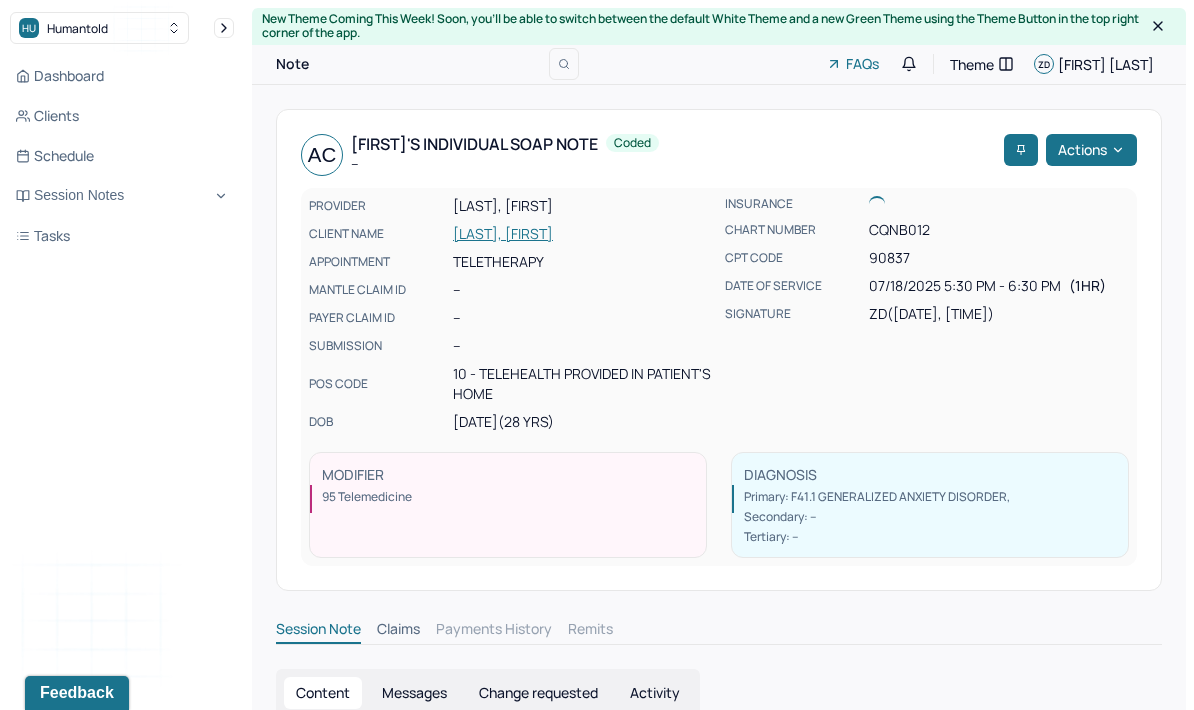 click on "Session Note" at bounding box center [318, 631] 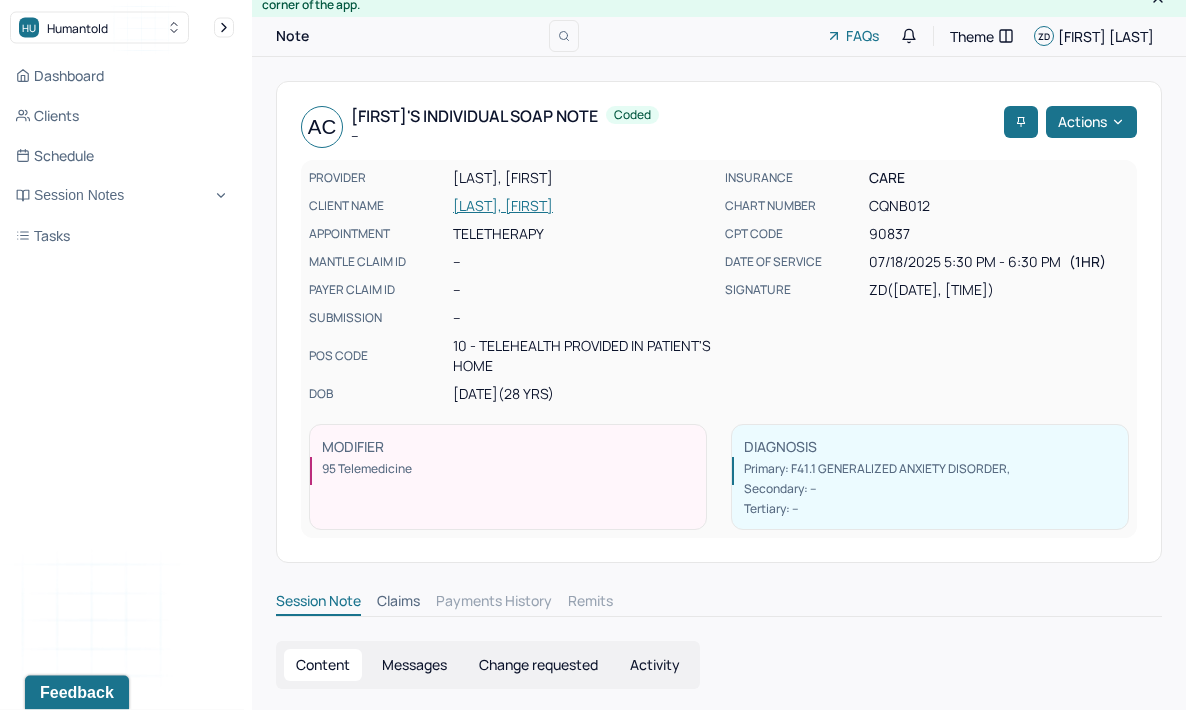 scroll, scrollTop: 0, scrollLeft: 0, axis: both 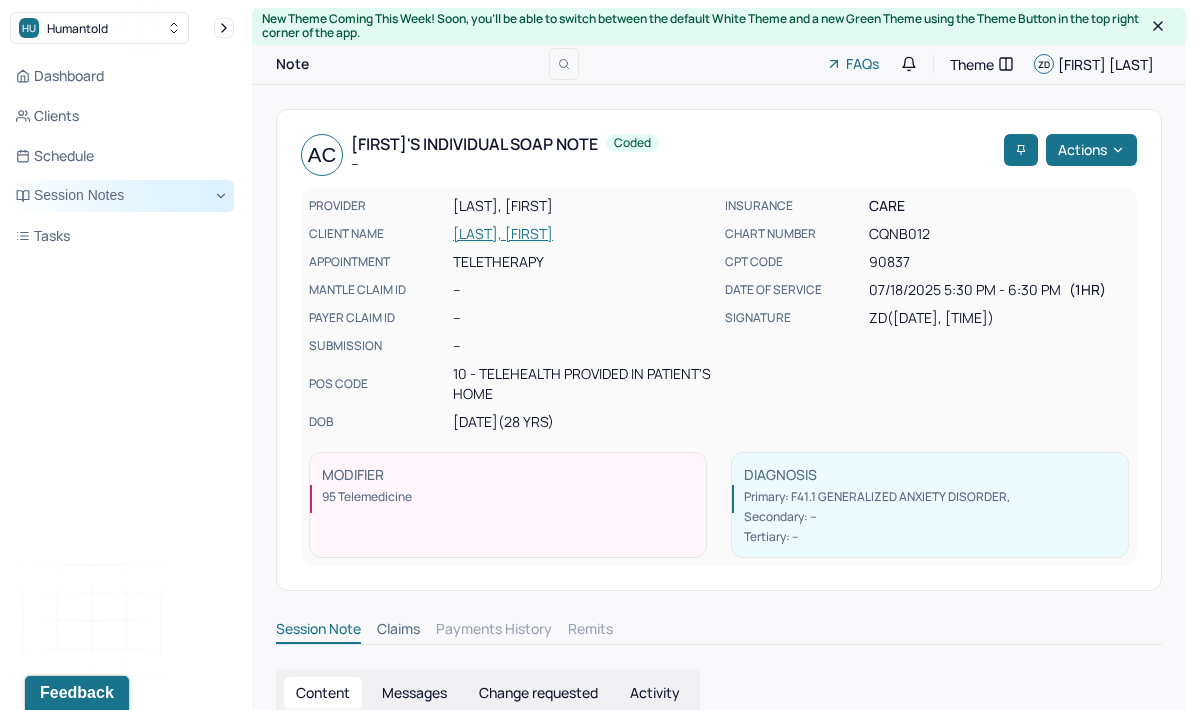 click on "Session Notes" at bounding box center [122, 196] 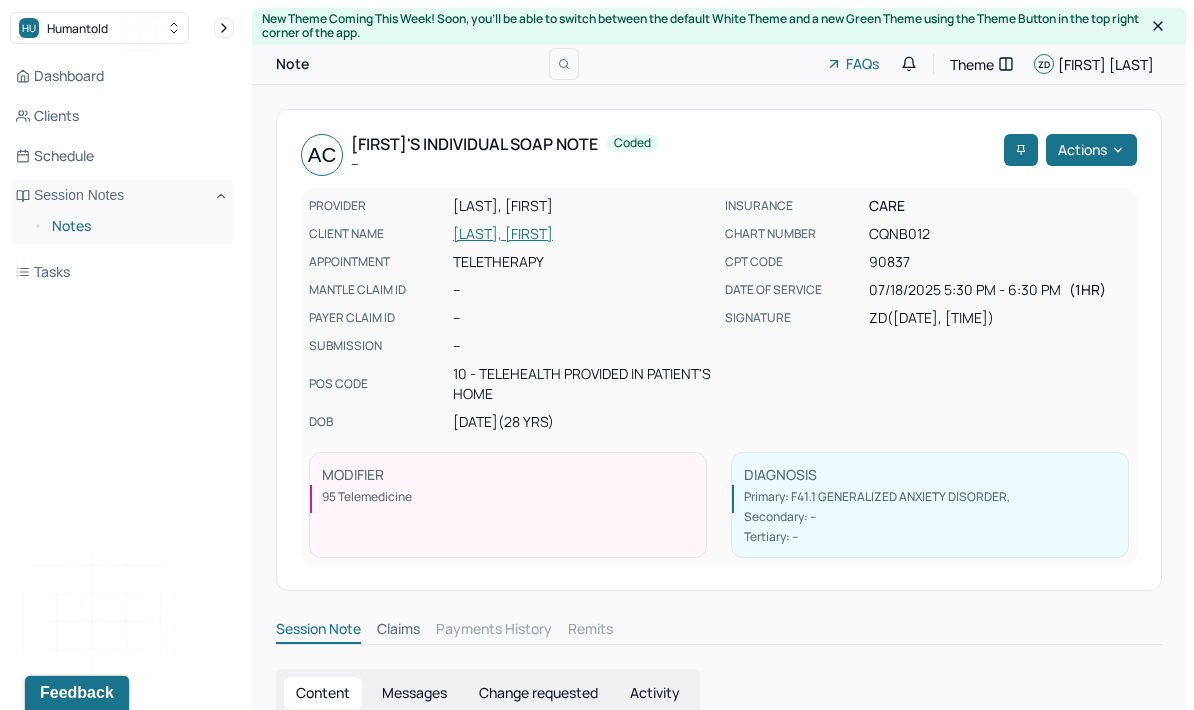 click on "Notes" at bounding box center (135, 226) 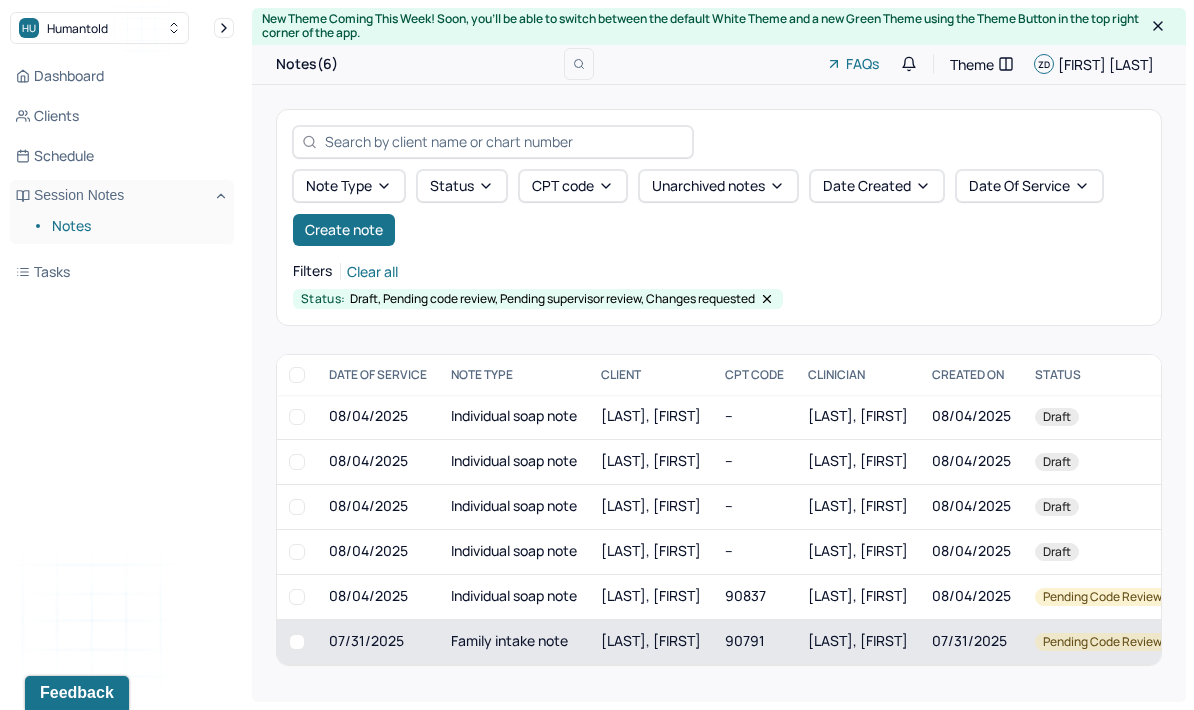 click on "[LAST], [FIRST]" at bounding box center (651, 640) 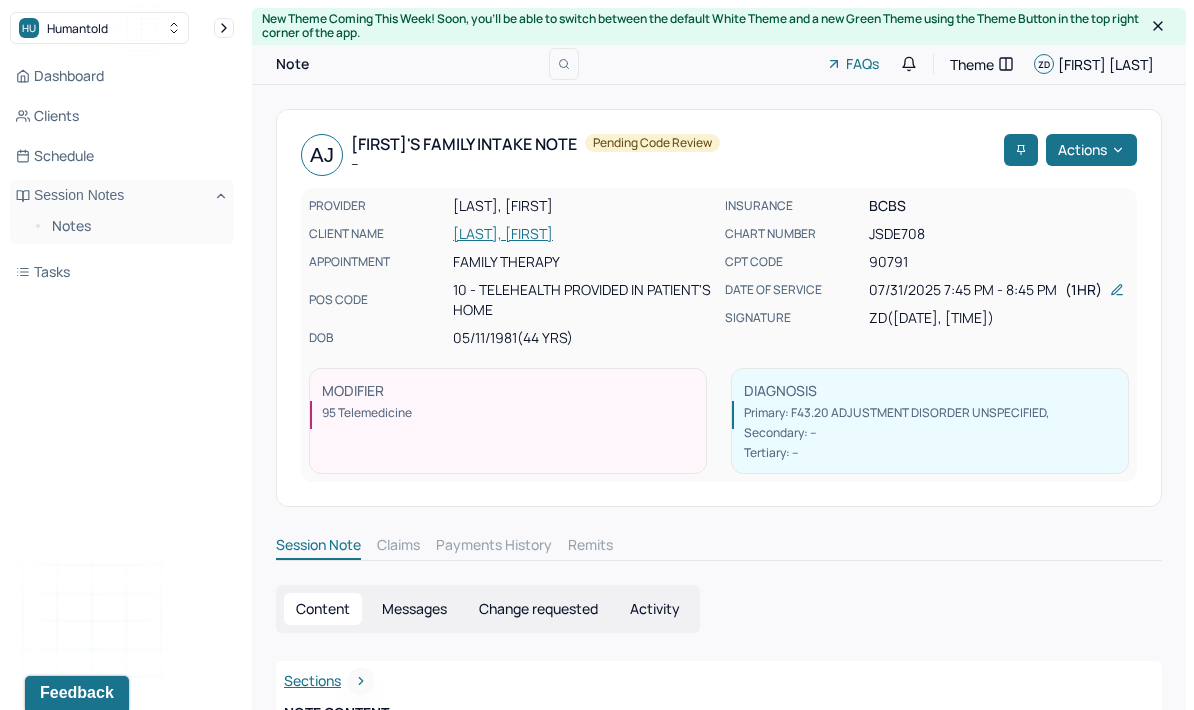 click on "[LAST], [FIRST]" at bounding box center (583, 234) 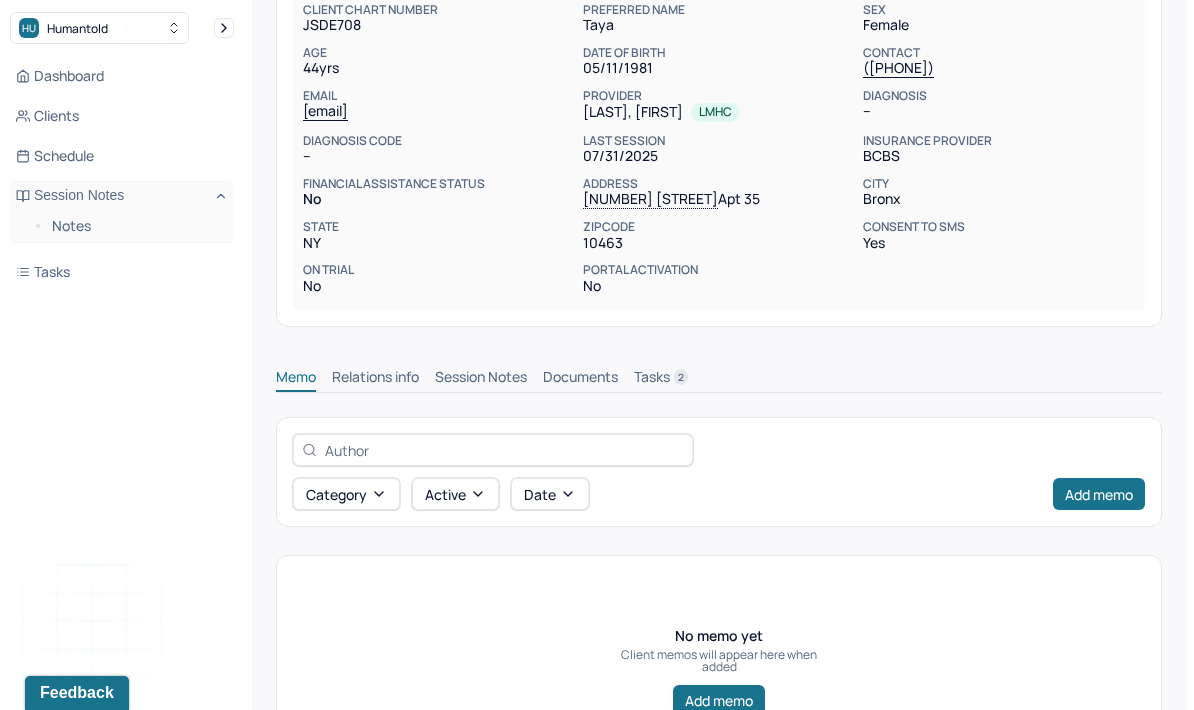 scroll, scrollTop: 248, scrollLeft: 0, axis: vertical 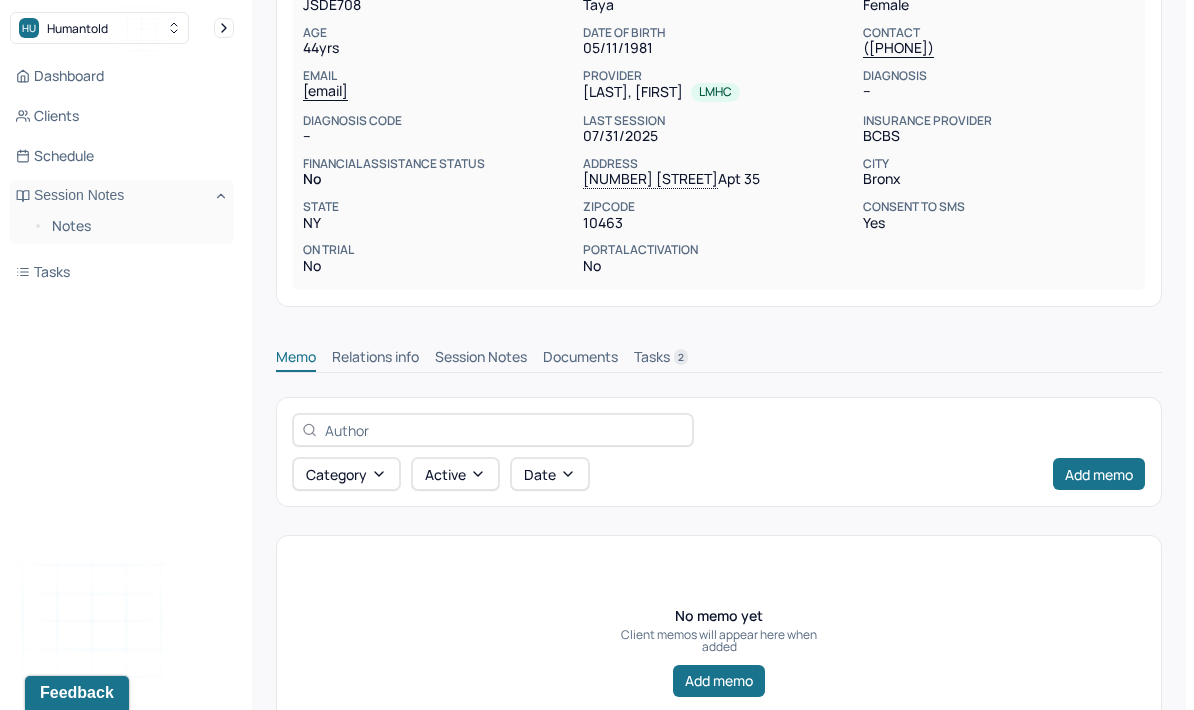click on "Session Notes" at bounding box center [481, 359] 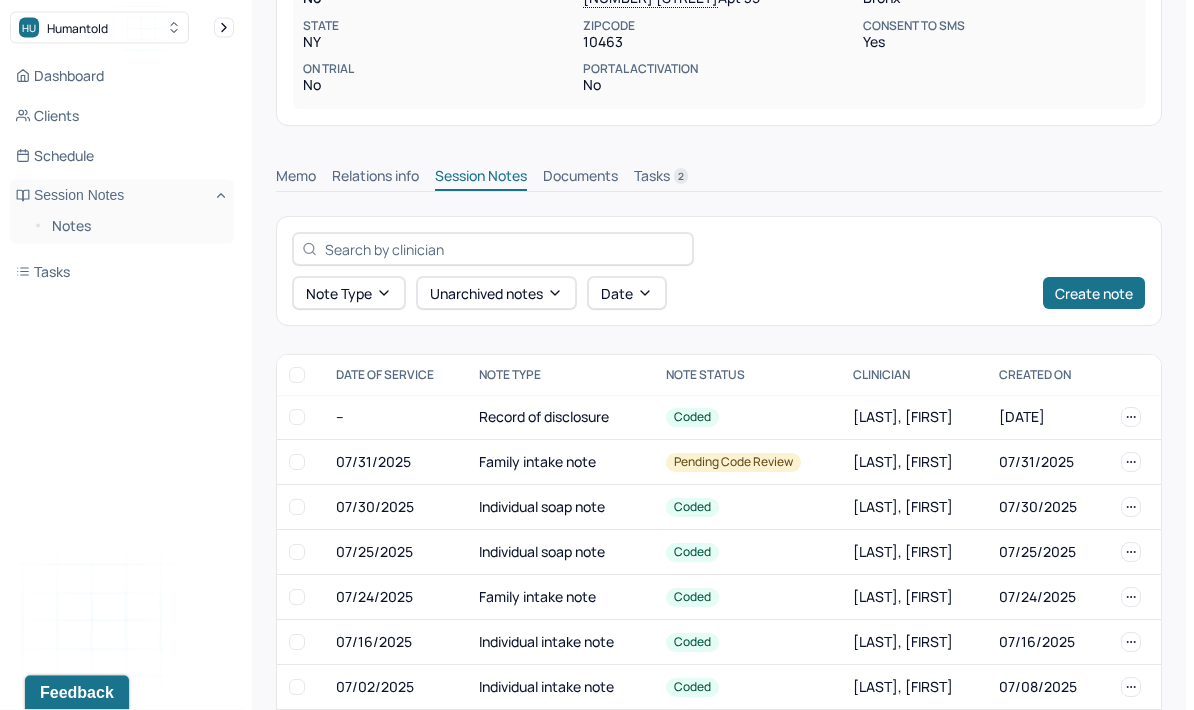 scroll, scrollTop: 429, scrollLeft: 0, axis: vertical 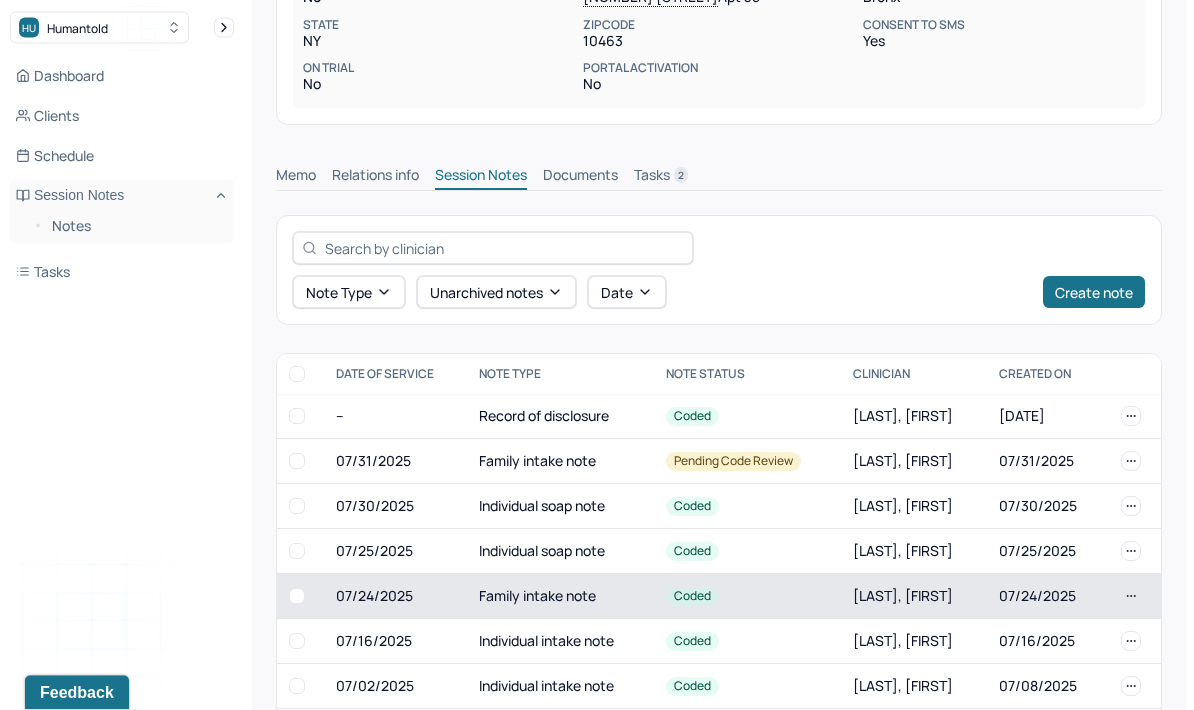 click on "Family intake note" at bounding box center (560, 597) 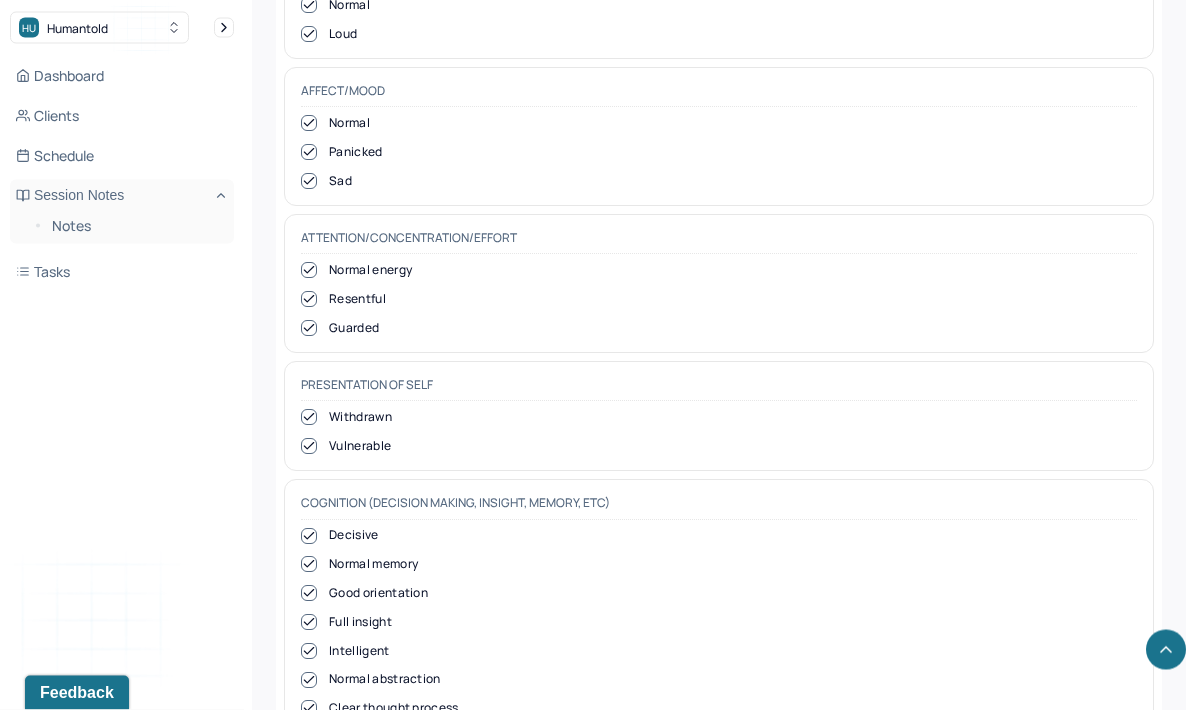 scroll, scrollTop: 15104, scrollLeft: 0, axis: vertical 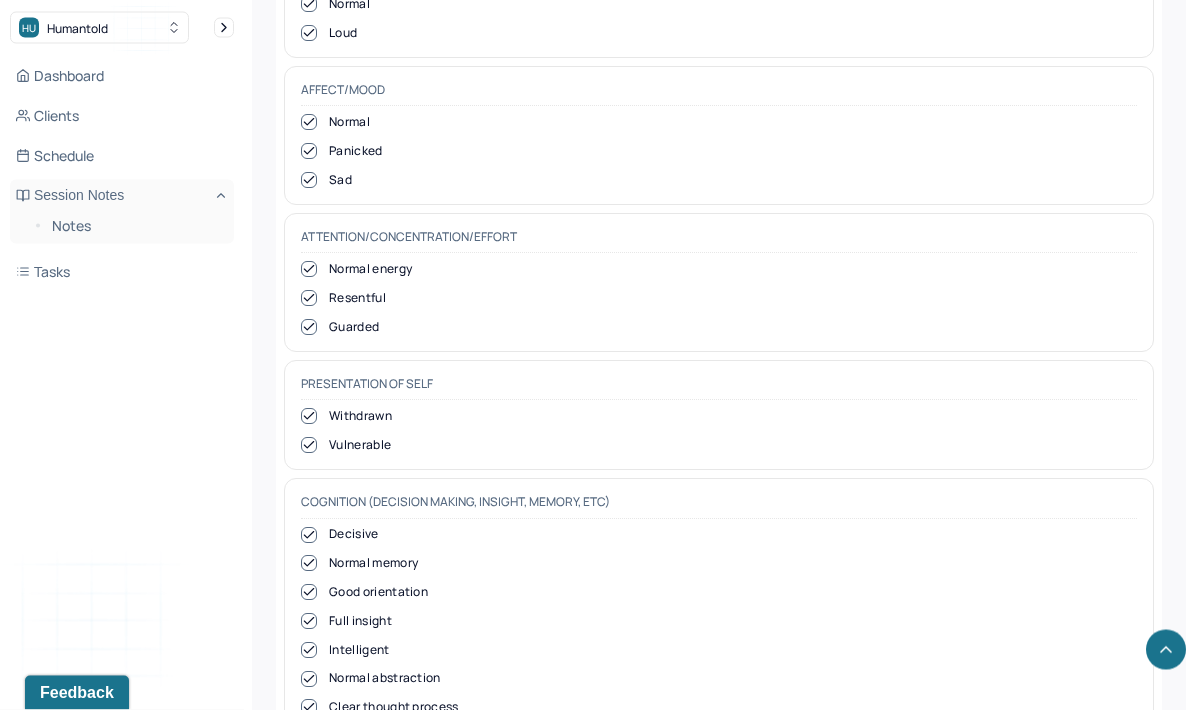 copy on "Client displays the capacity to respond to treatment" 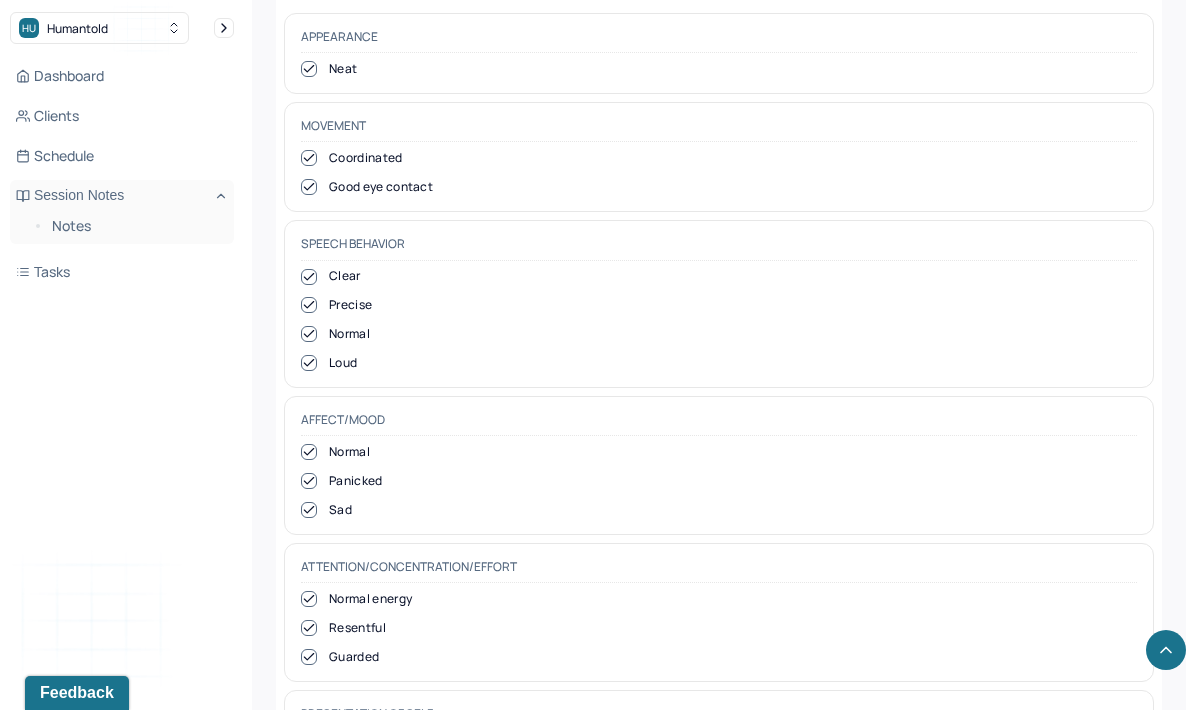 scroll, scrollTop: 14772, scrollLeft: 0, axis: vertical 